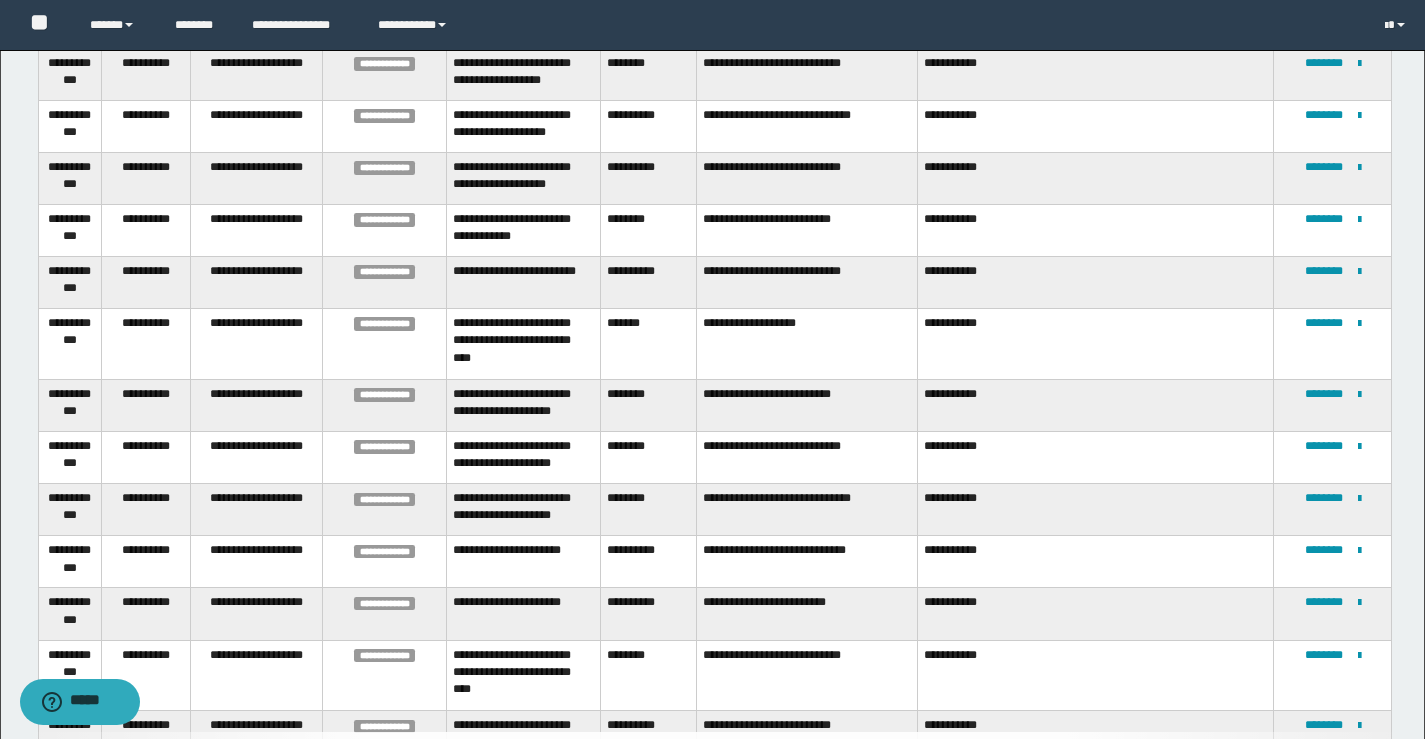 scroll, scrollTop: 500, scrollLeft: 0, axis: vertical 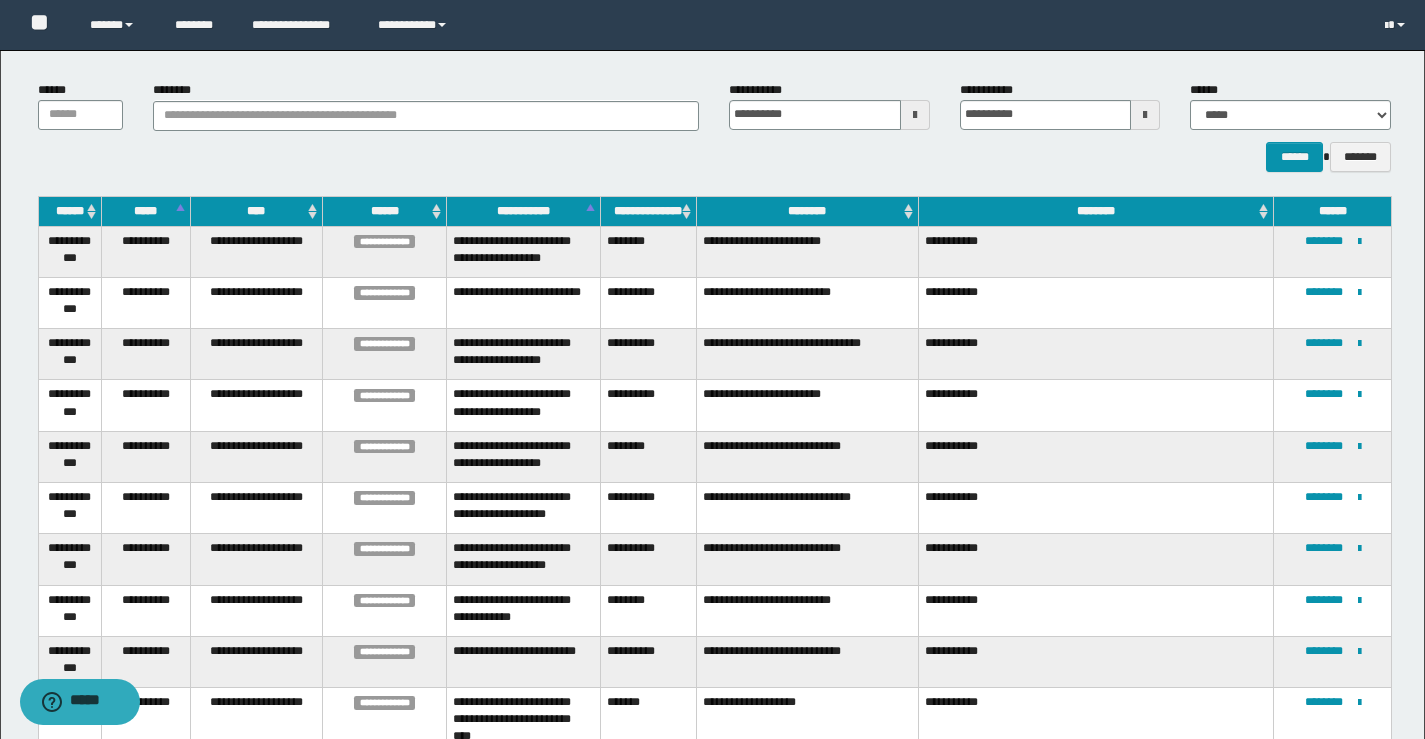click on "********" at bounding box center (648, 251) 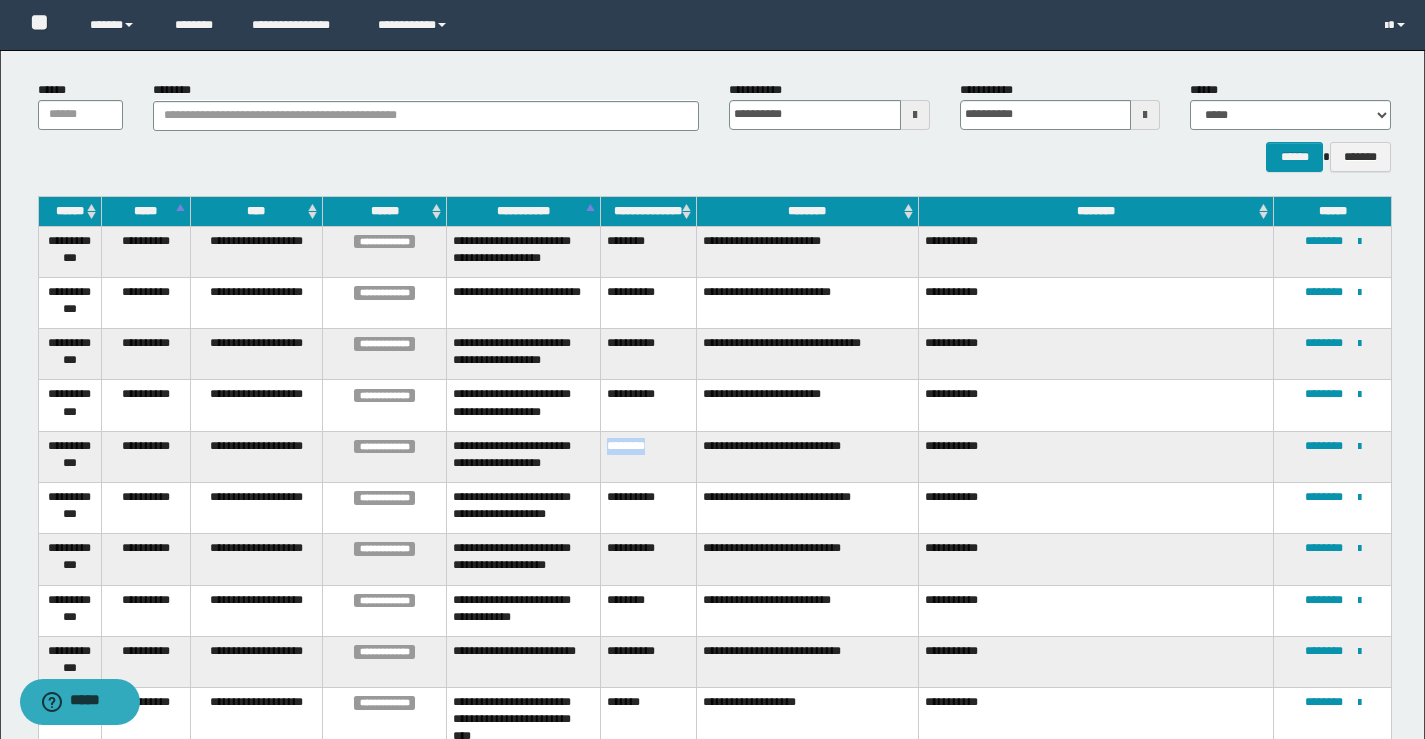 drag, startPoint x: 674, startPoint y: 426, endPoint x: 609, endPoint y: 436, distance: 65.76473 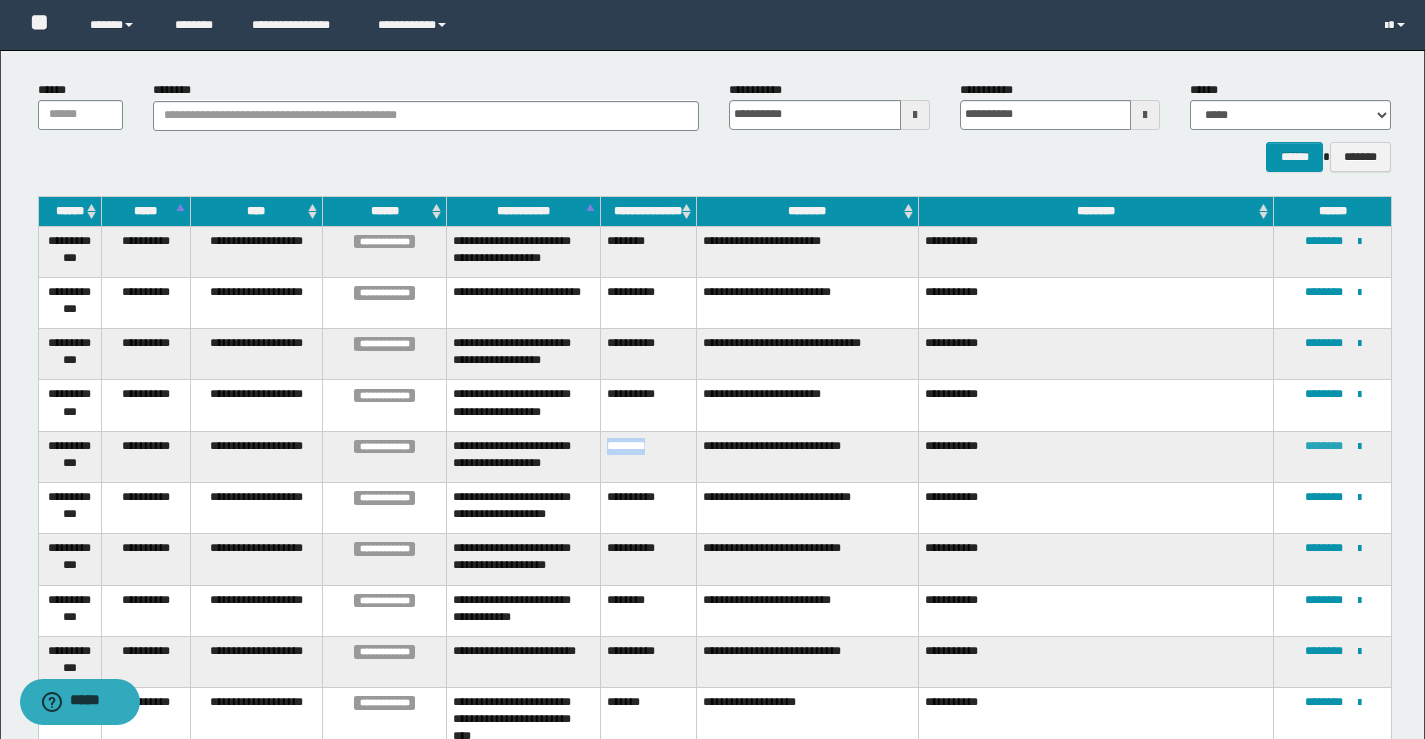 click on "********" at bounding box center (1324, 446) 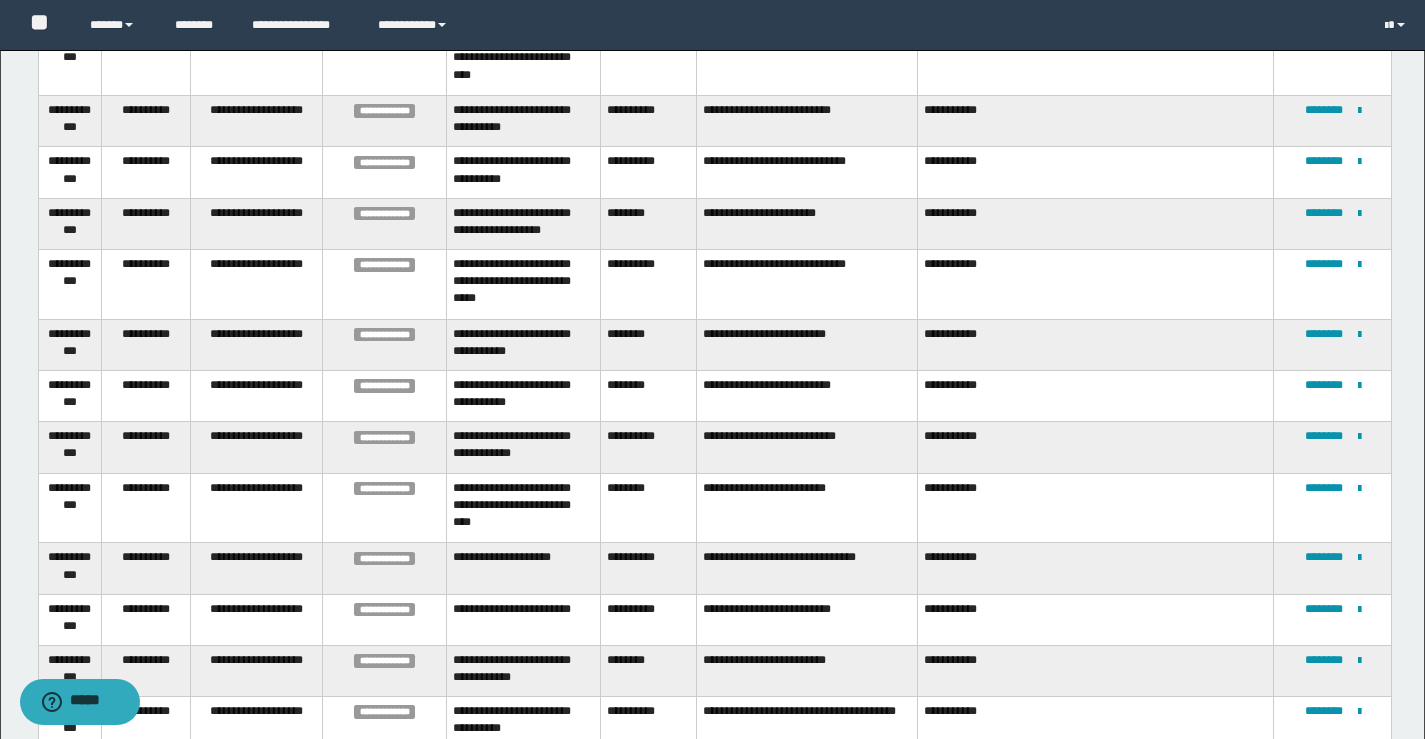 scroll, scrollTop: 1100, scrollLeft: 0, axis: vertical 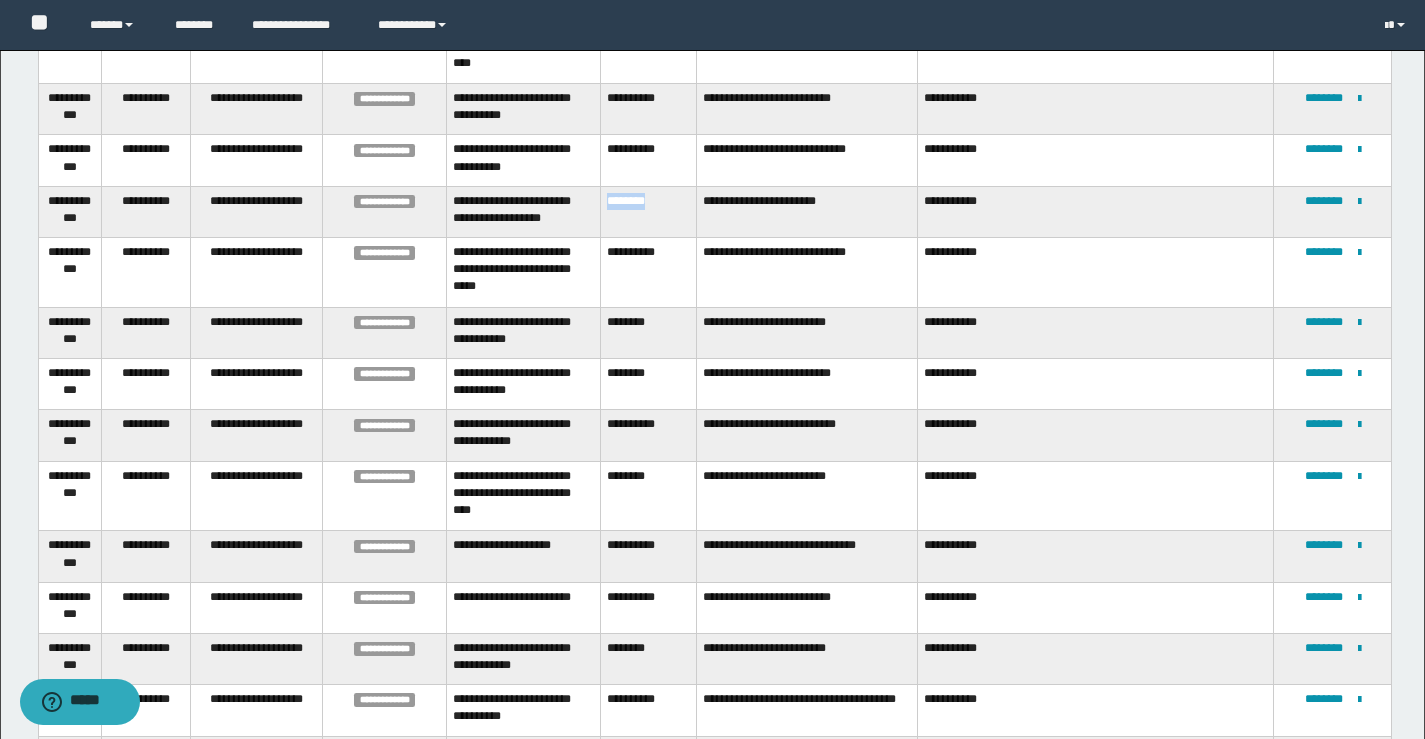 drag, startPoint x: 679, startPoint y: 249, endPoint x: 607, endPoint y: 235, distance: 73.34848 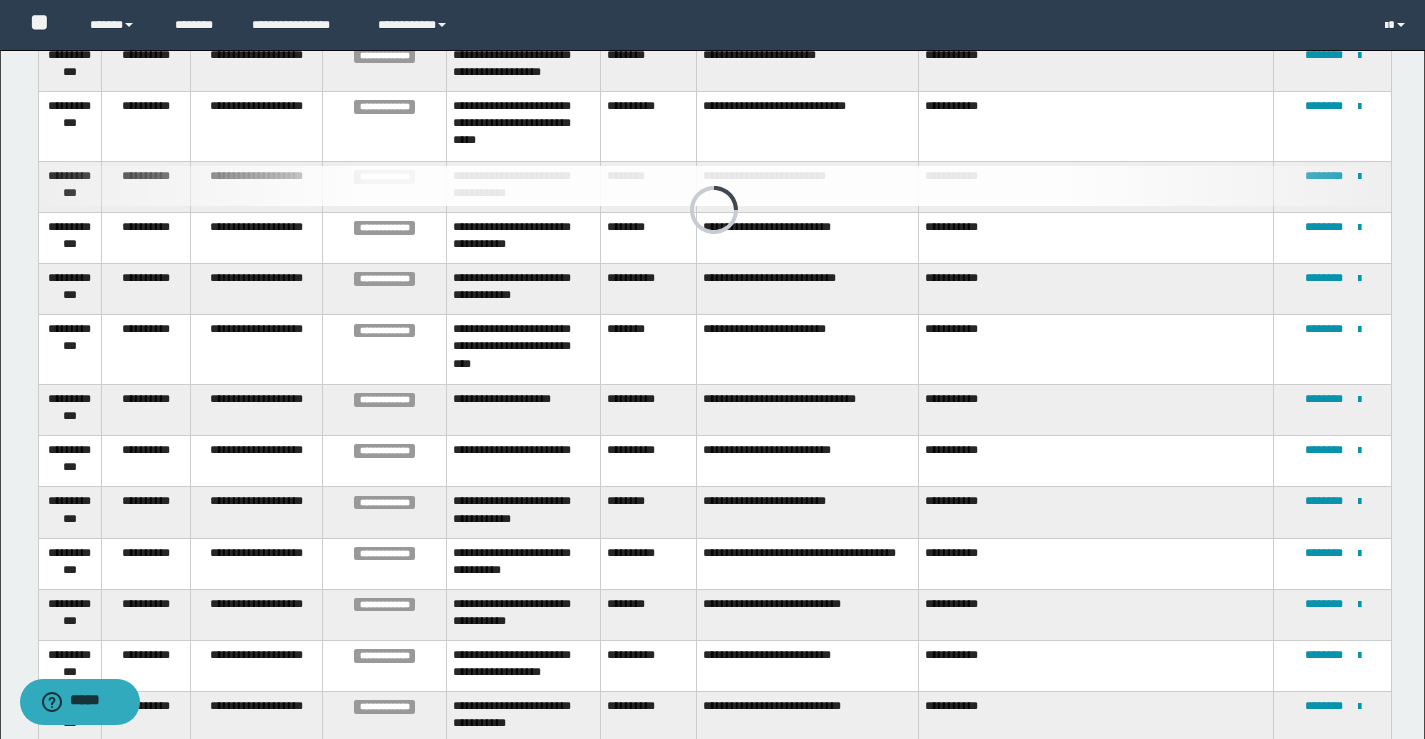 scroll, scrollTop: 1144, scrollLeft: 0, axis: vertical 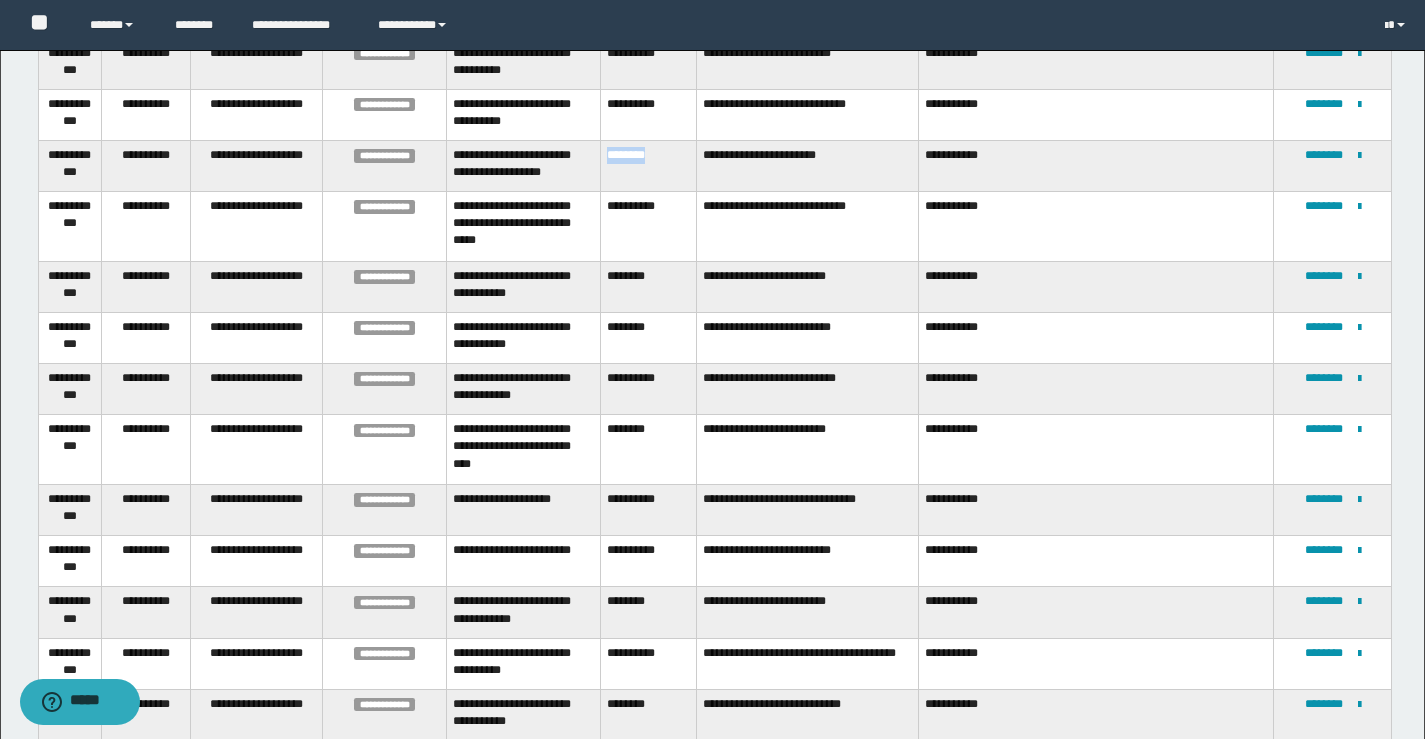 drag, startPoint x: 668, startPoint y: 201, endPoint x: 610, endPoint y: 204, distance: 58.077534 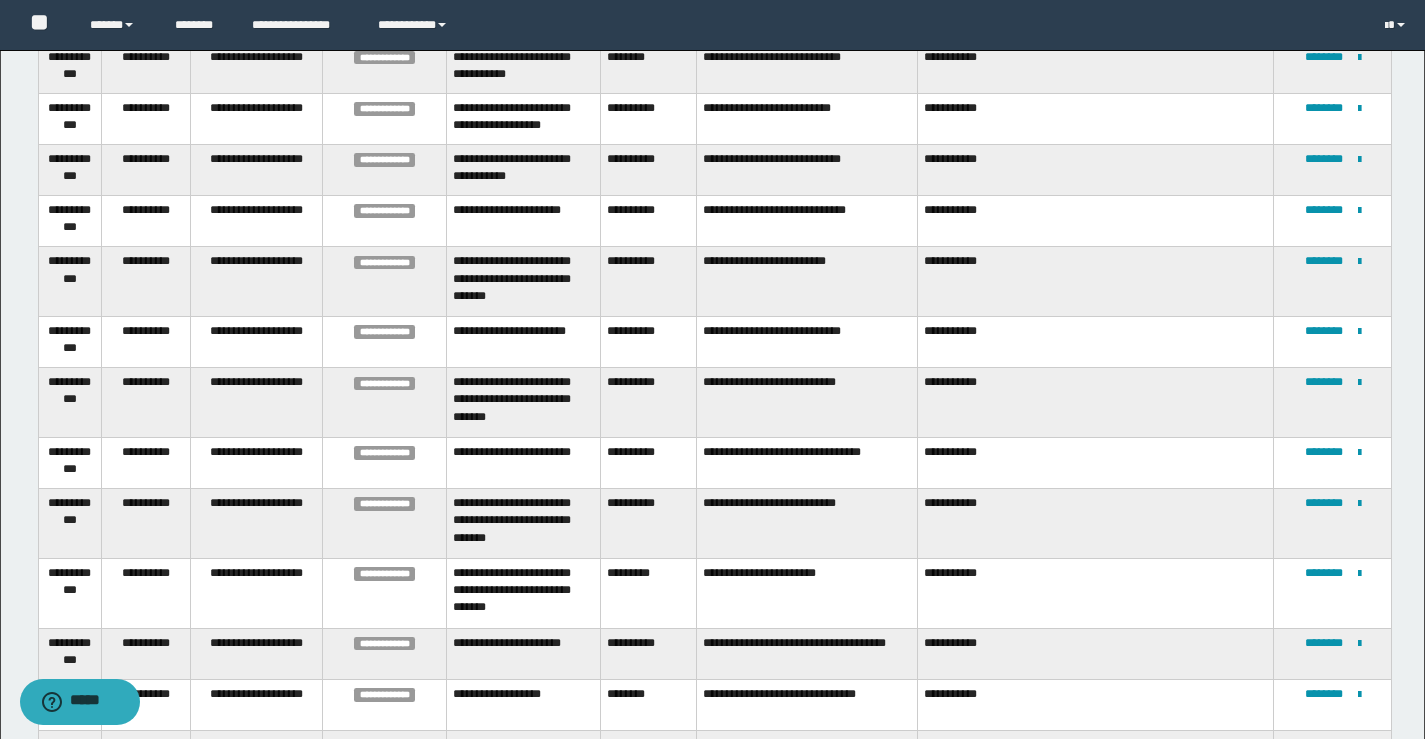 scroll, scrollTop: 1691, scrollLeft: 0, axis: vertical 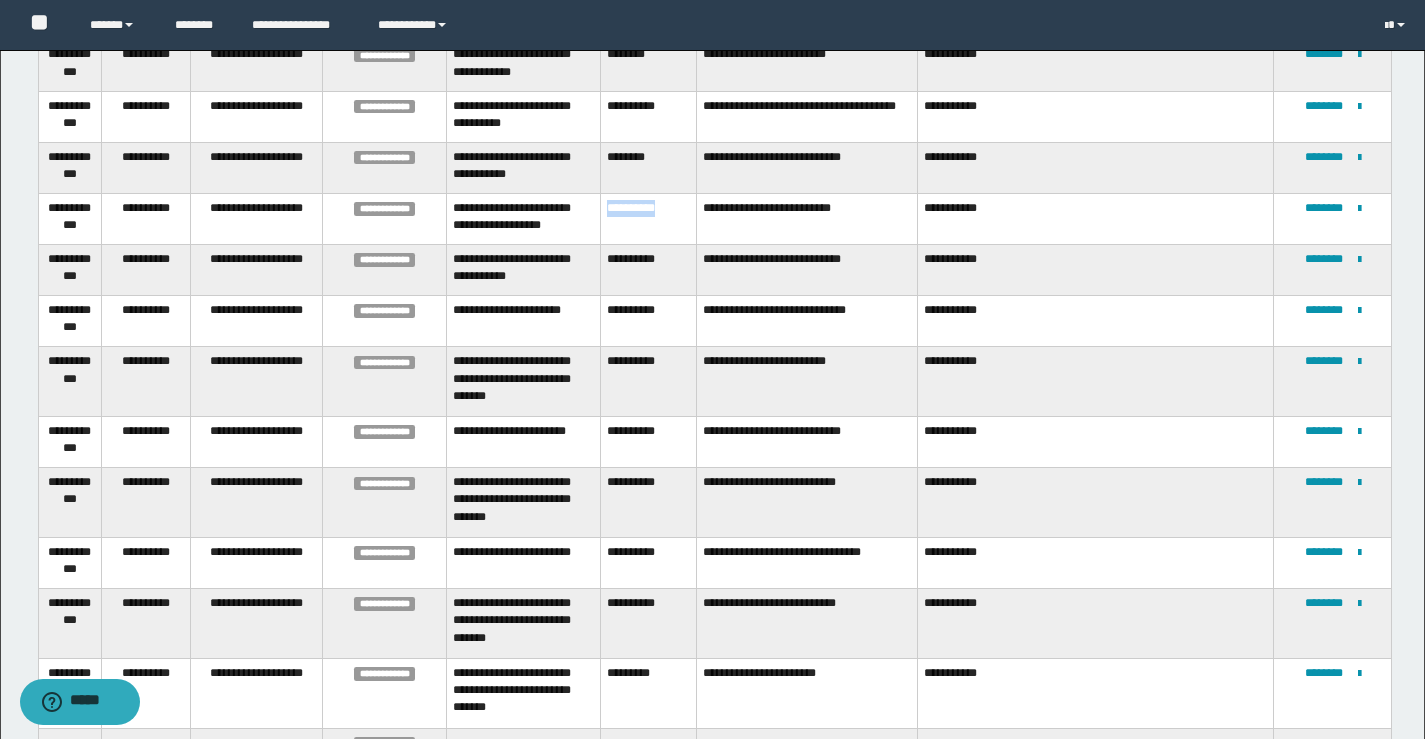 drag, startPoint x: 690, startPoint y: 251, endPoint x: 601, endPoint y: 242, distance: 89.453896 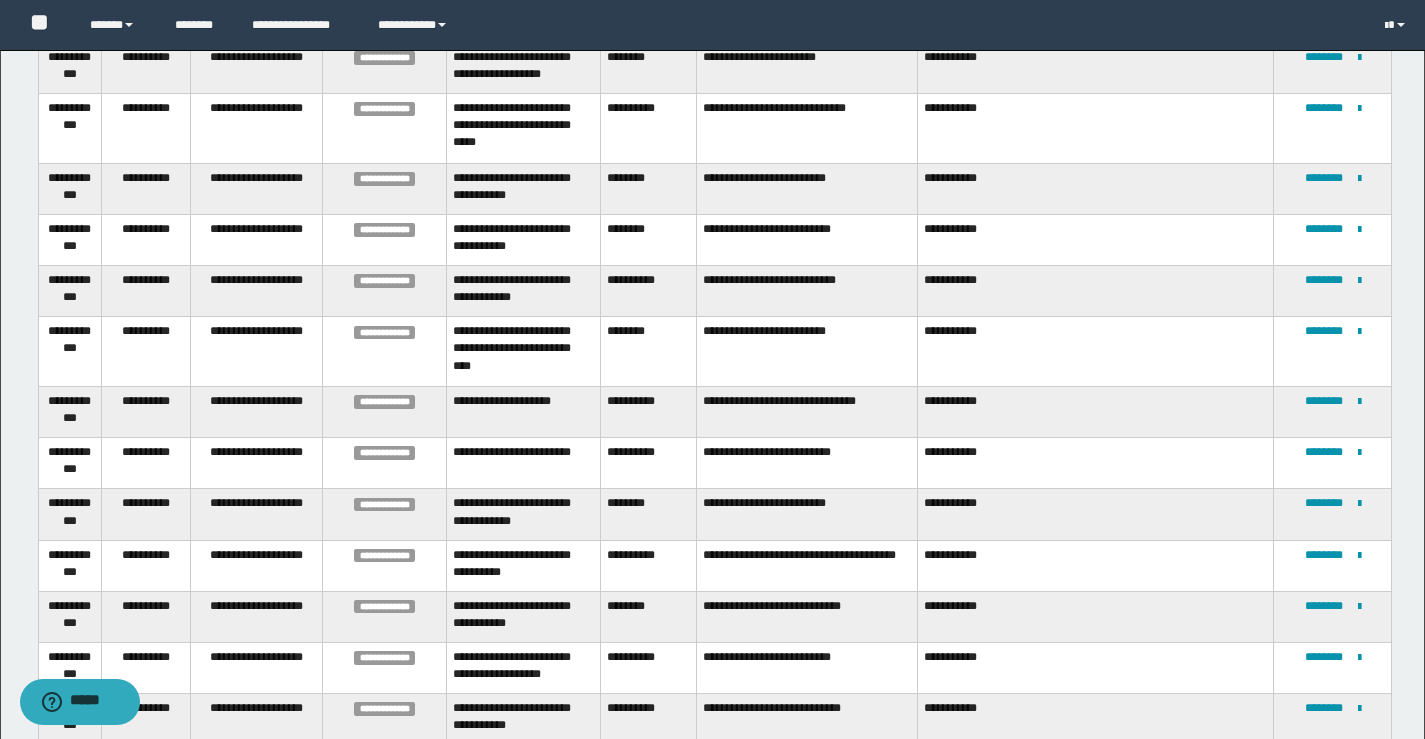 scroll, scrollTop: 1191, scrollLeft: 0, axis: vertical 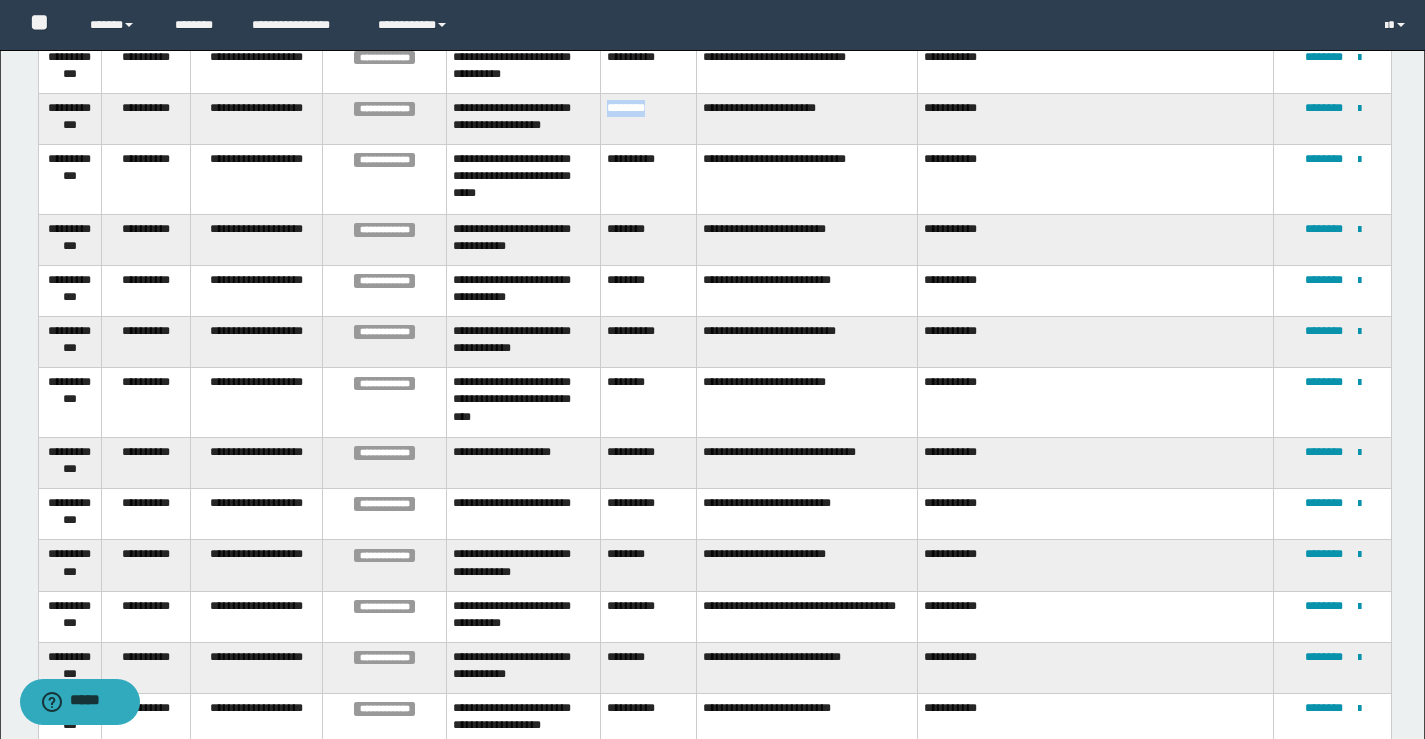 drag, startPoint x: 659, startPoint y: 156, endPoint x: 608, endPoint y: 155, distance: 51.009804 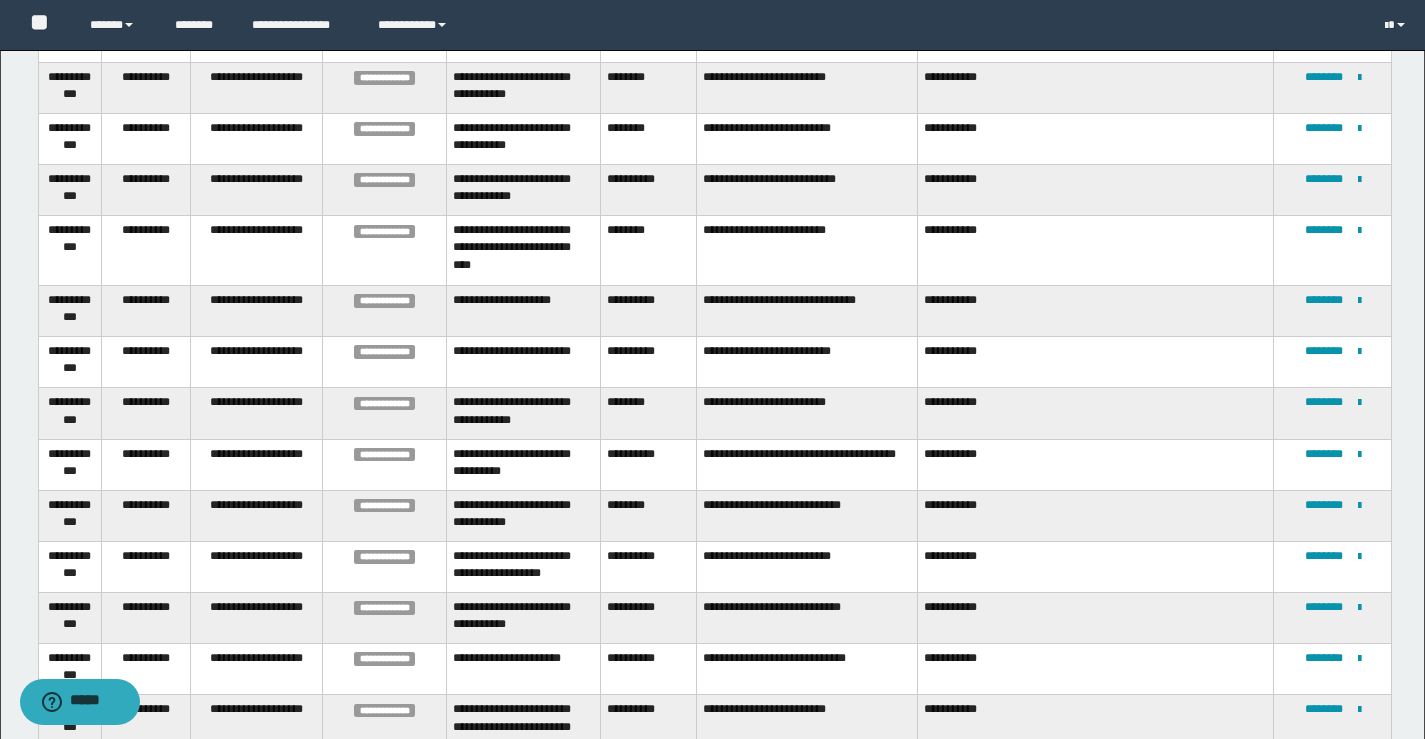 scroll, scrollTop: 1391, scrollLeft: 0, axis: vertical 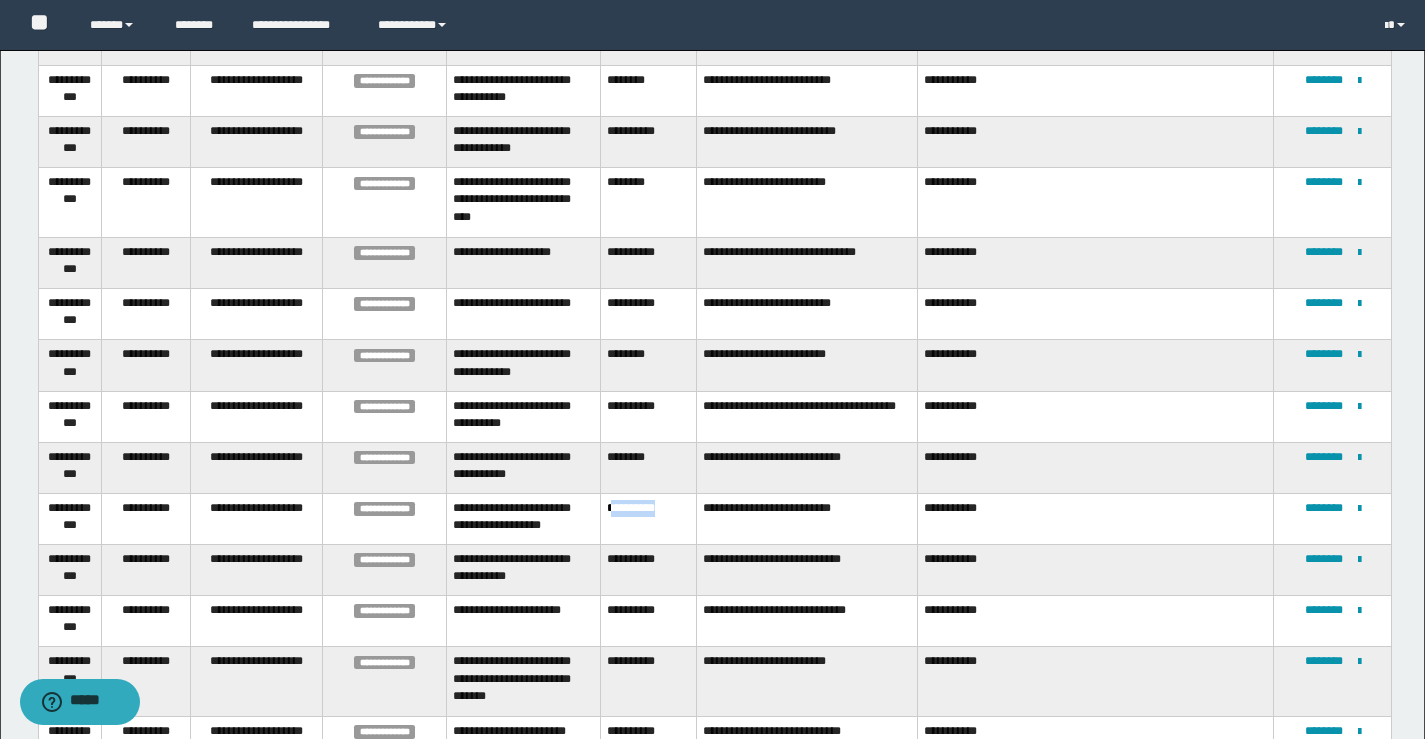 drag, startPoint x: 686, startPoint y: 544, endPoint x: 614, endPoint y: 544, distance: 72 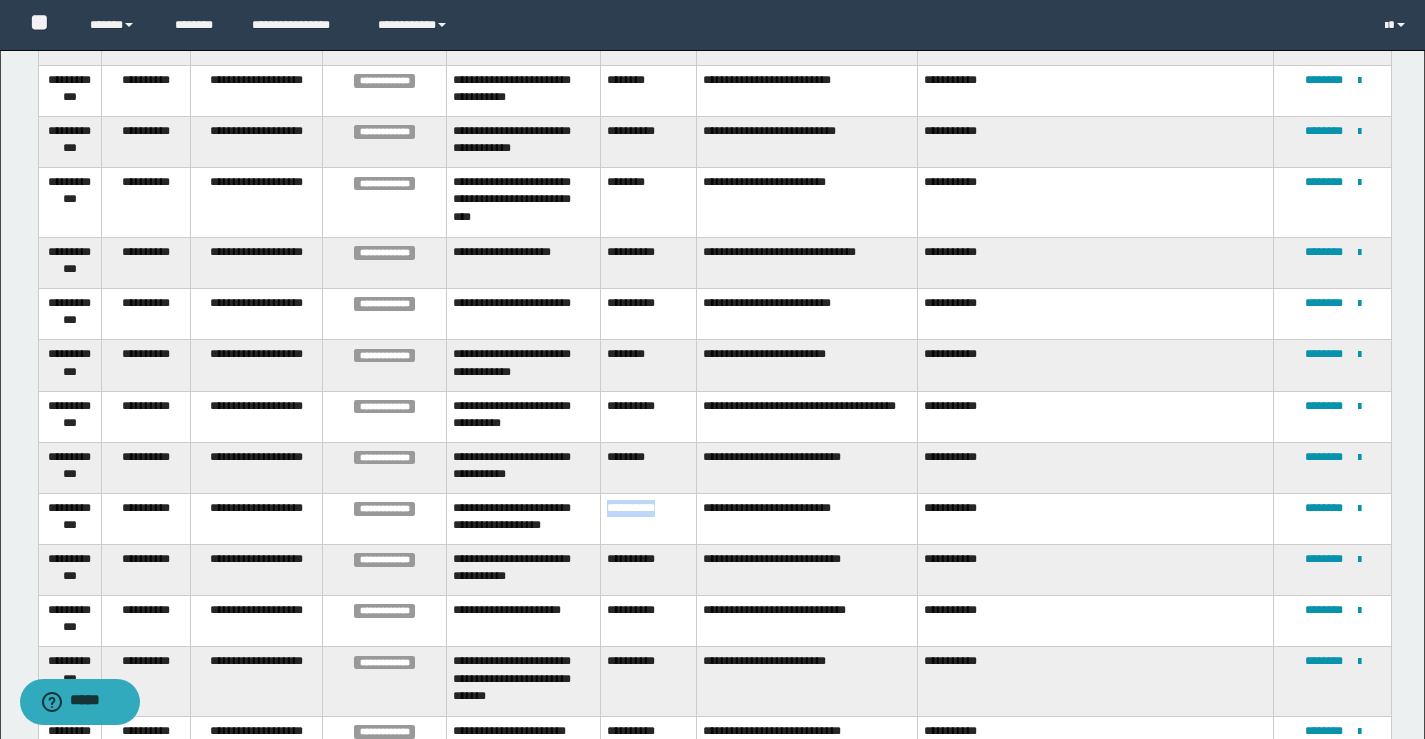 drag, startPoint x: 670, startPoint y: 545, endPoint x: 604, endPoint y: 538, distance: 66.37017 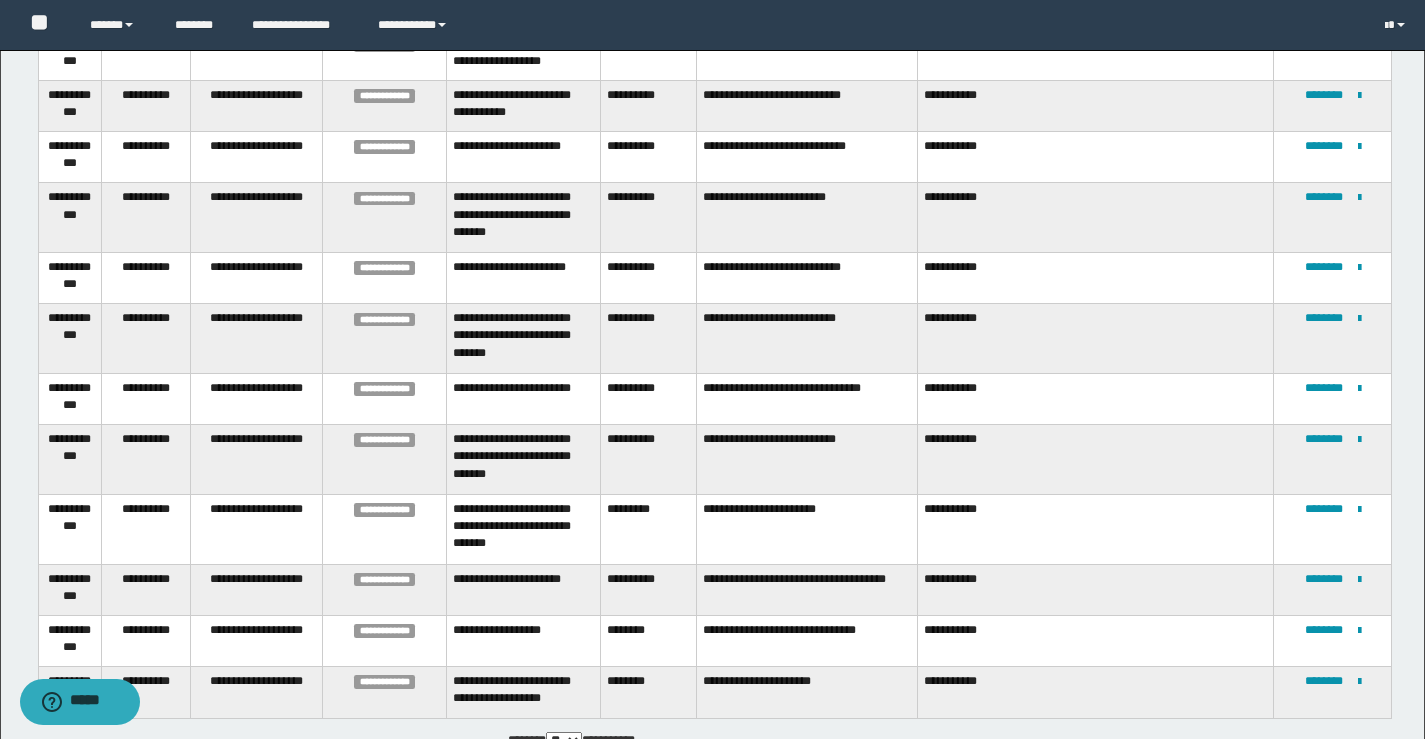 scroll, scrollTop: 1991, scrollLeft: 0, axis: vertical 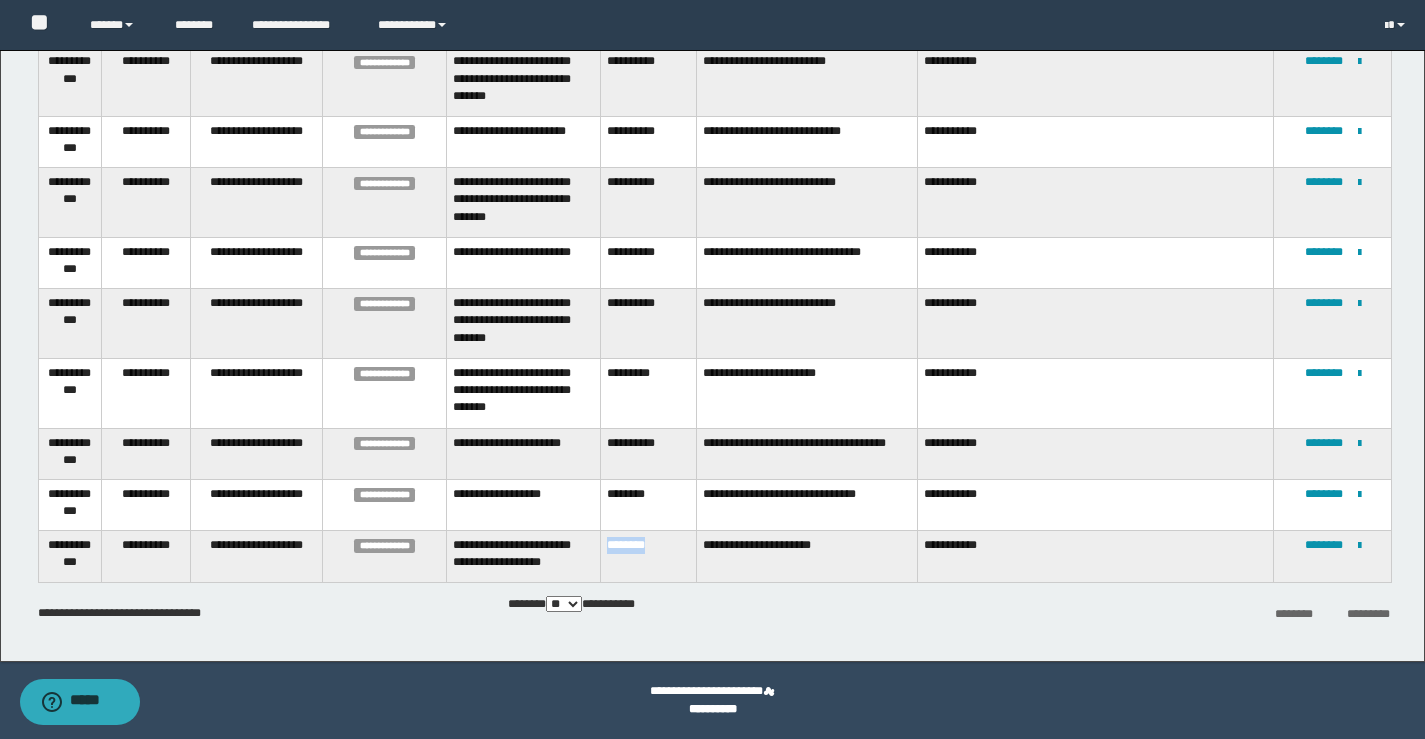 drag, startPoint x: 670, startPoint y: 545, endPoint x: 606, endPoint y: 545, distance: 64 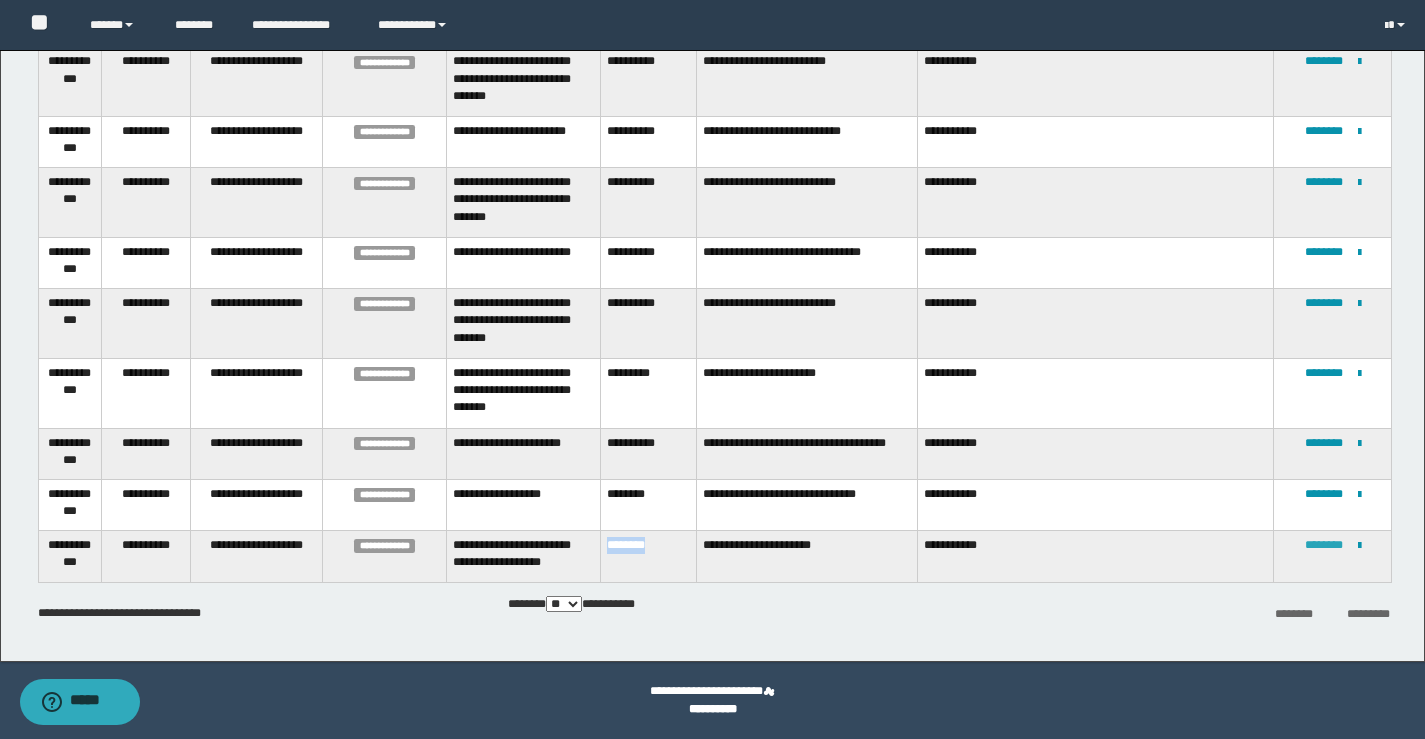 click on "********" at bounding box center (1324, 545) 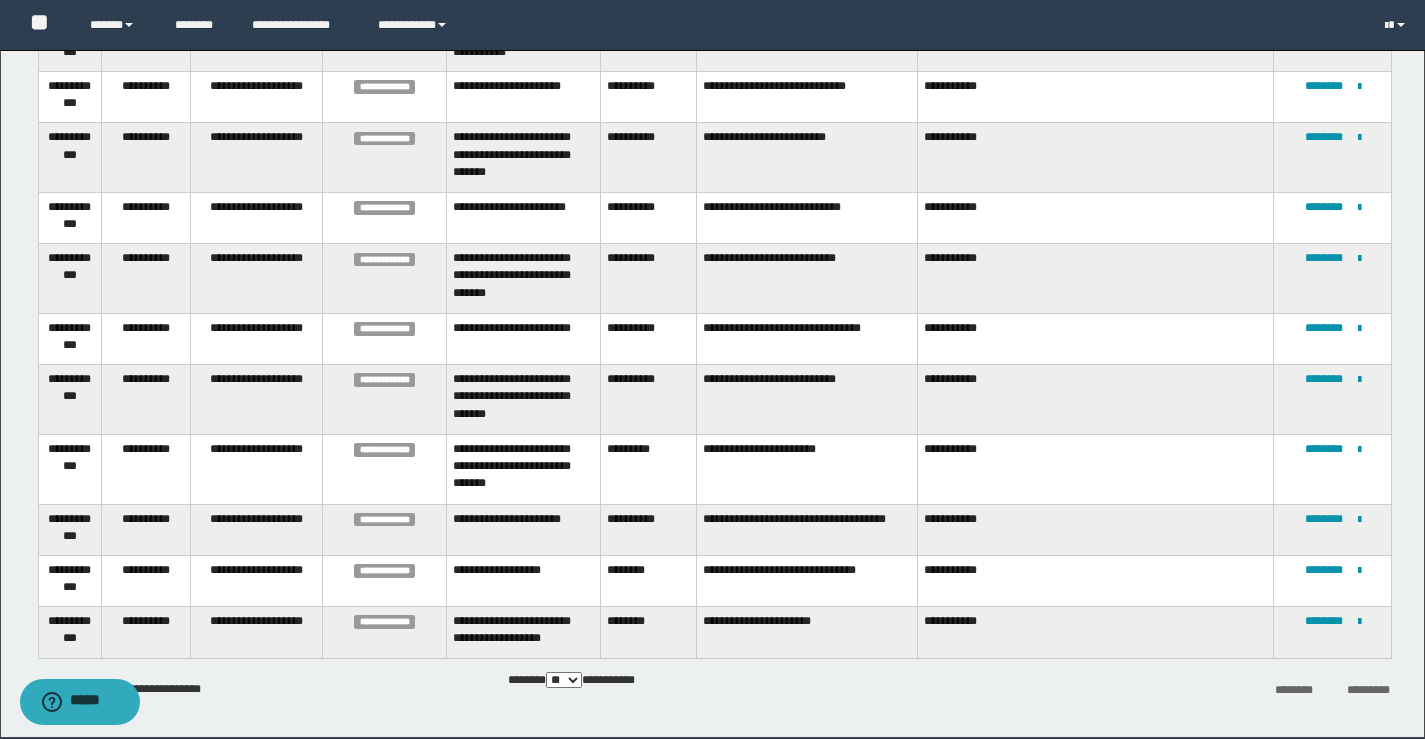 scroll, scrollTop: 1991, scrollLeft: 0, axis: vertical 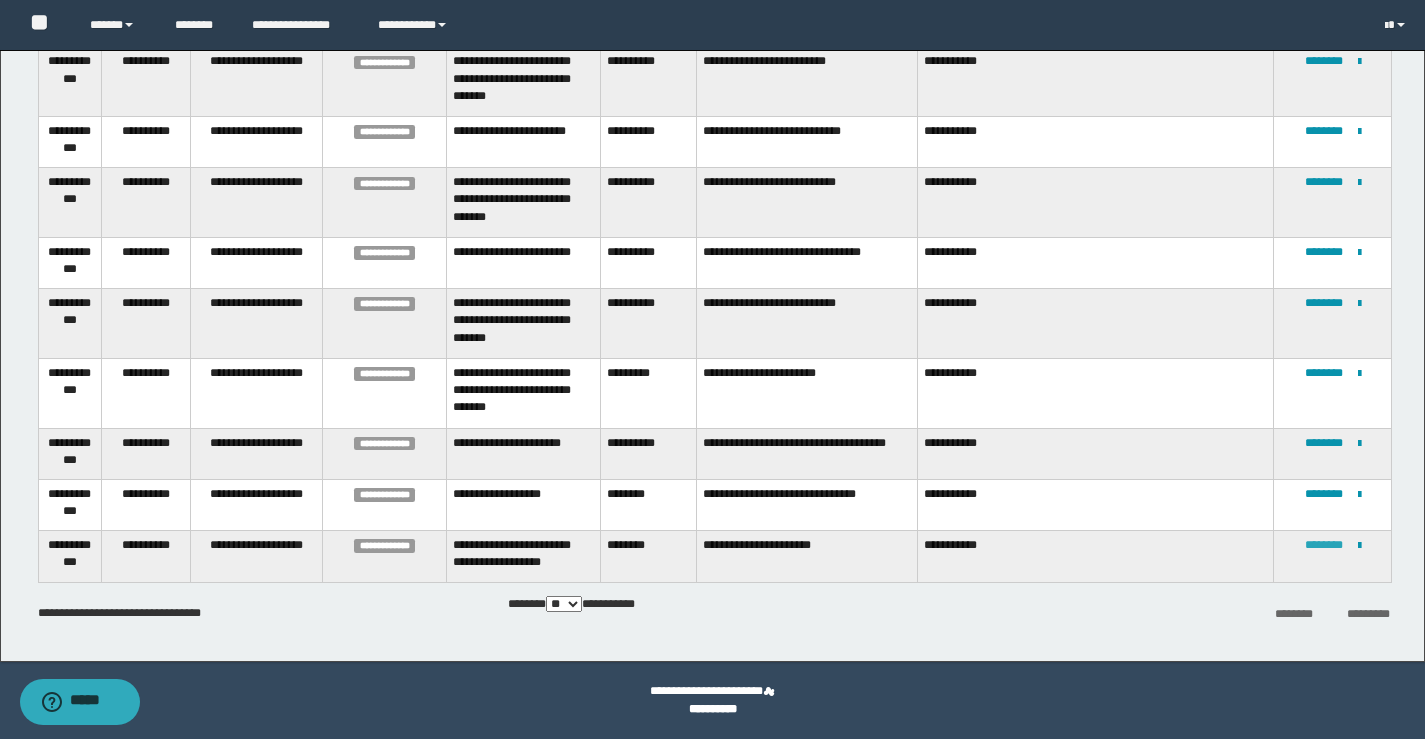 click on "********" at bounding box center [1324, 545] 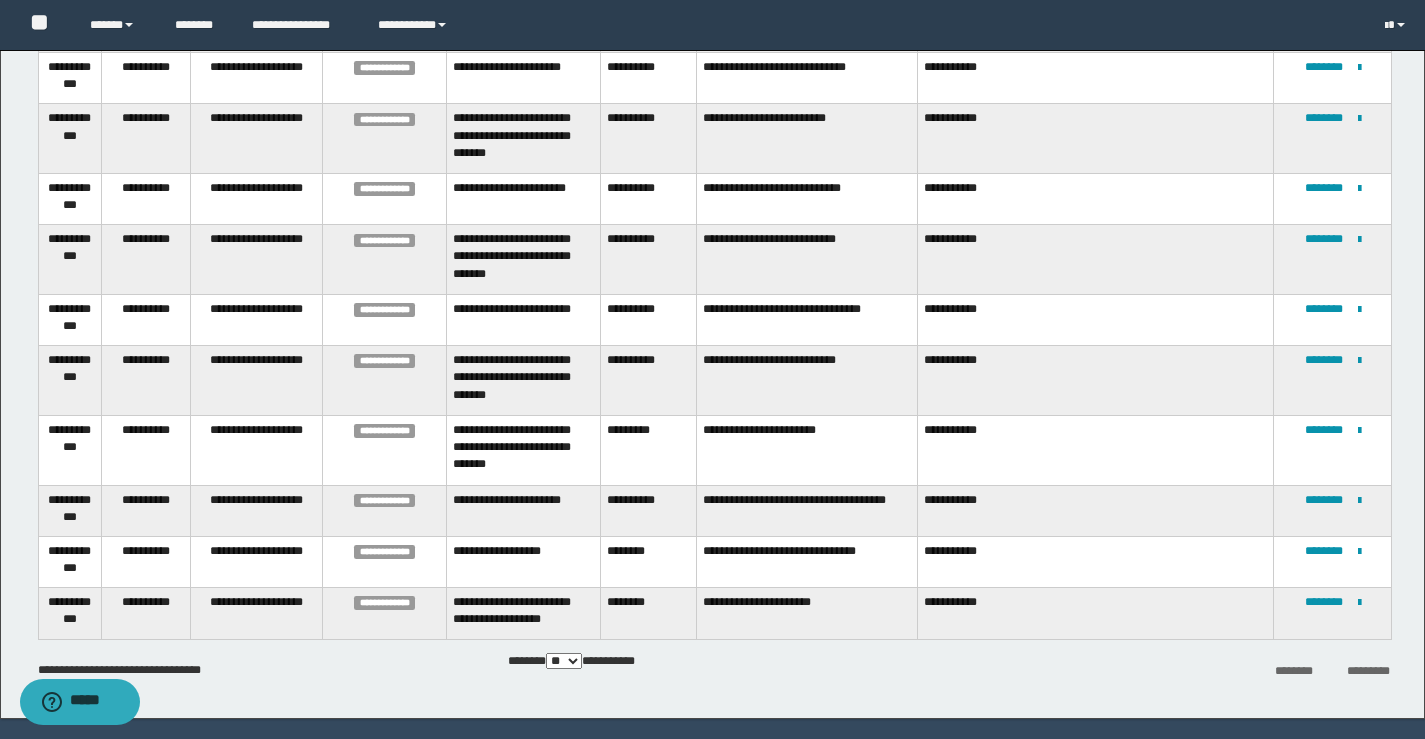 scroll, scrollTop: 1991, scrollLeft: 0, axis: vertical 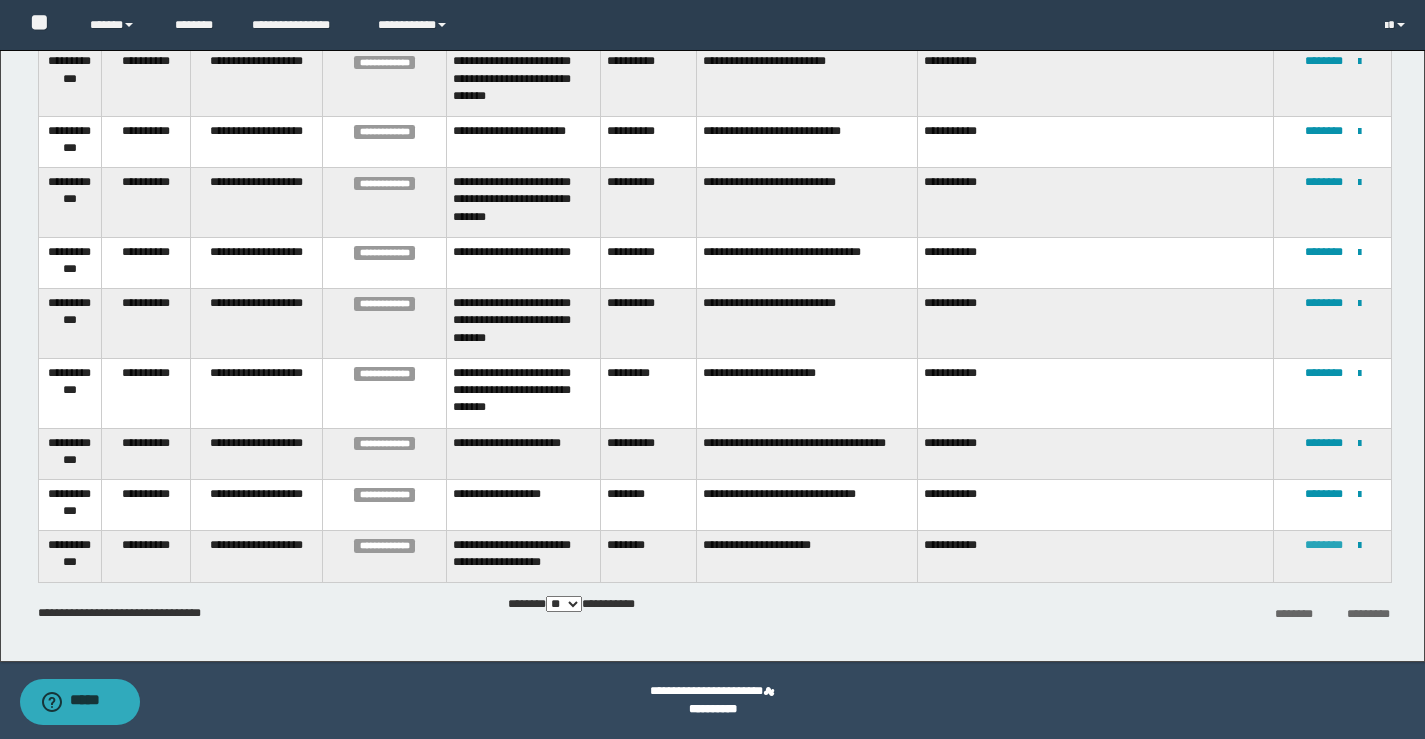 click on "********" at bounding box center (1324, 545) 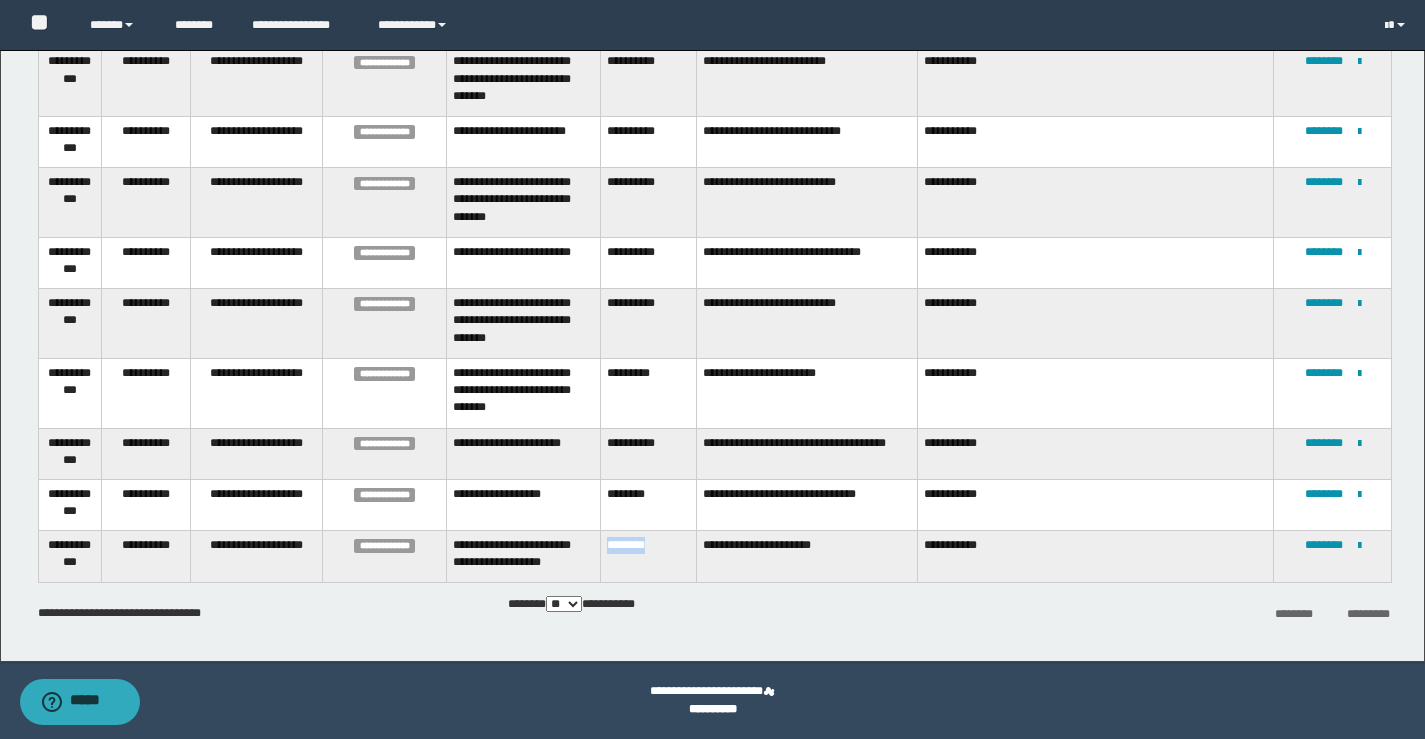 drag, startPoint x: 677, startPoint y: 544, endPoint x: 604, endPoint y: 547, distance: 73.061615 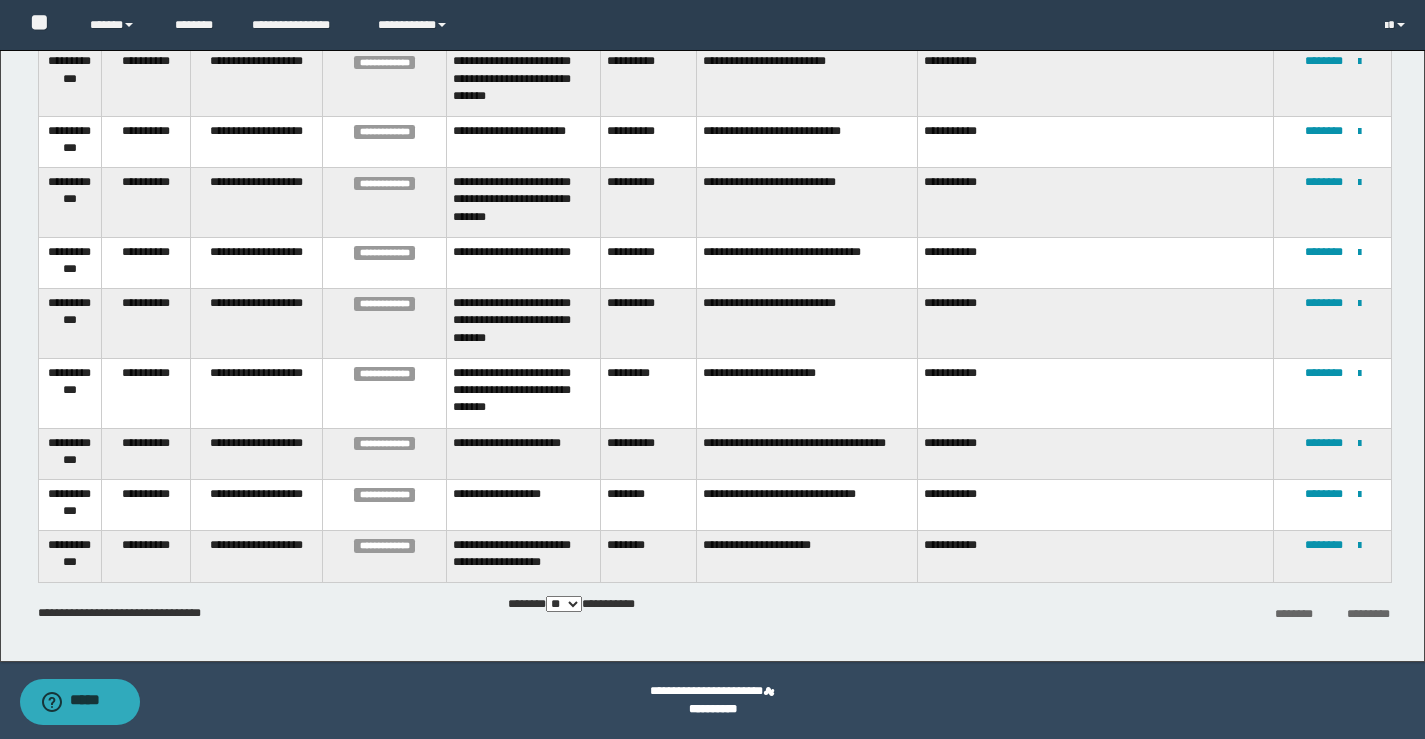copy on "********" 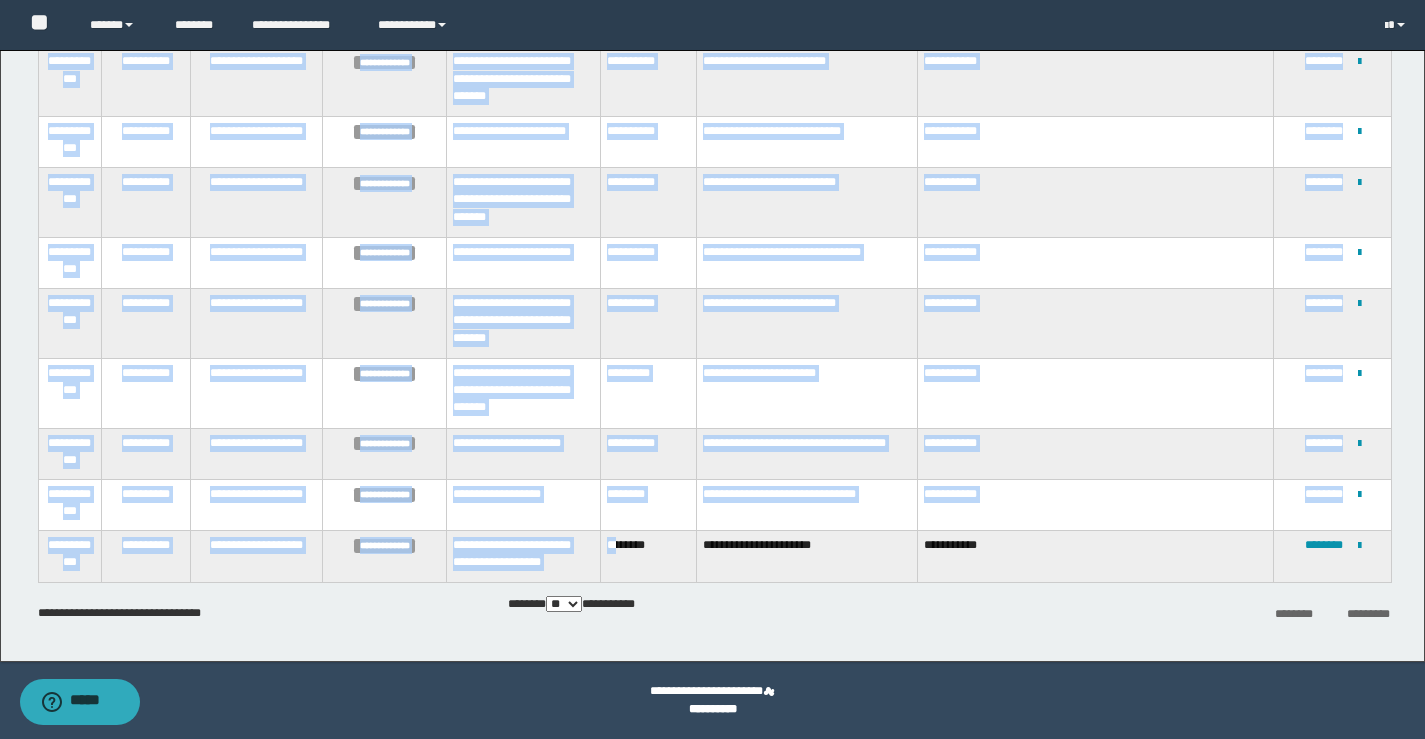 drag, startPoint x: 662, startPoint y: 545, endPoint x: 619, endPoint y: 543, distance: 43.046486 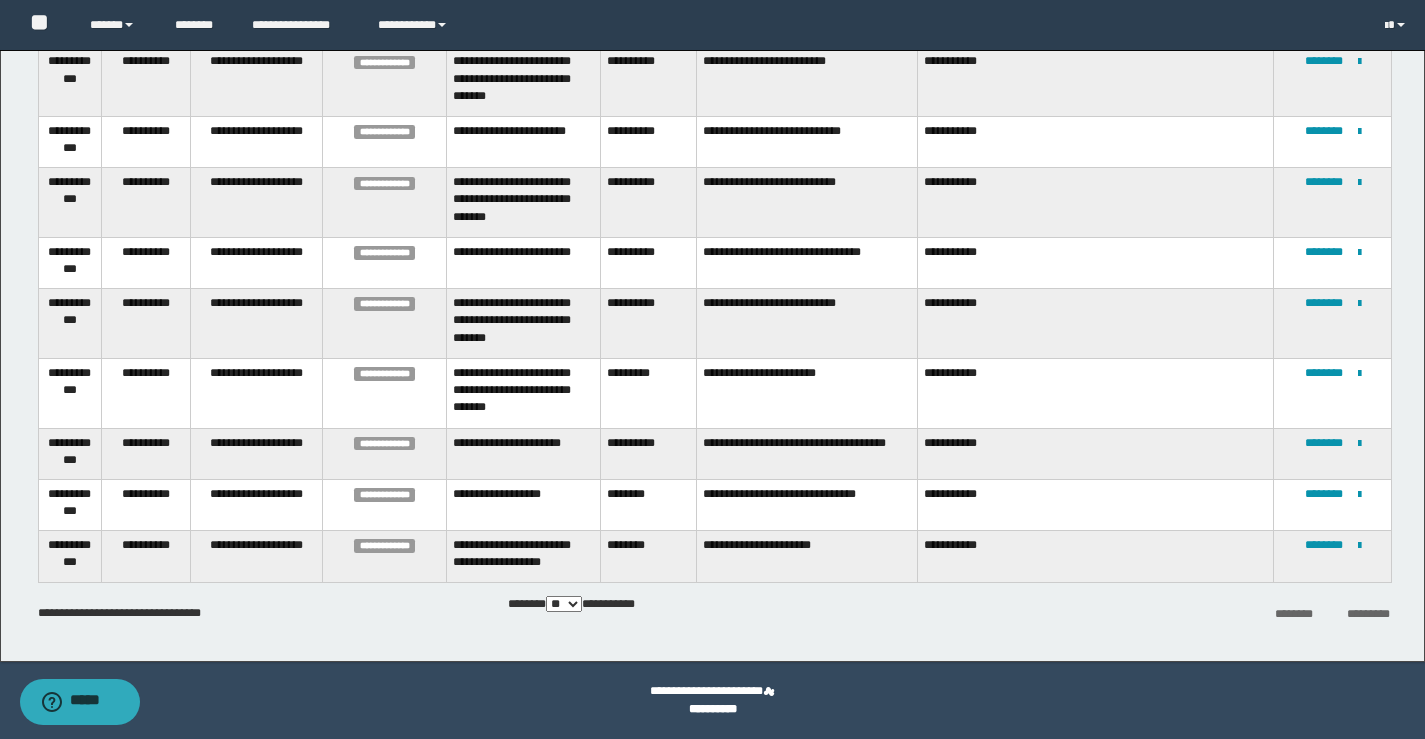 click on "********" at bounding box center (648, 557) 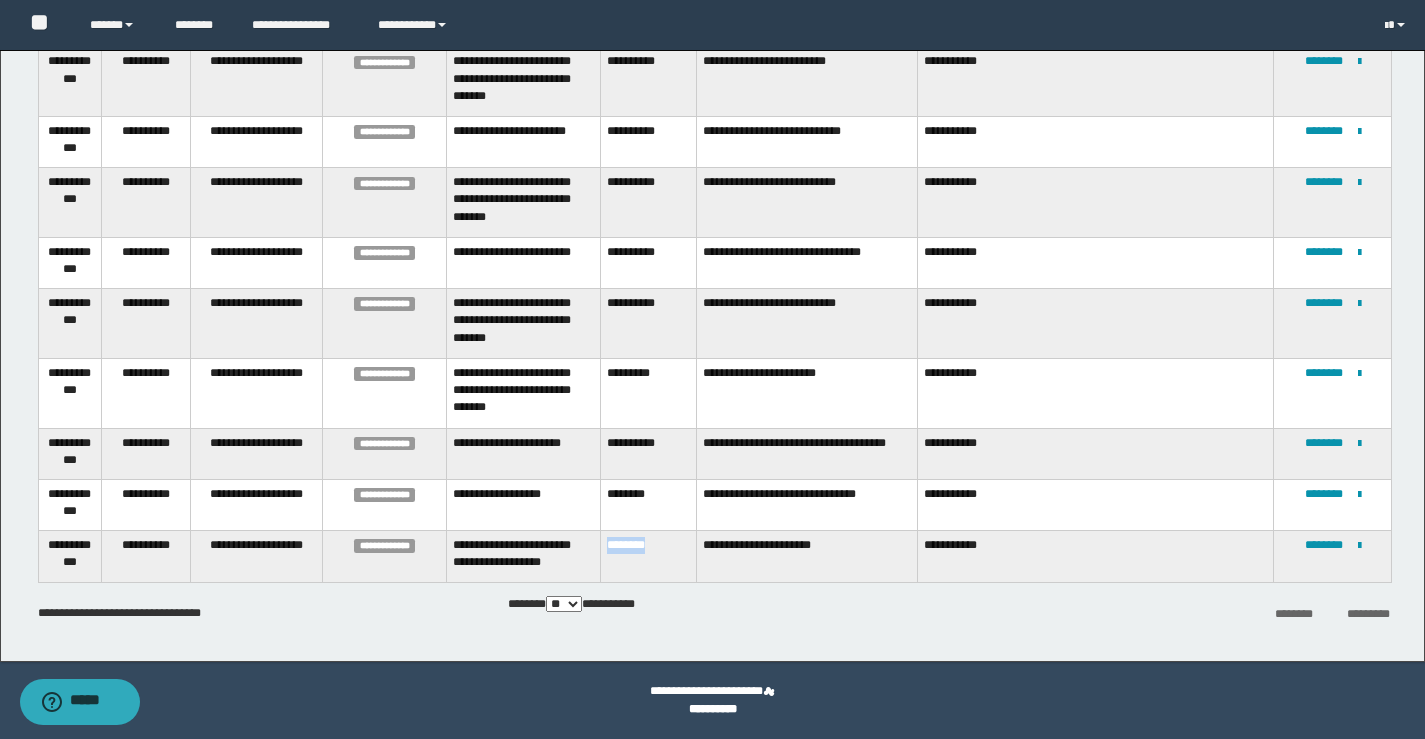 drag, startPoint x: 662, startPoint y: 549, endPoint x: 608, endPoint y: 549, distance: 54 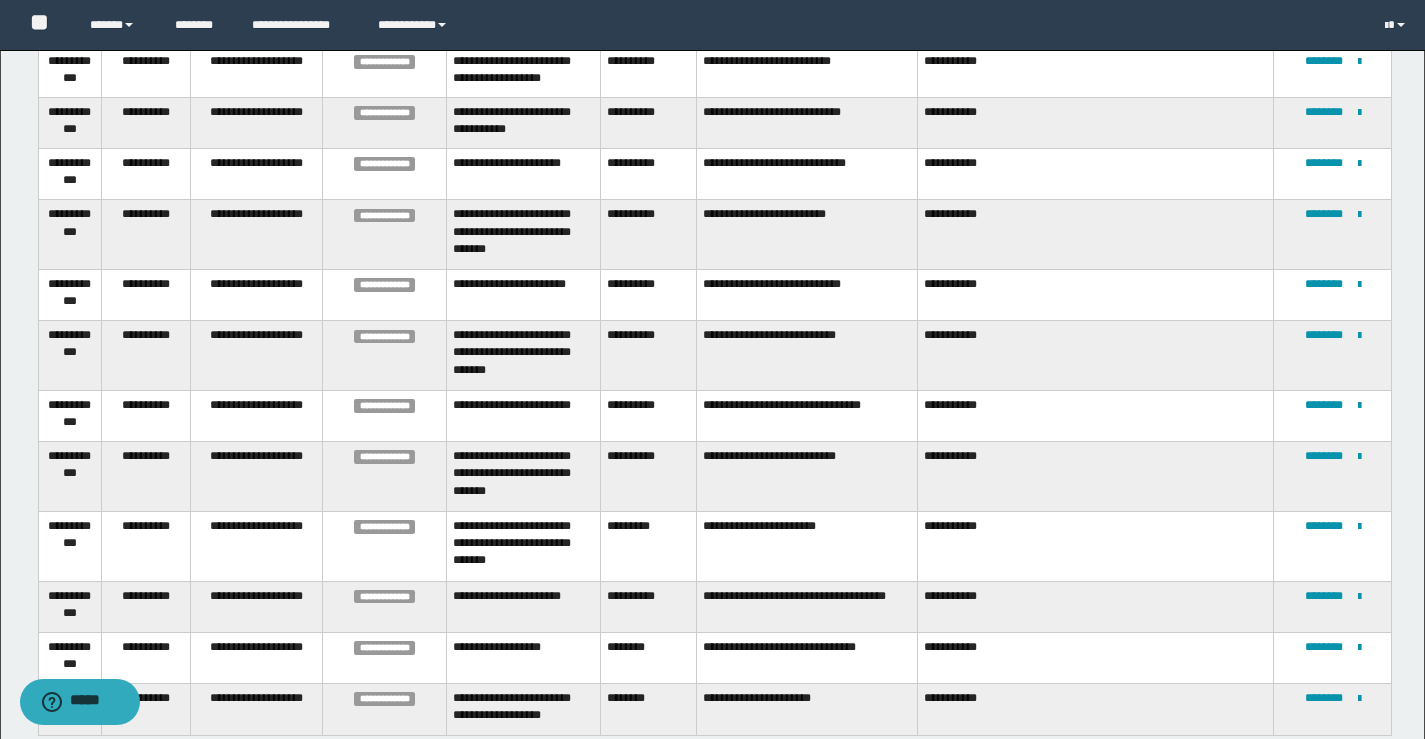scroll, scrollTop: 1891, scrollLeft: 0, axis: vertical 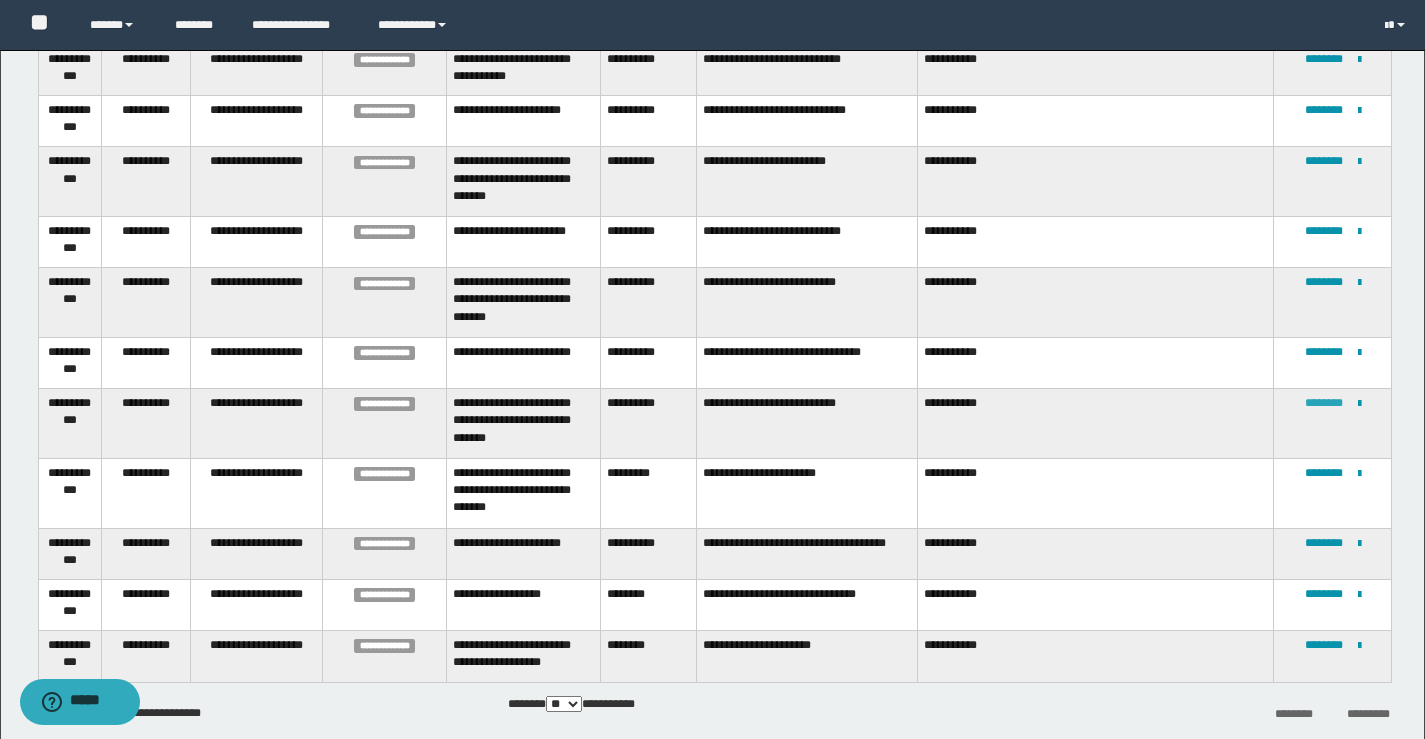 drag, startPoint x: 1320, startPoint y: 425, endPoint x: 1331, endPoint y: 430, distance: 12.083046 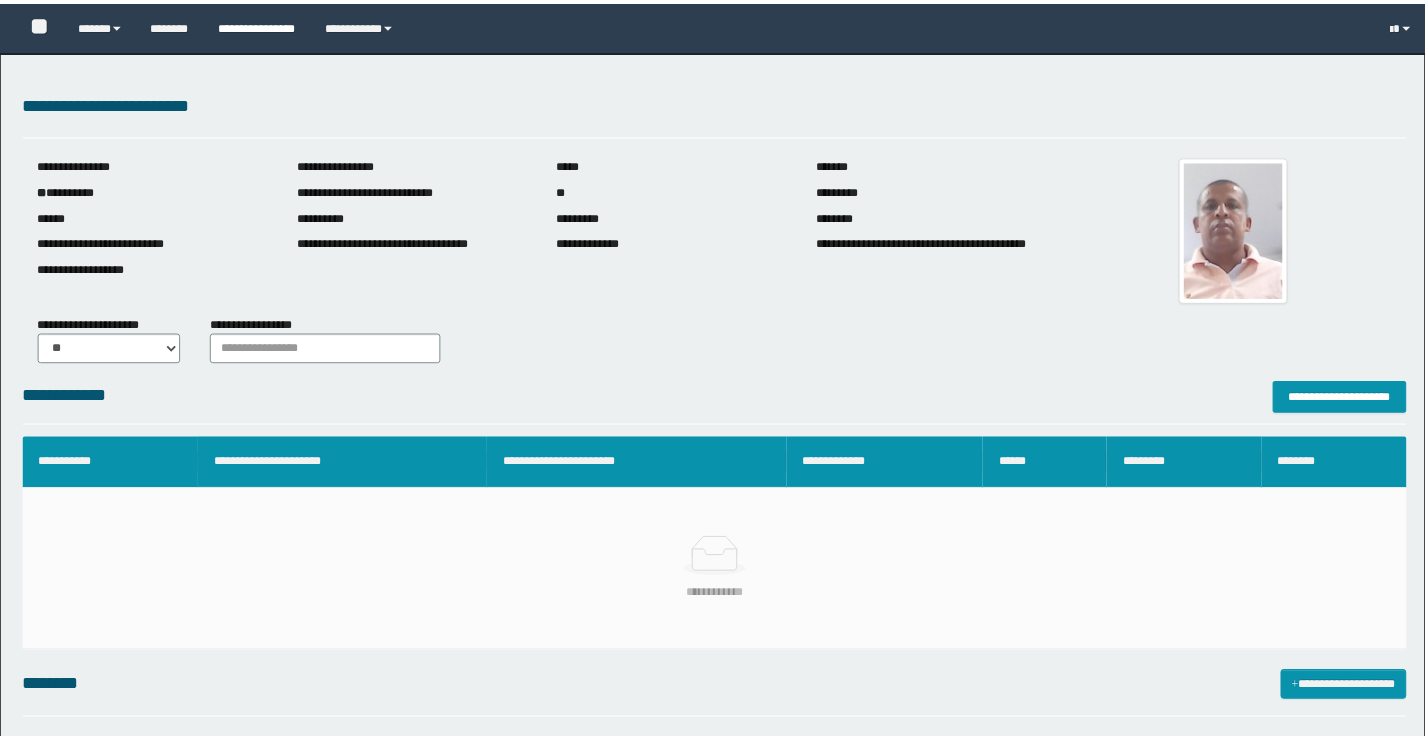 scroll, scrollTop: 0, scrollLeft: 0, axis: both 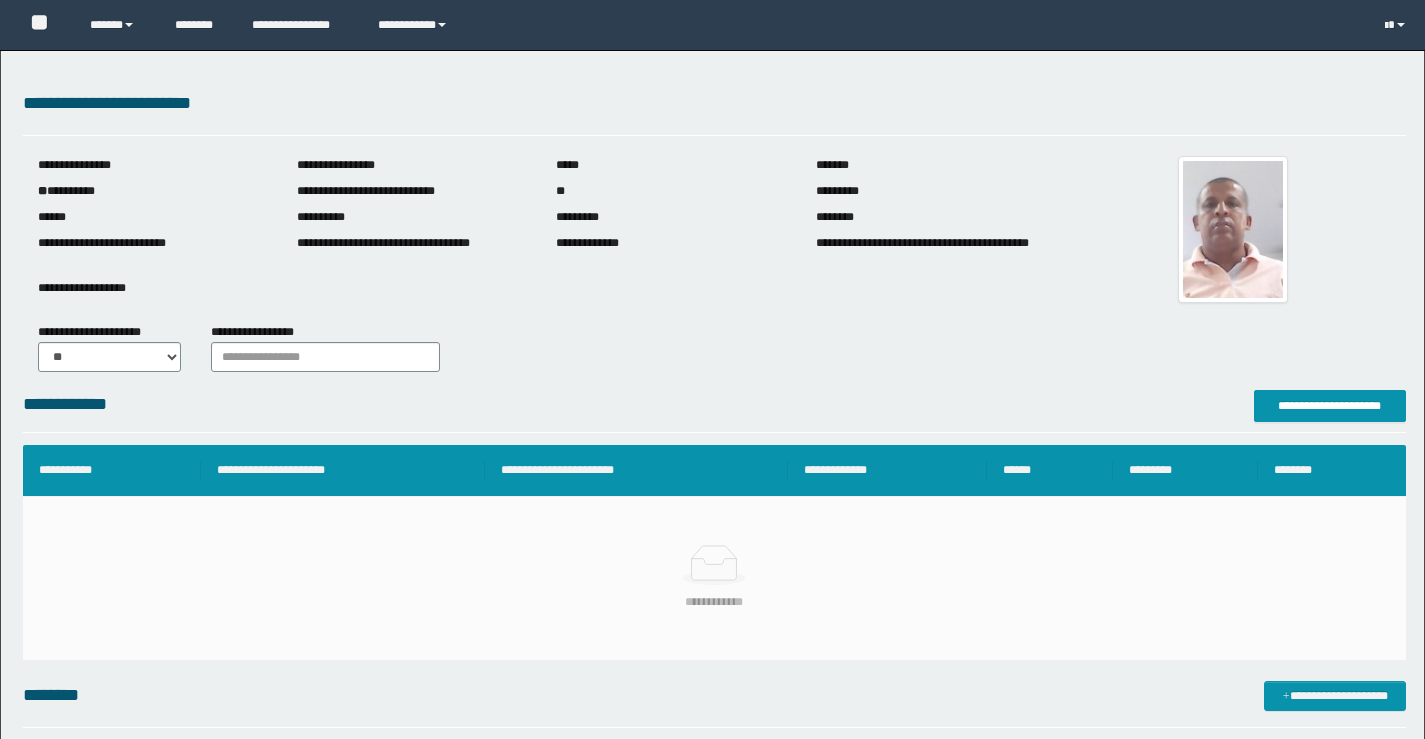 click on "**********" at bounding box center [152, 191] 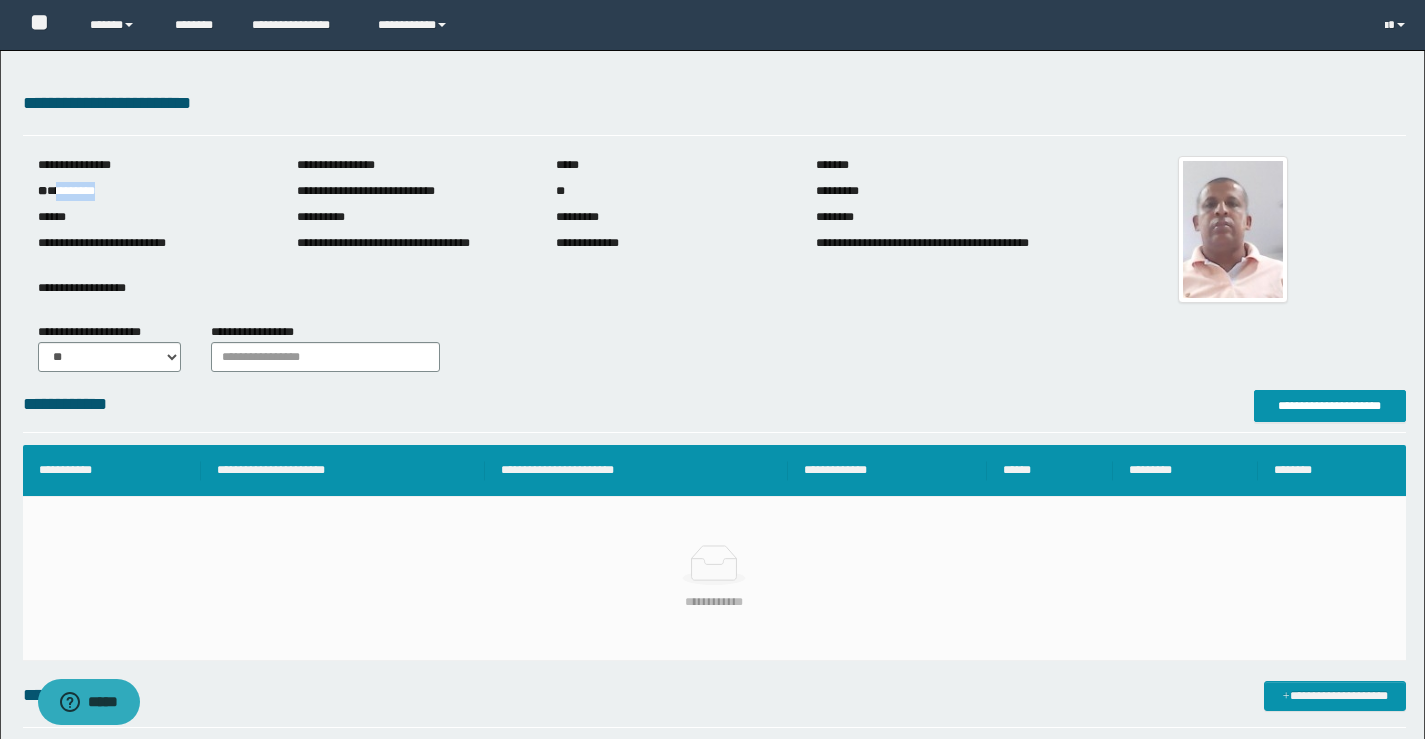 scroll, scrollTop: 0, scrollLeft: 0, axis: both 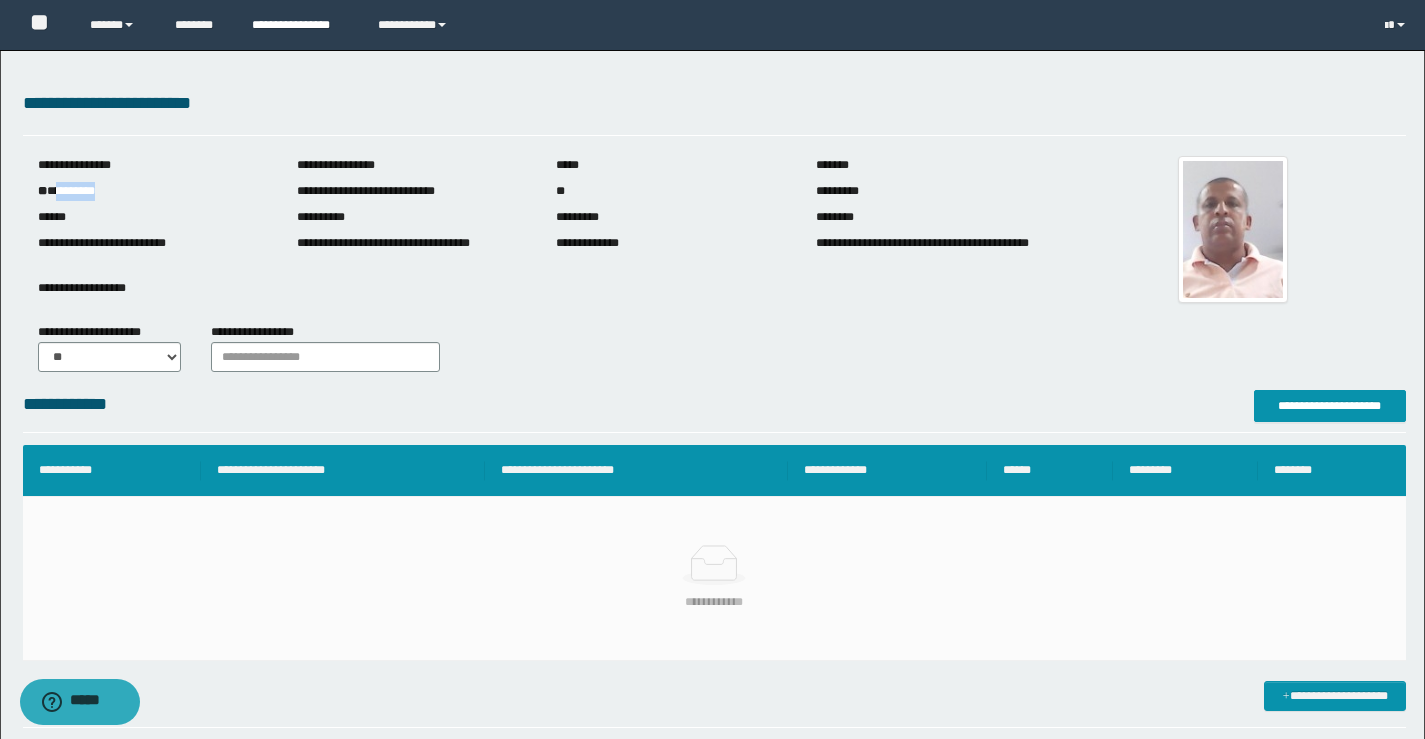 click on "**********" at bounding box center [300, 25] 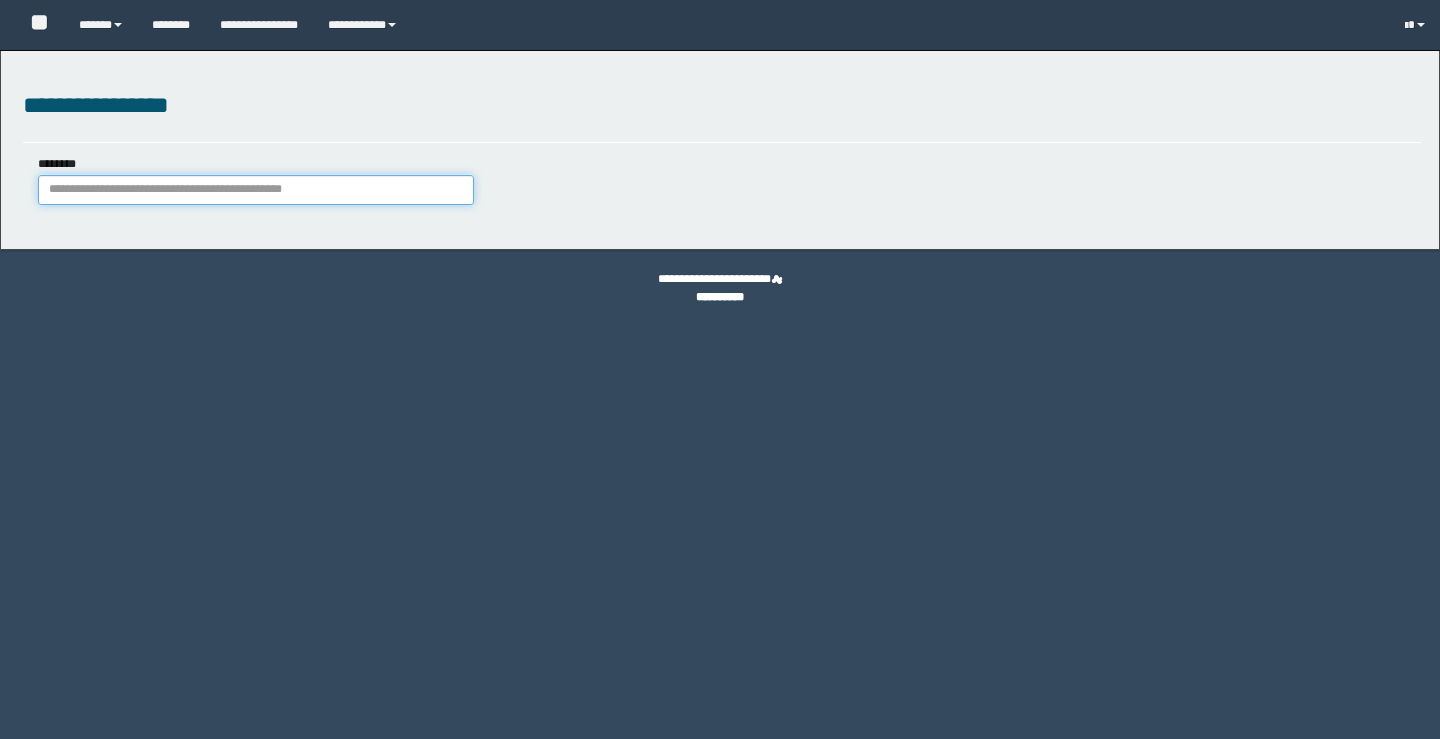 click on "********" at bounding box center (256, 190) 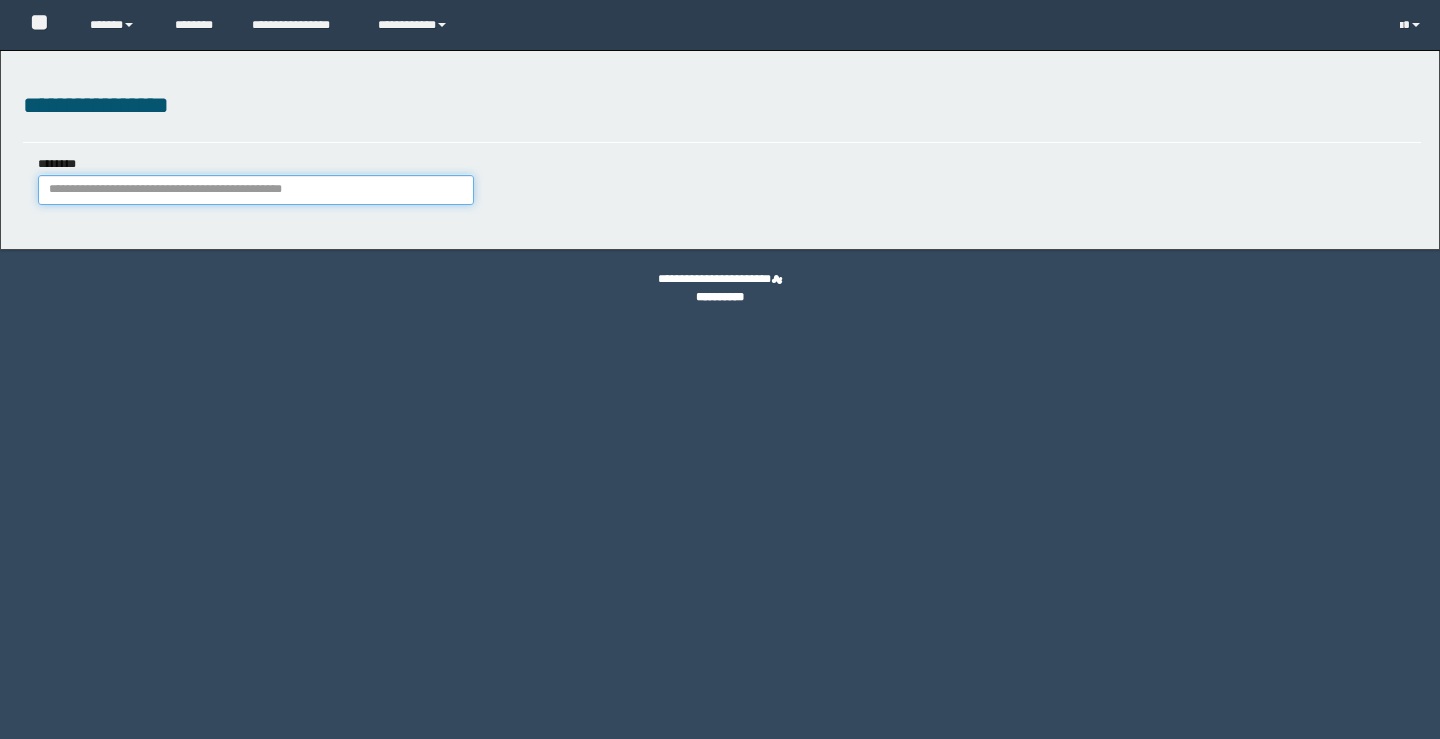 scroll, scrollTop: 0, scrollLeft: 0, axis: both 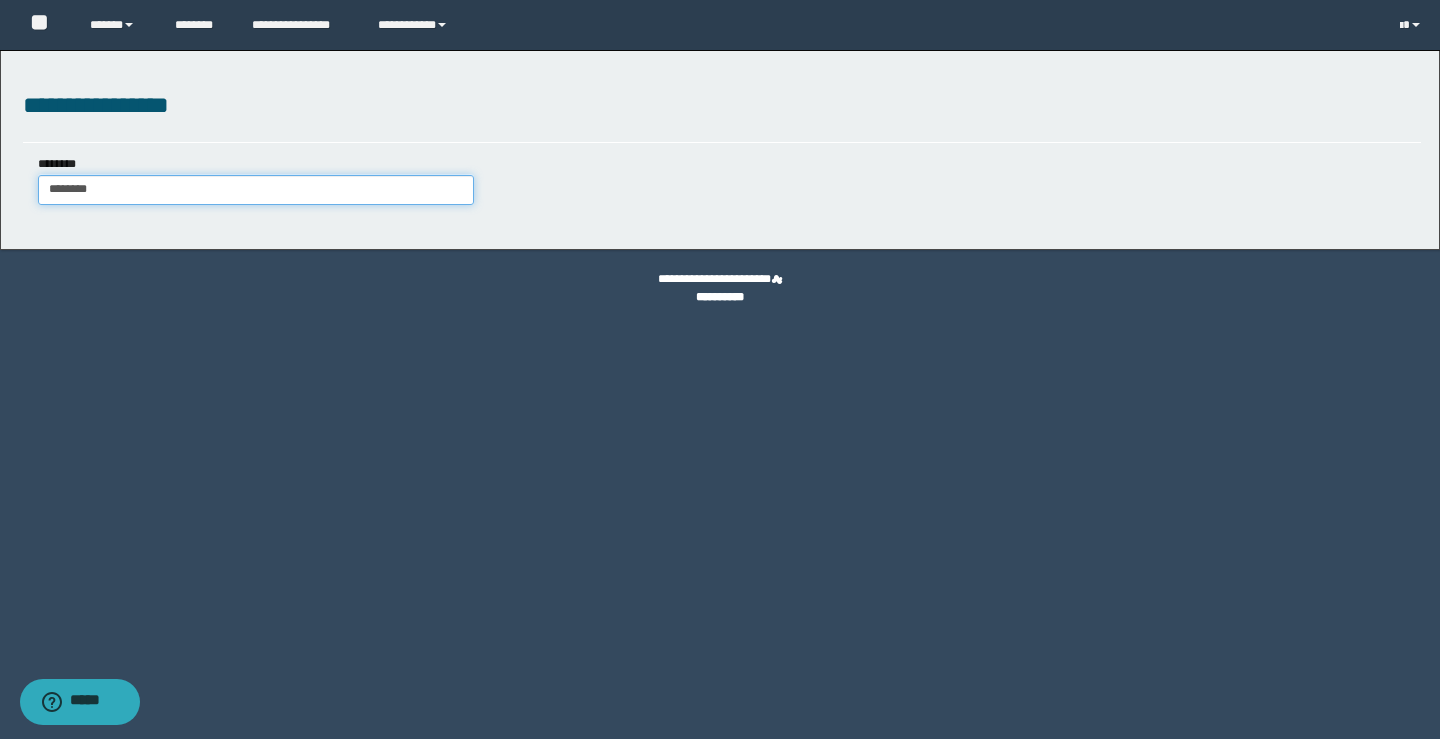 type on "********" 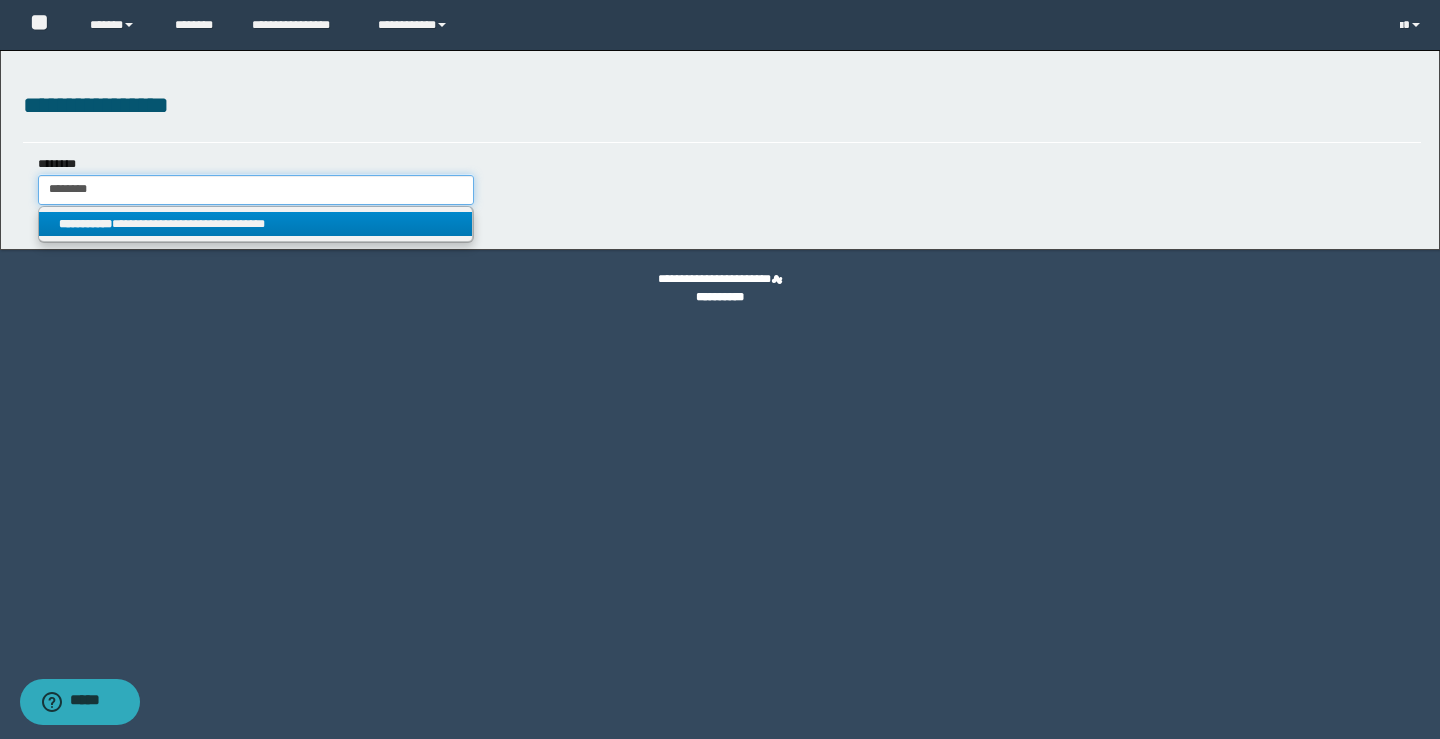 type on "********" 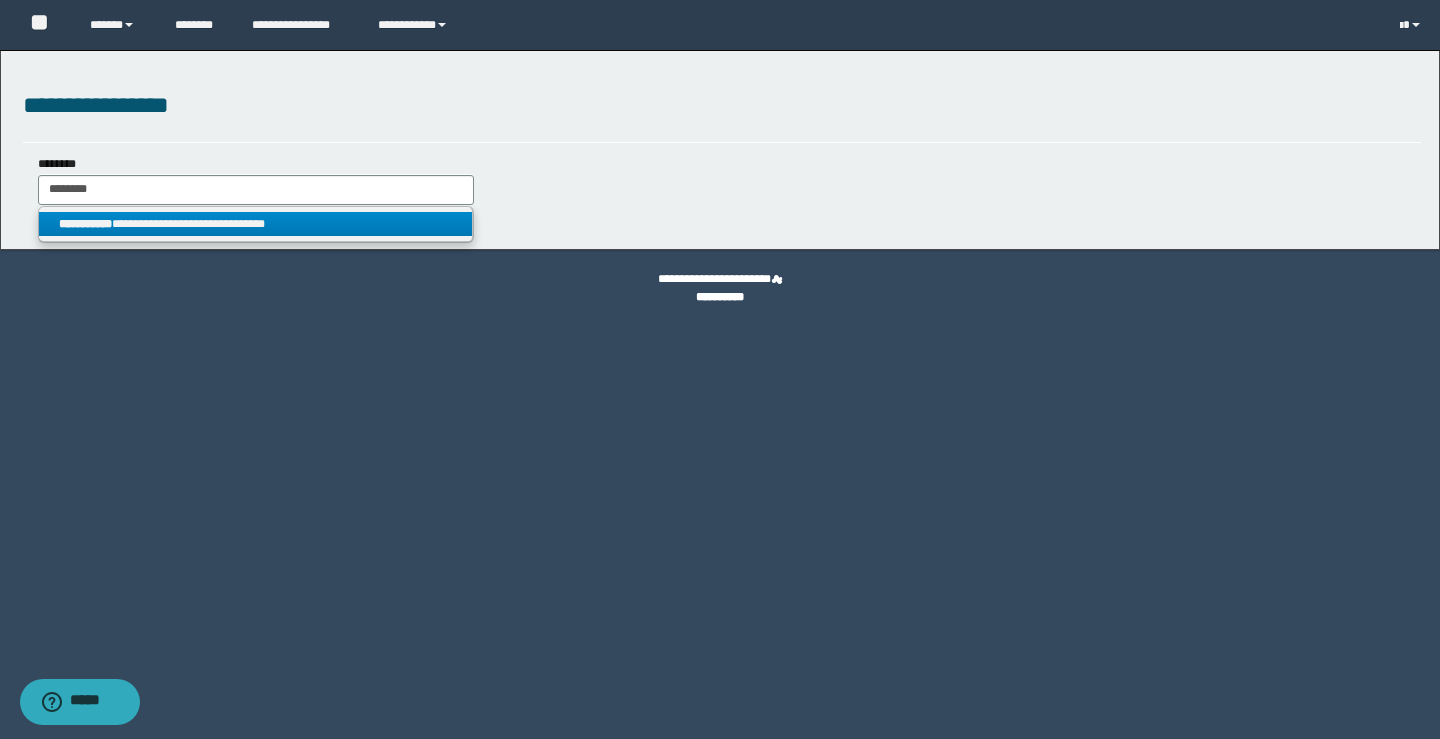 click on "**********" at bounding box center [255, 224] 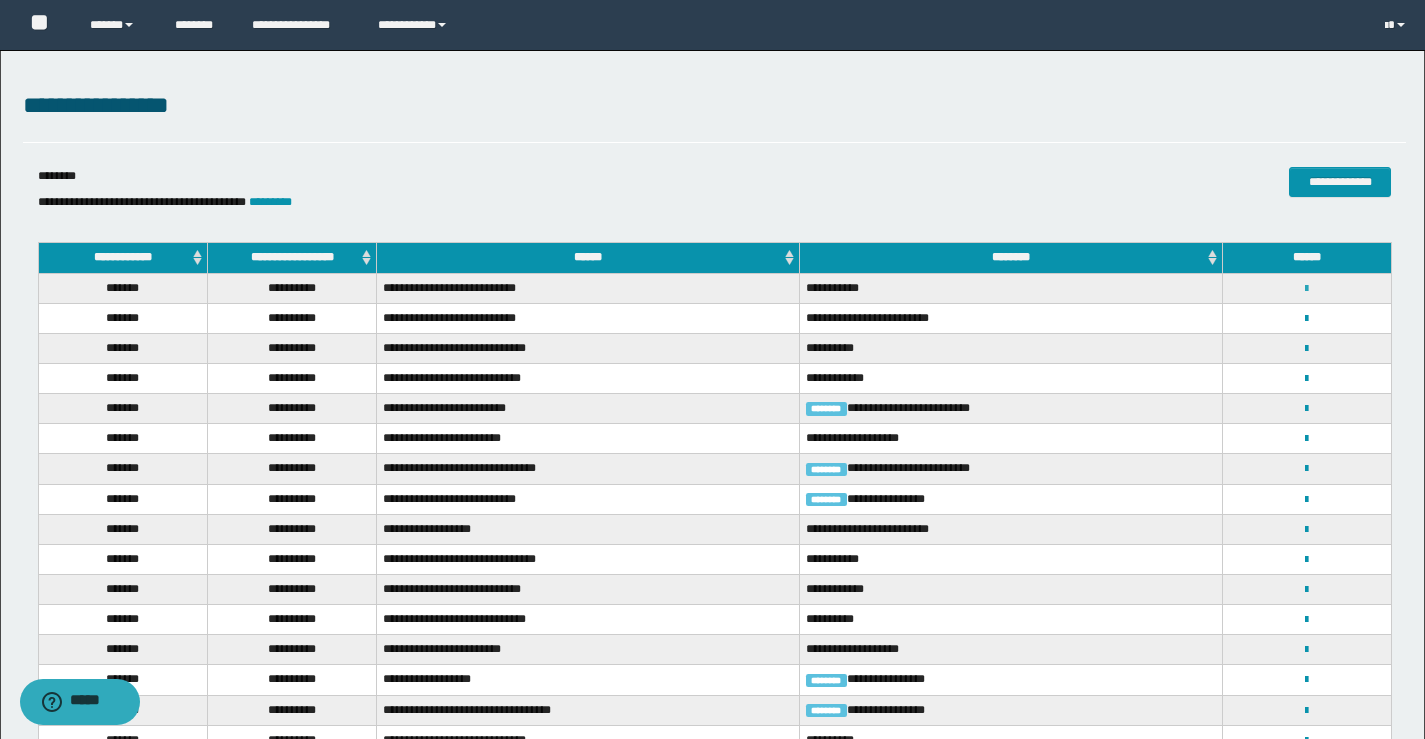 click at bounding box center (1306, 289) 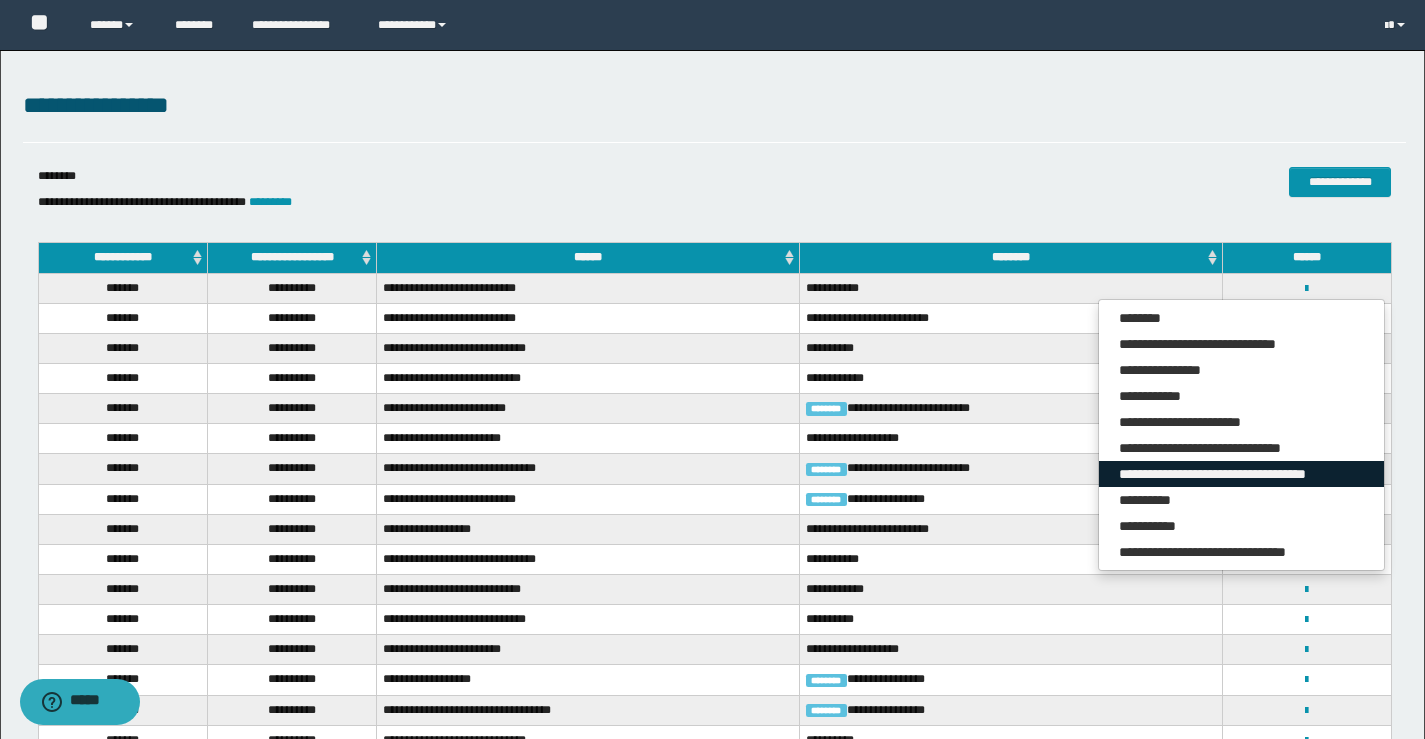 click on "**********" at bounding box center [1241, 474] 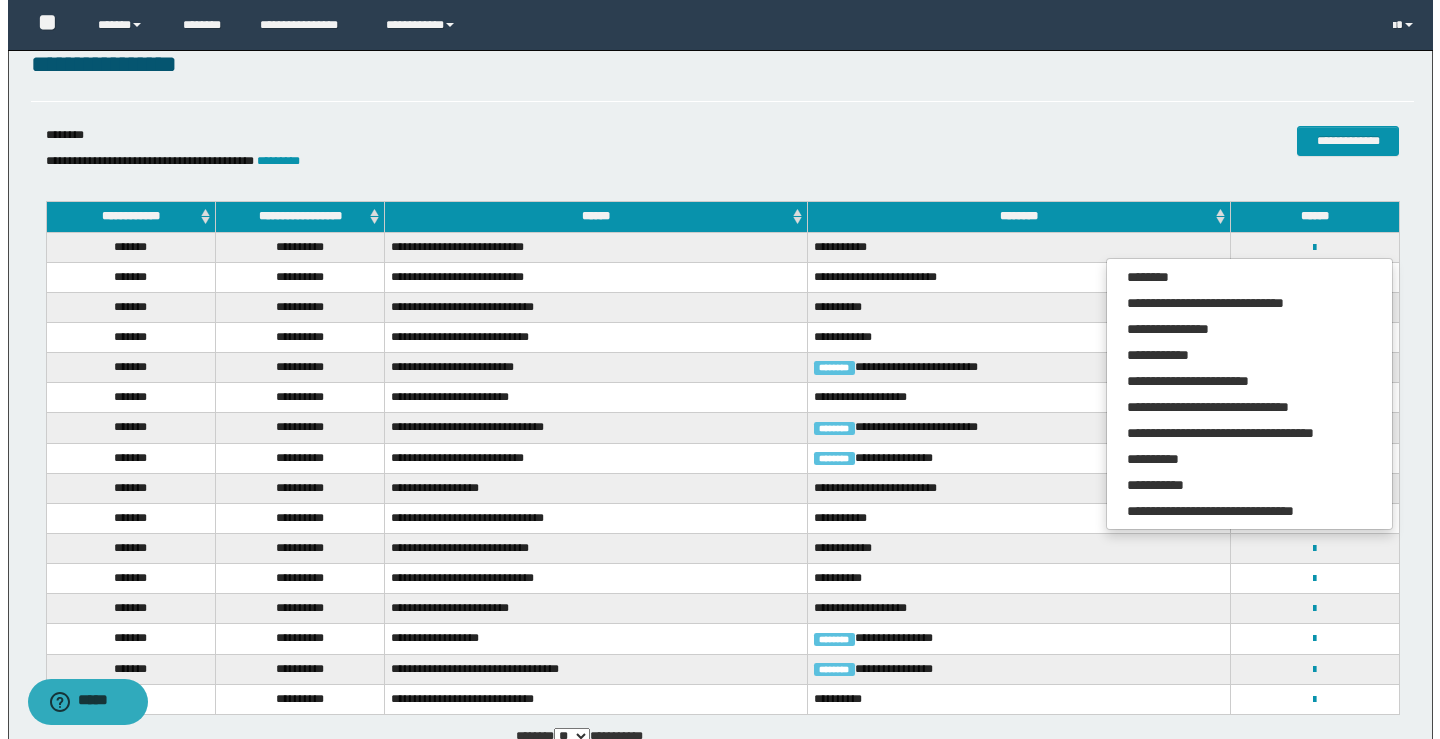 scroll, scrollTop: 0, scrollLeft: 0, axis: both 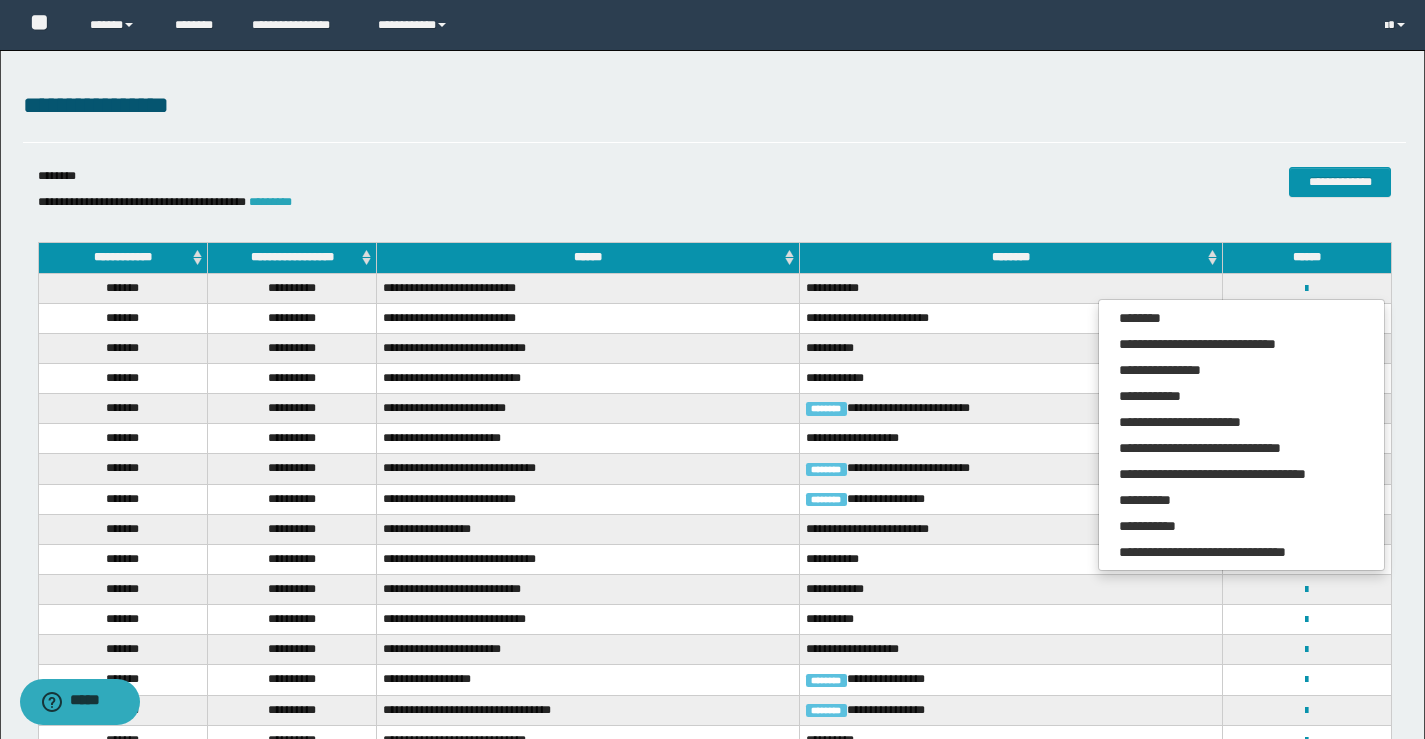 click on "*********" at bounding box center (270, 202) 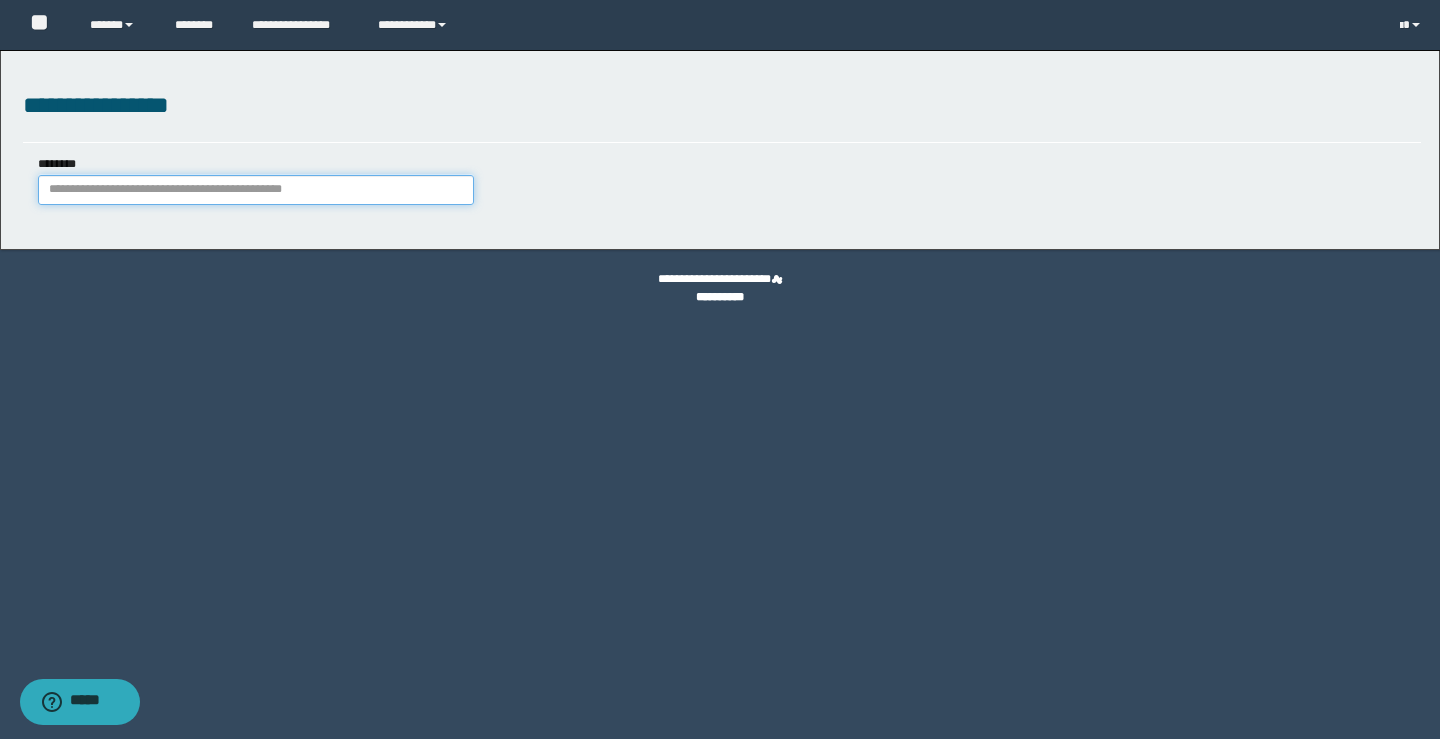 click on "********" at bounding box center [256, 190] 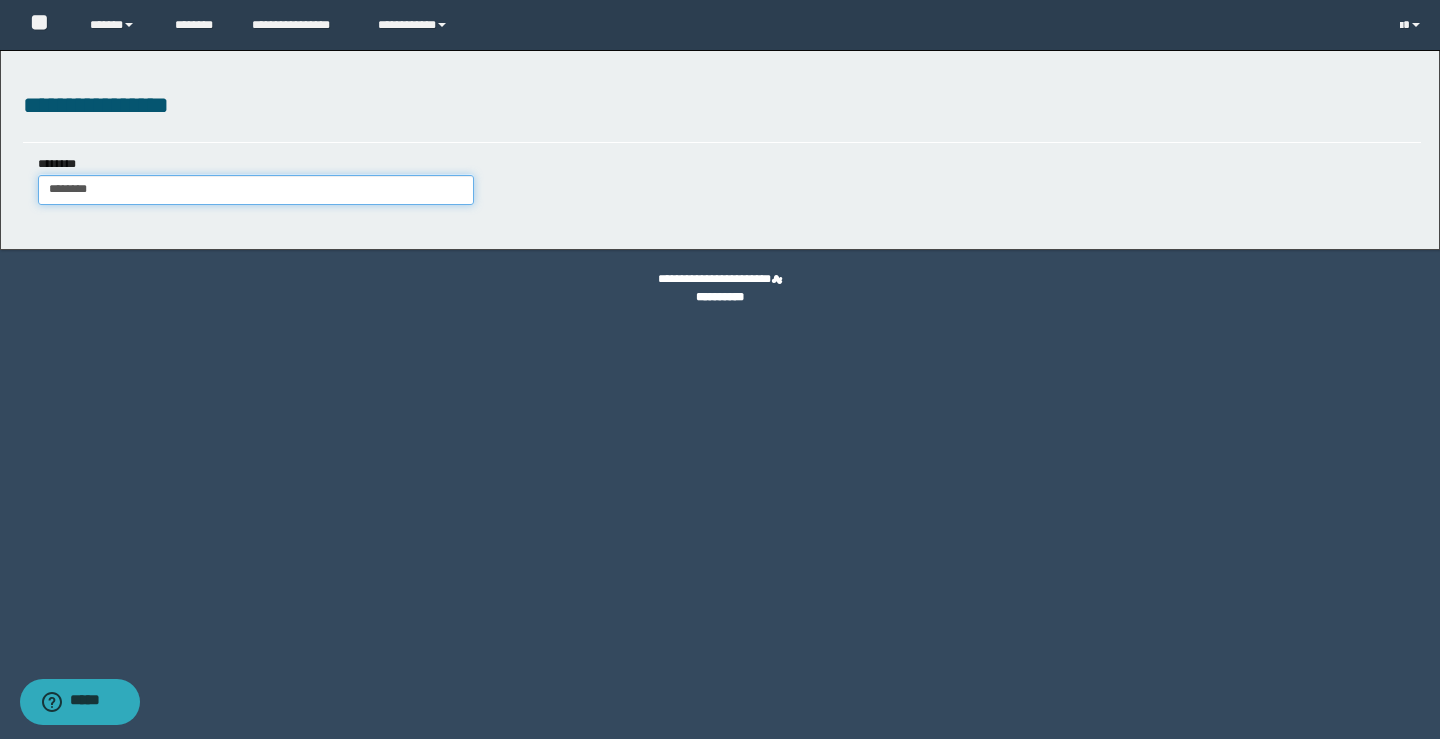 type on "********" 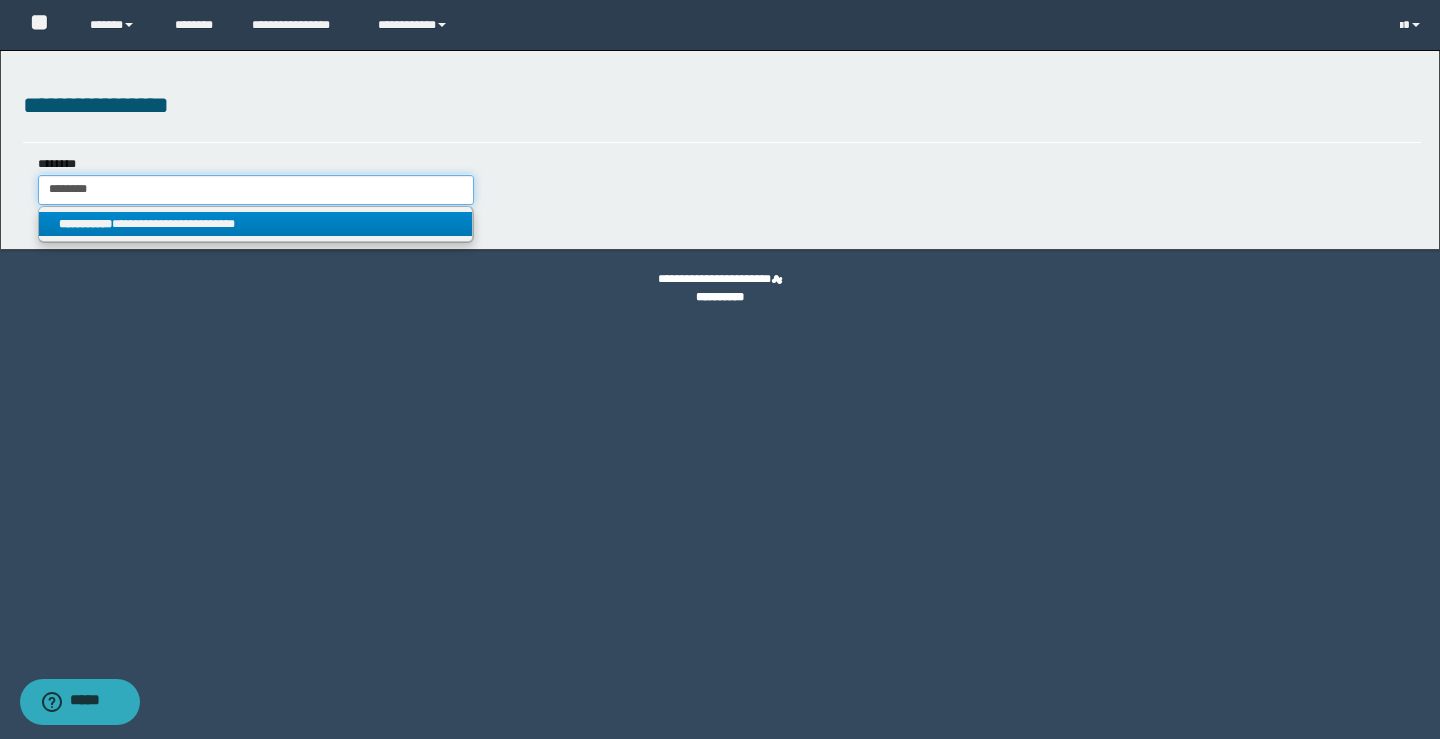 type on "********" 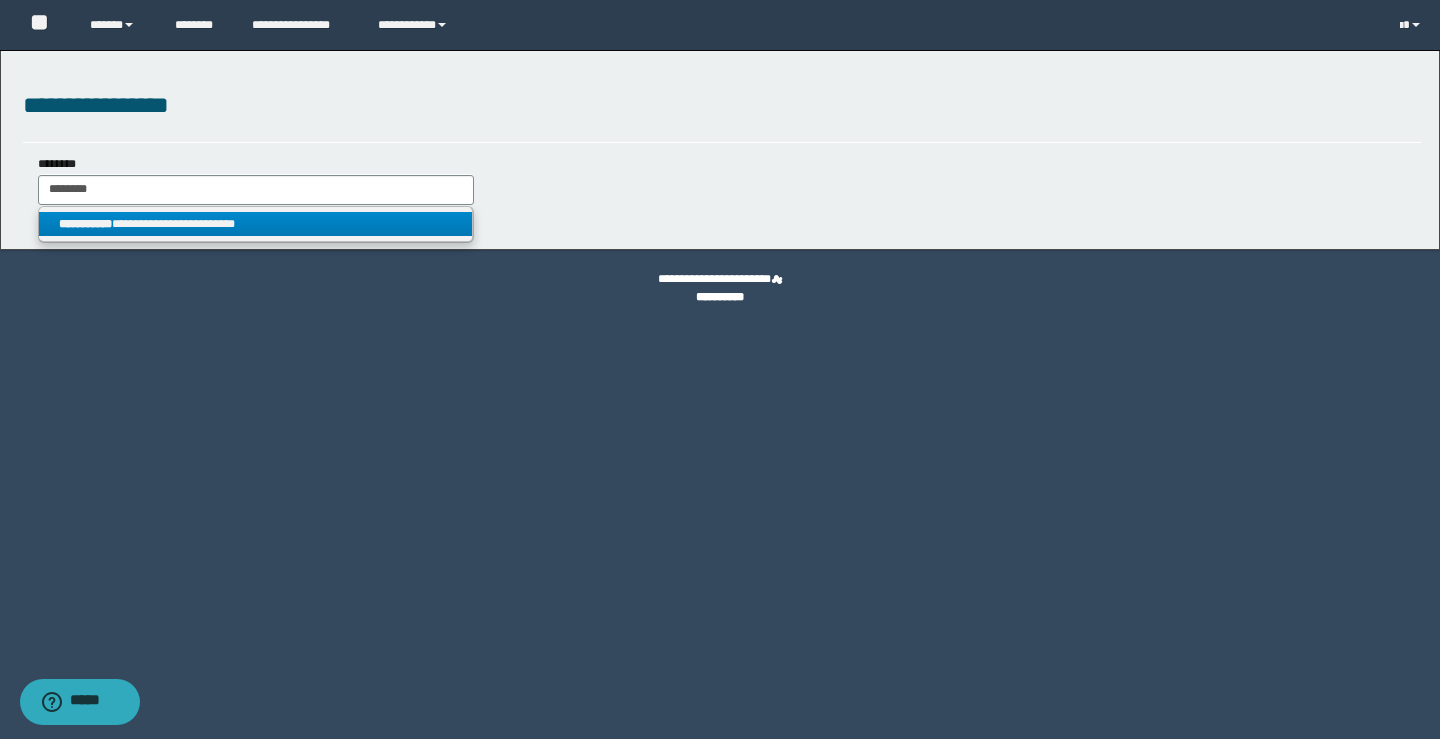 click on "**********" at bounding box center (85, 224) 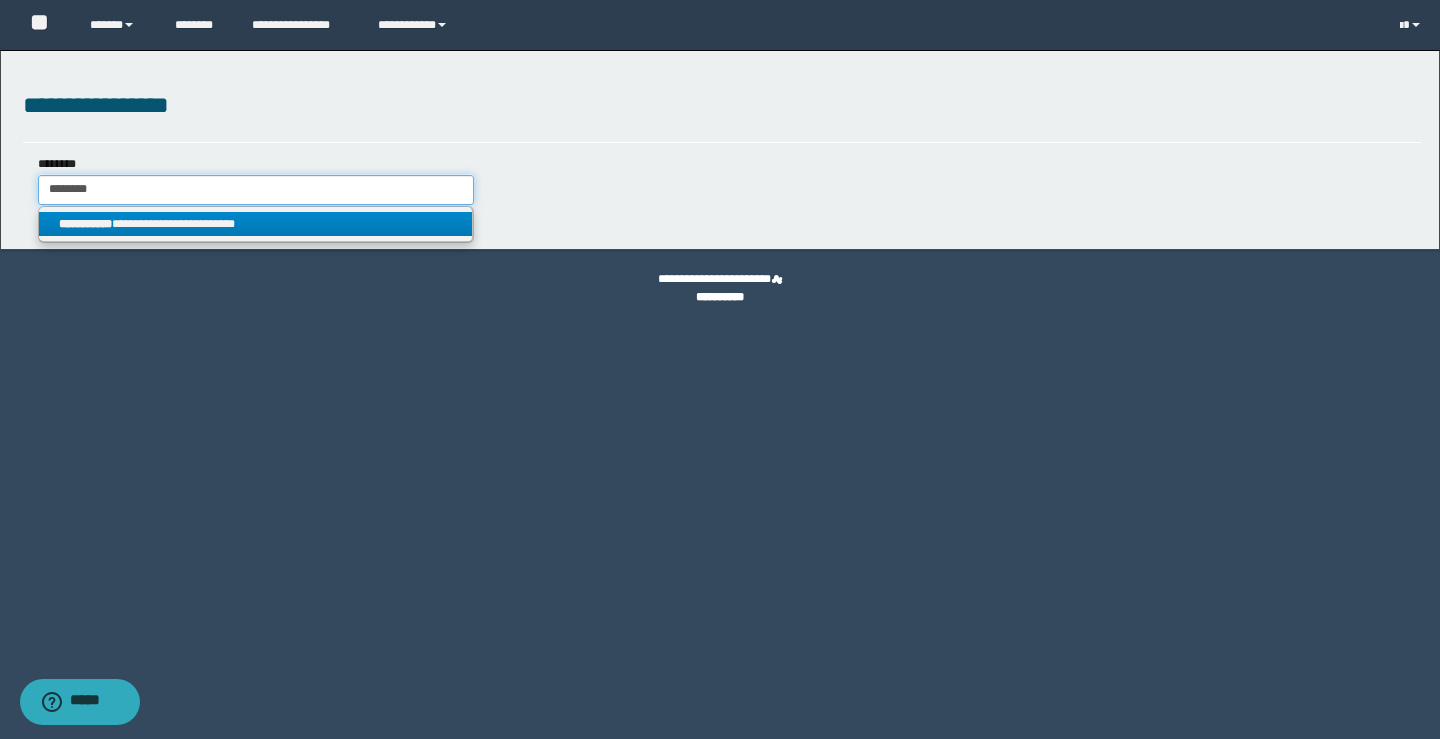 type 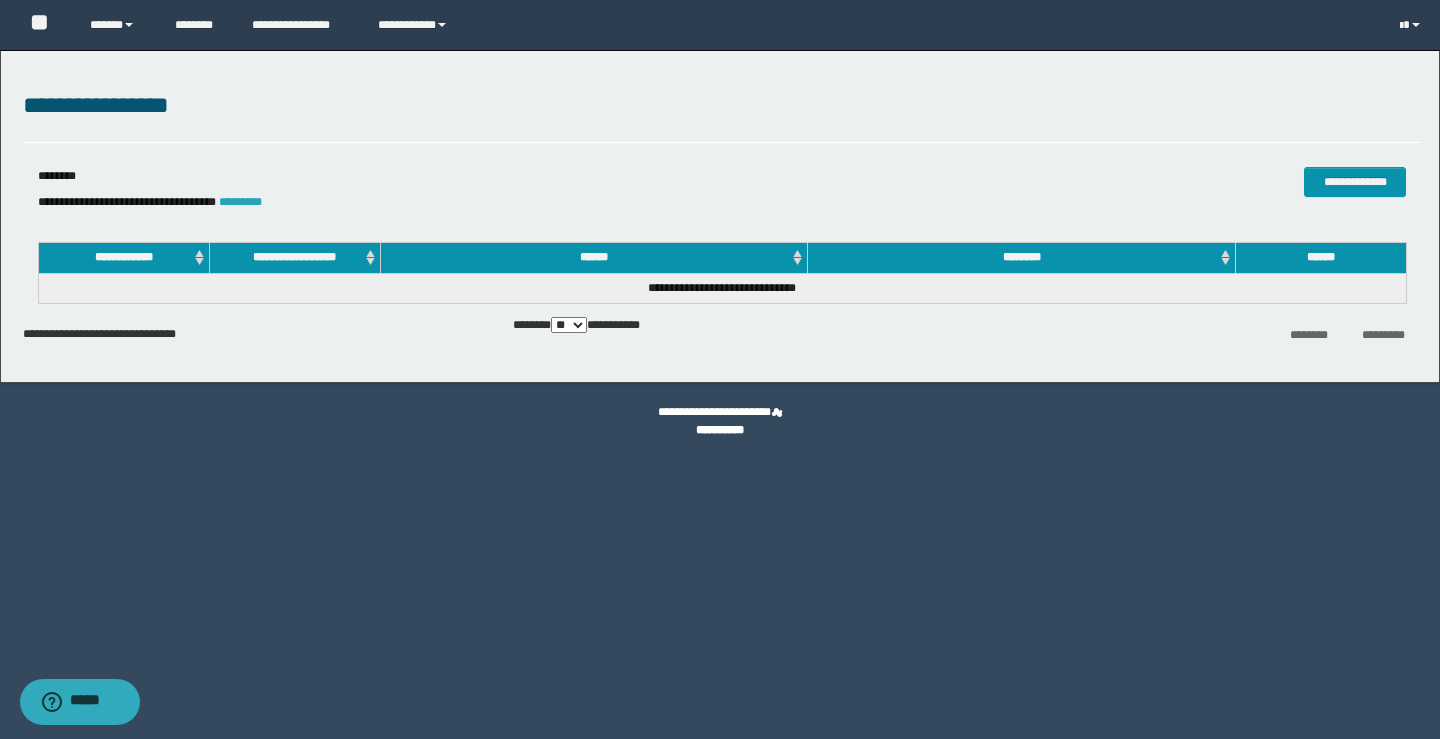 click on "*********" at bounding box center [240, 202] 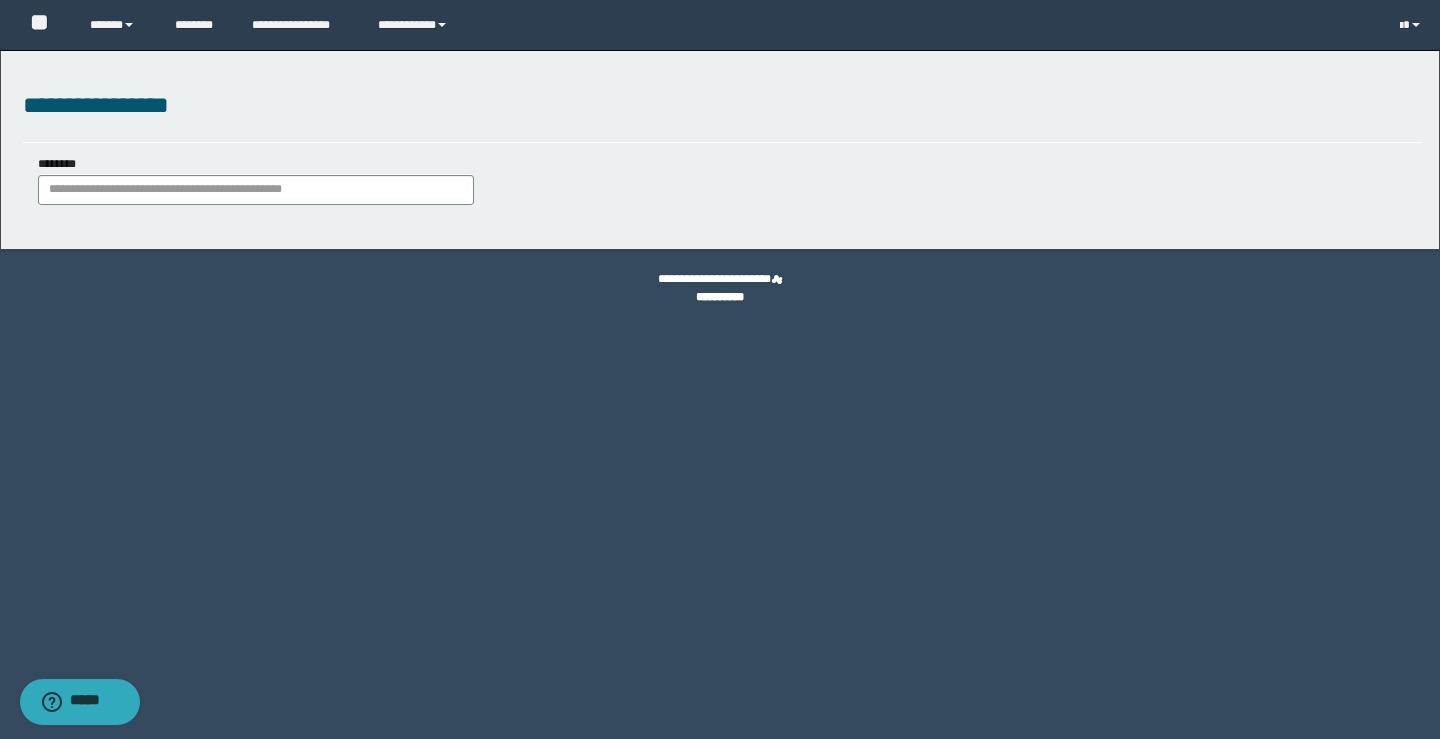 click on "**********" at bounding box center (256, 179) 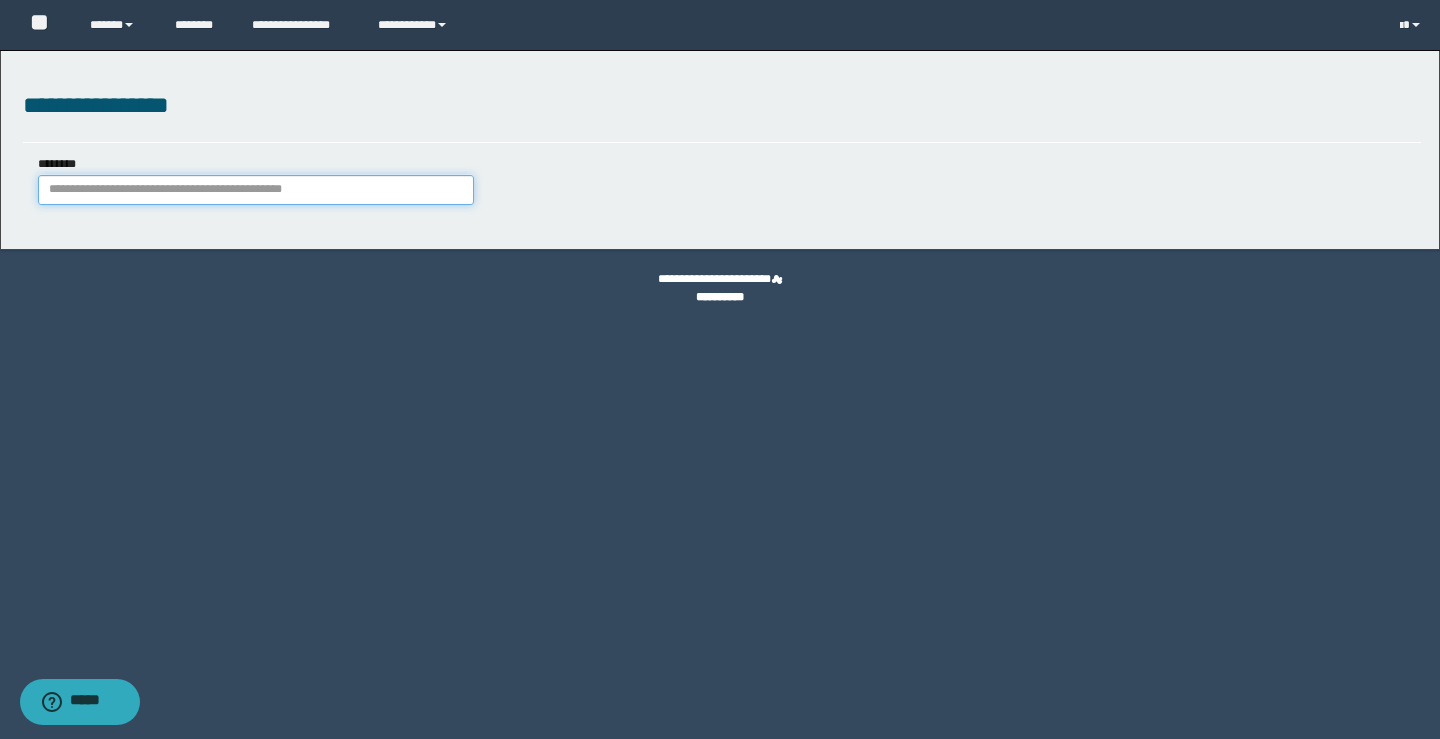 click on "********" at bounding box center [256, 190] 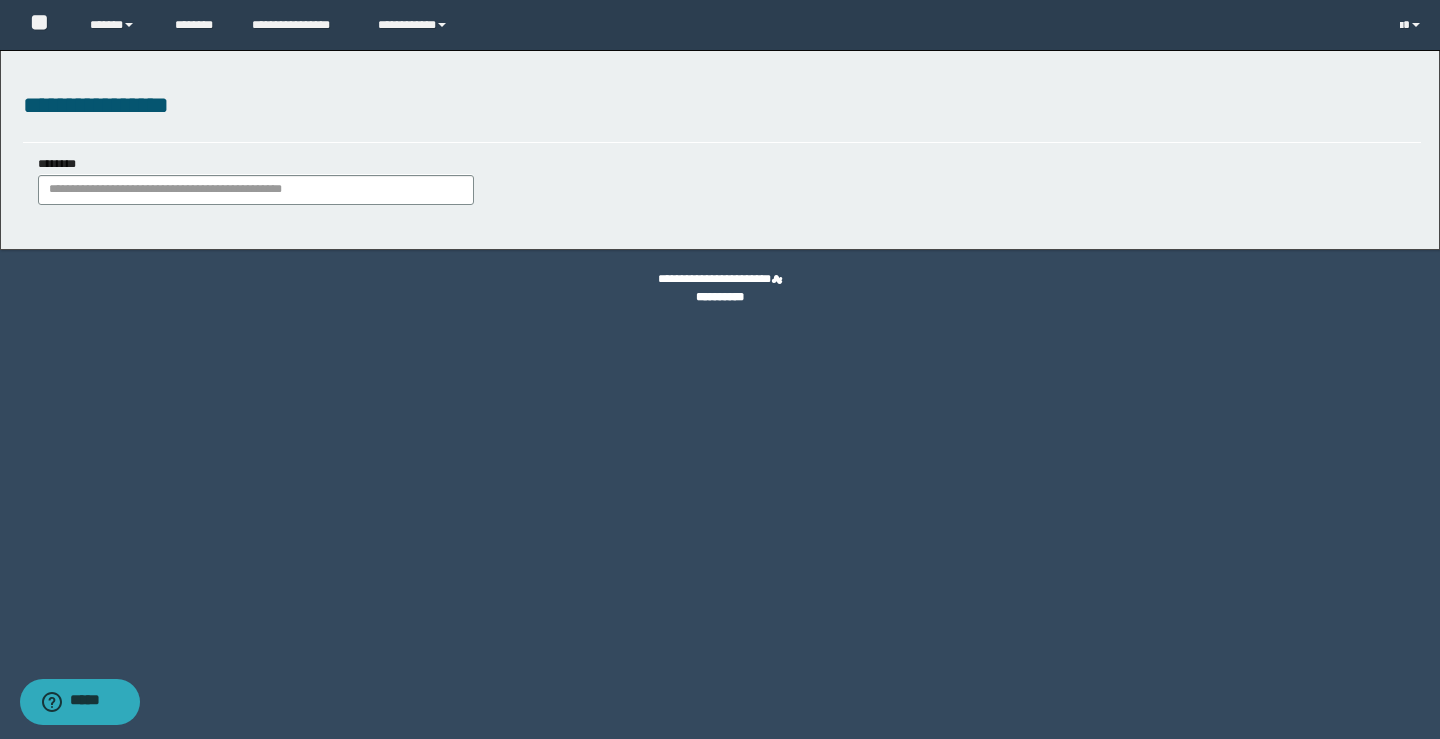 drag, startPoint x: 201, startPoint y: 158, endPoint x: 139, endPoint y: 174, distance: 64.03124 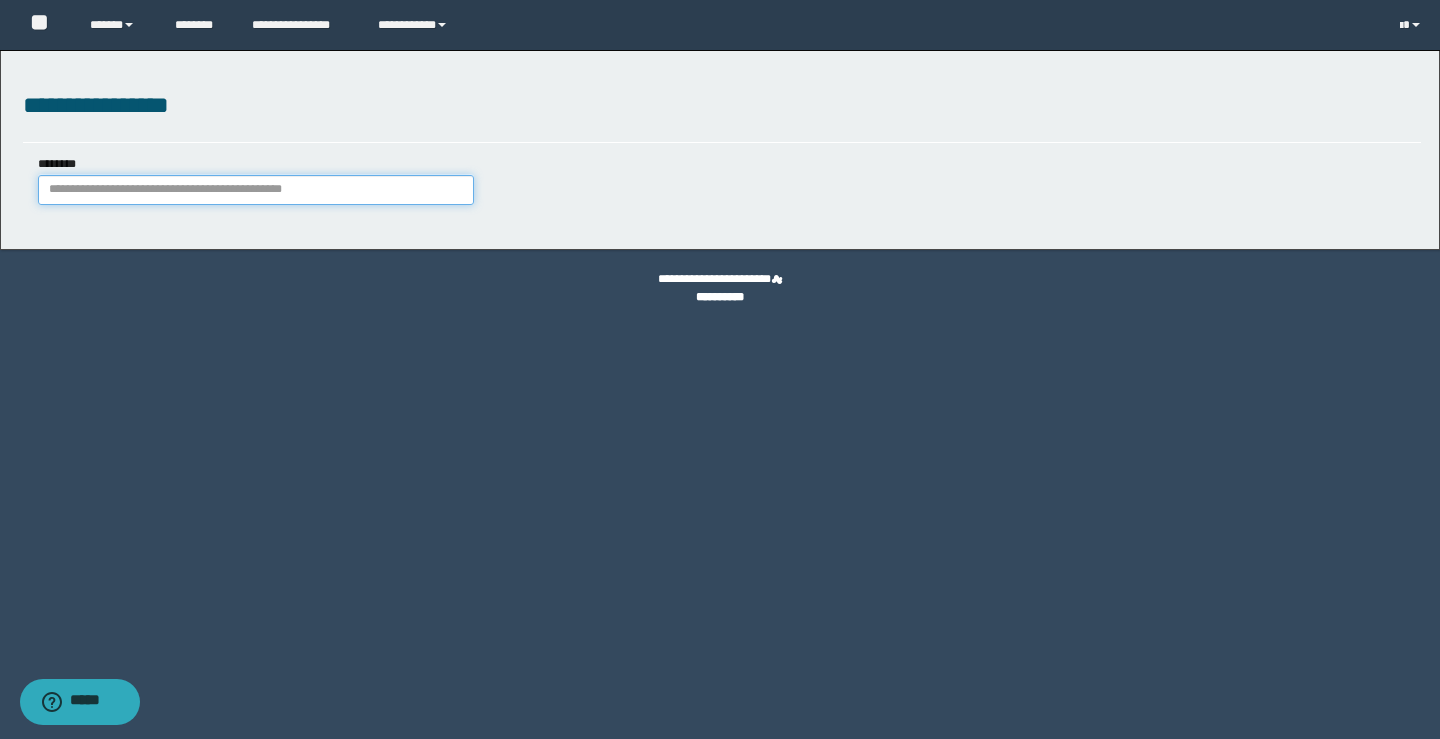 click on "********" at bounding box center (256, 190) 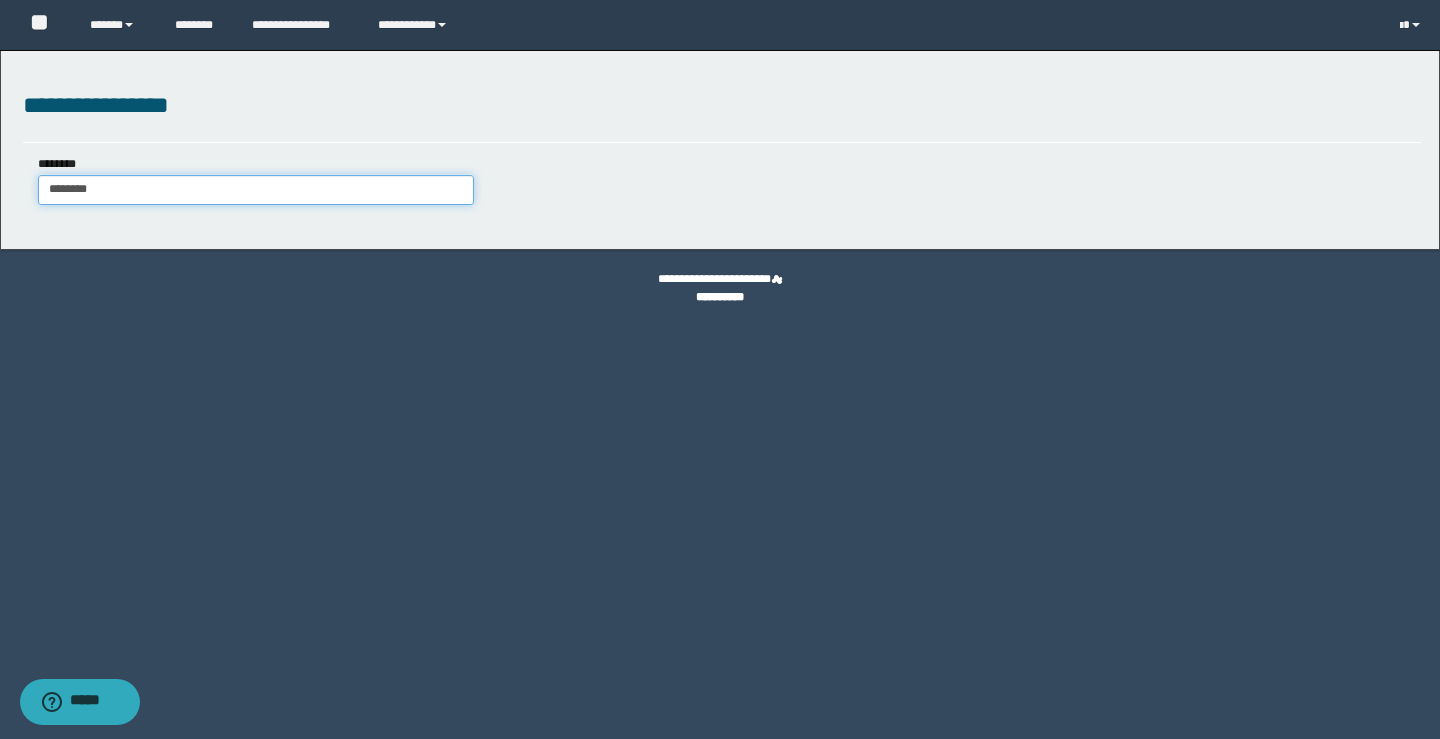 type on "********" 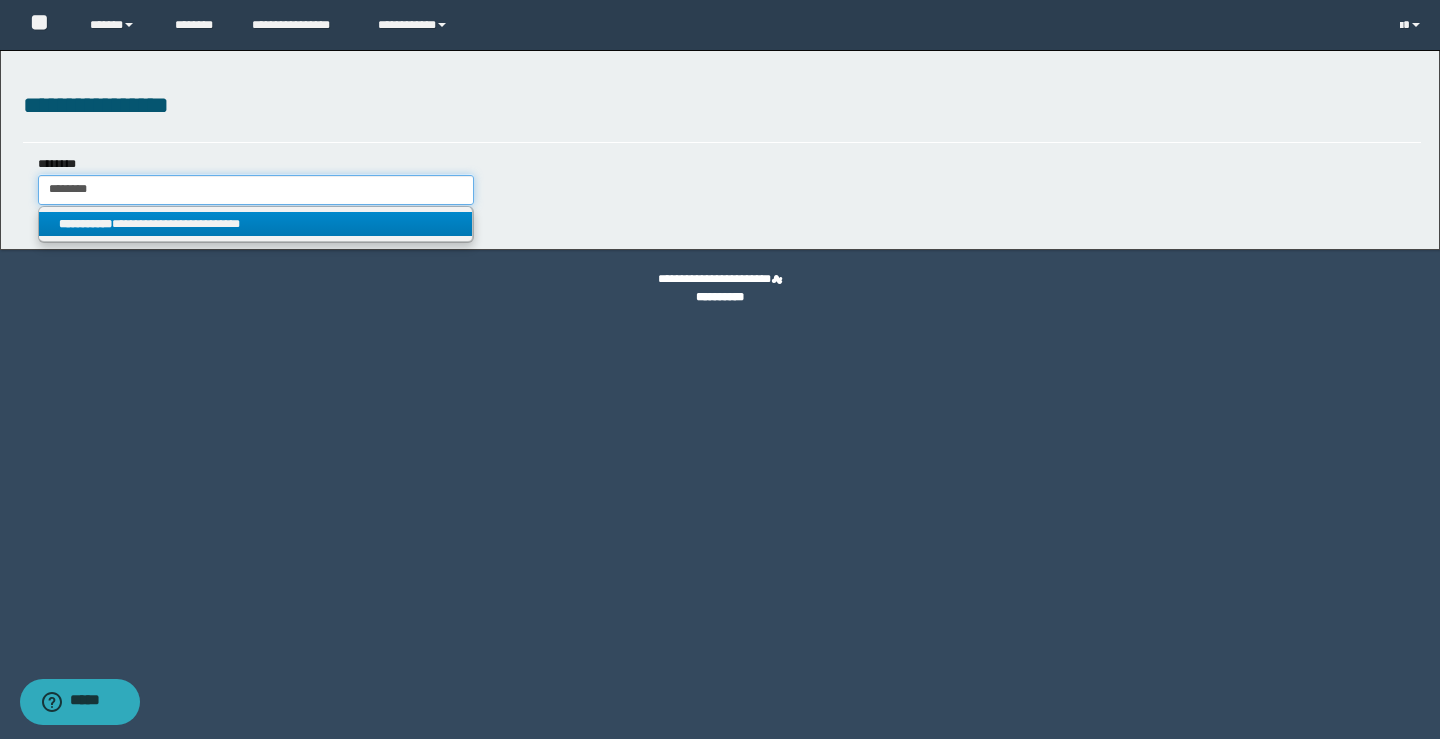 type on "********" 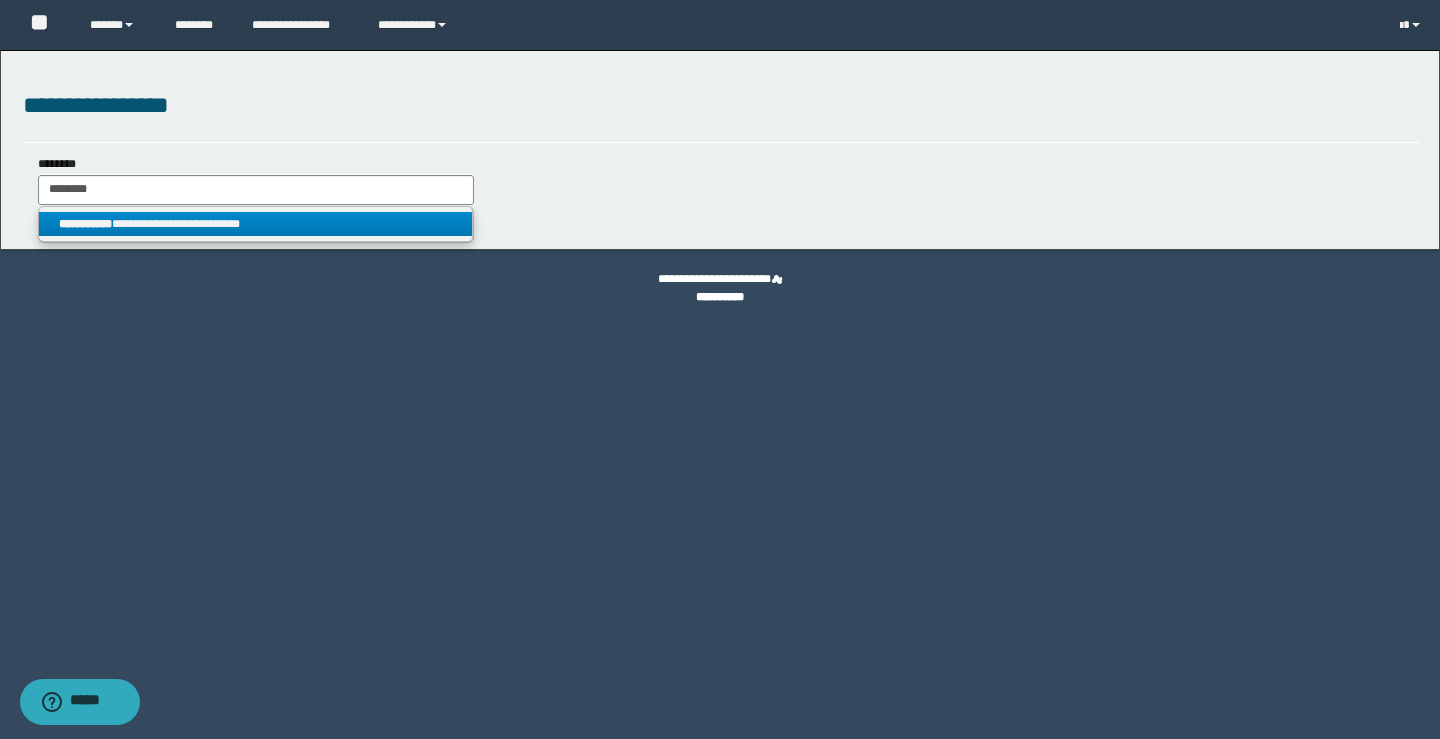 click on "**********" at bounding box center [85, 224] 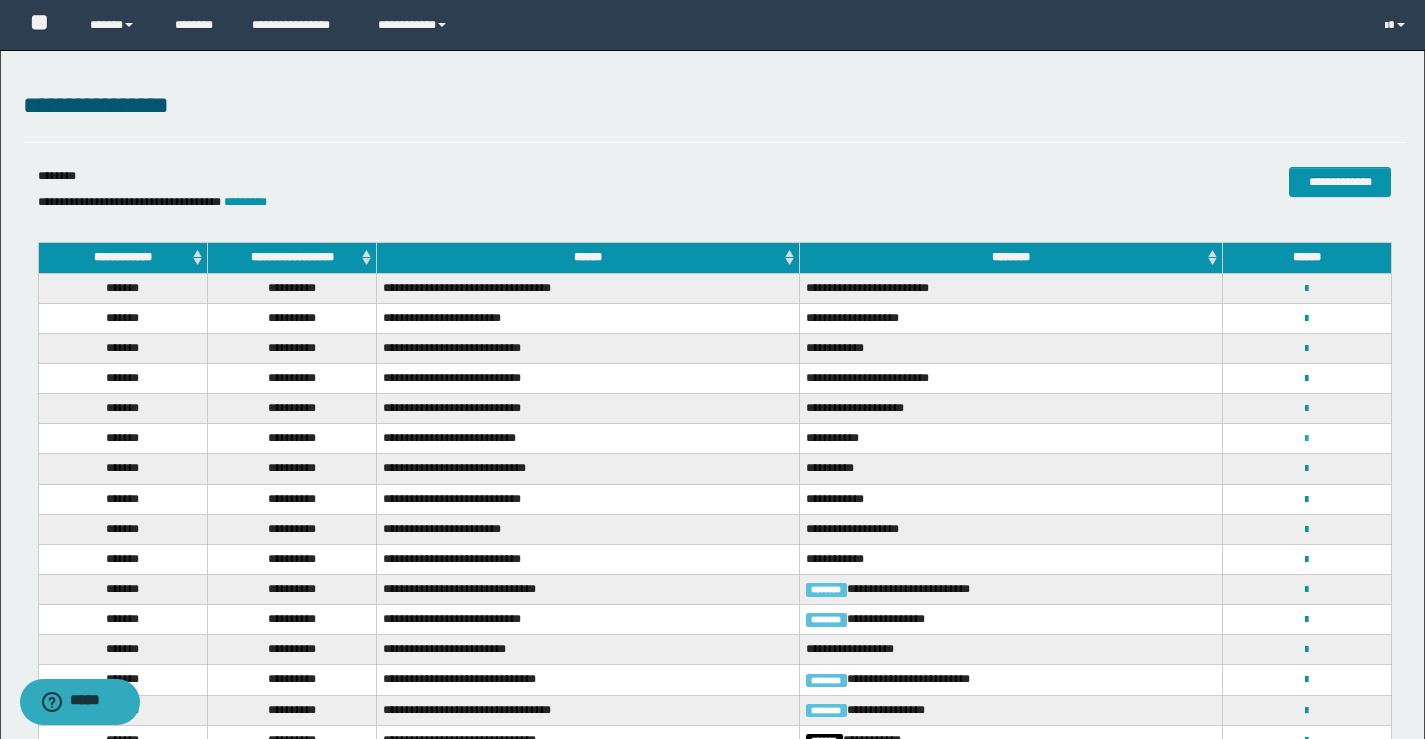 click at bounding box center [1306, 439] 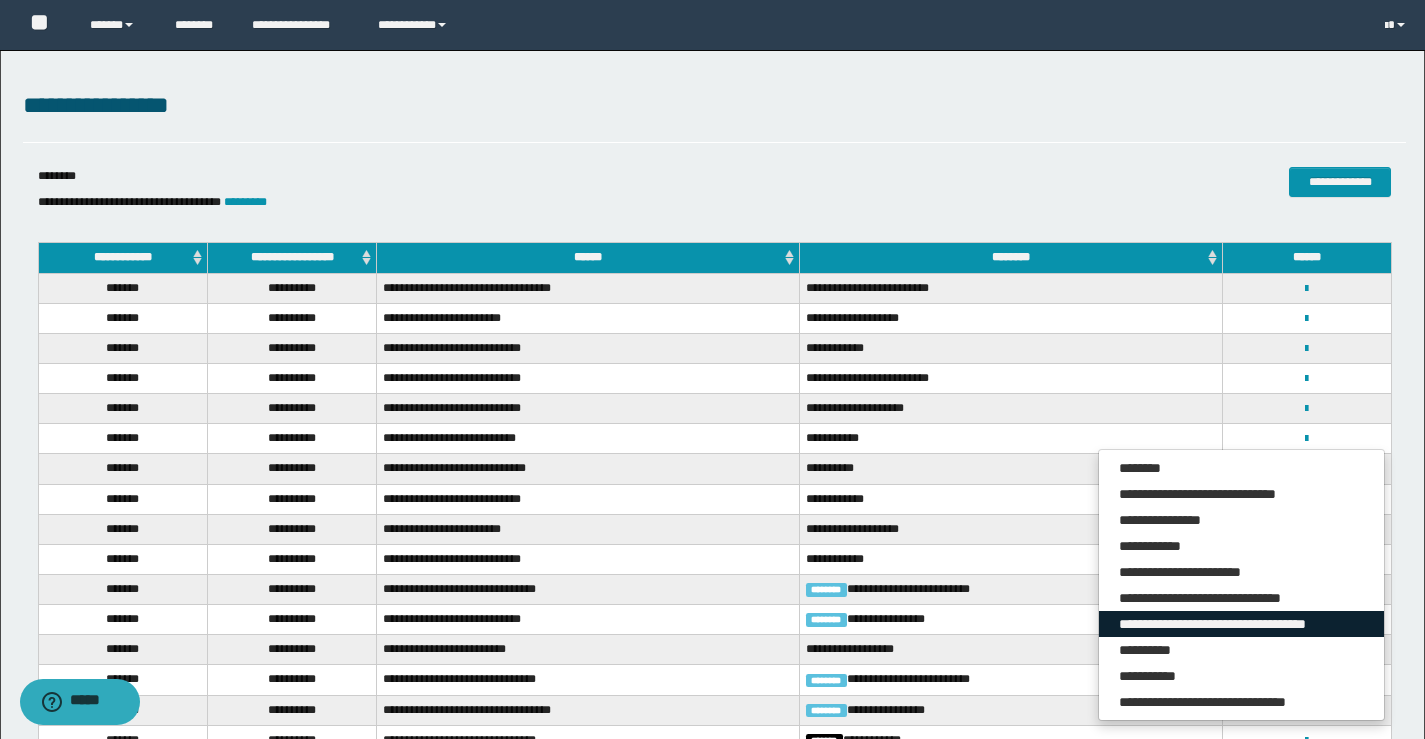 click on "**********" at bounding box center (1241, 624) 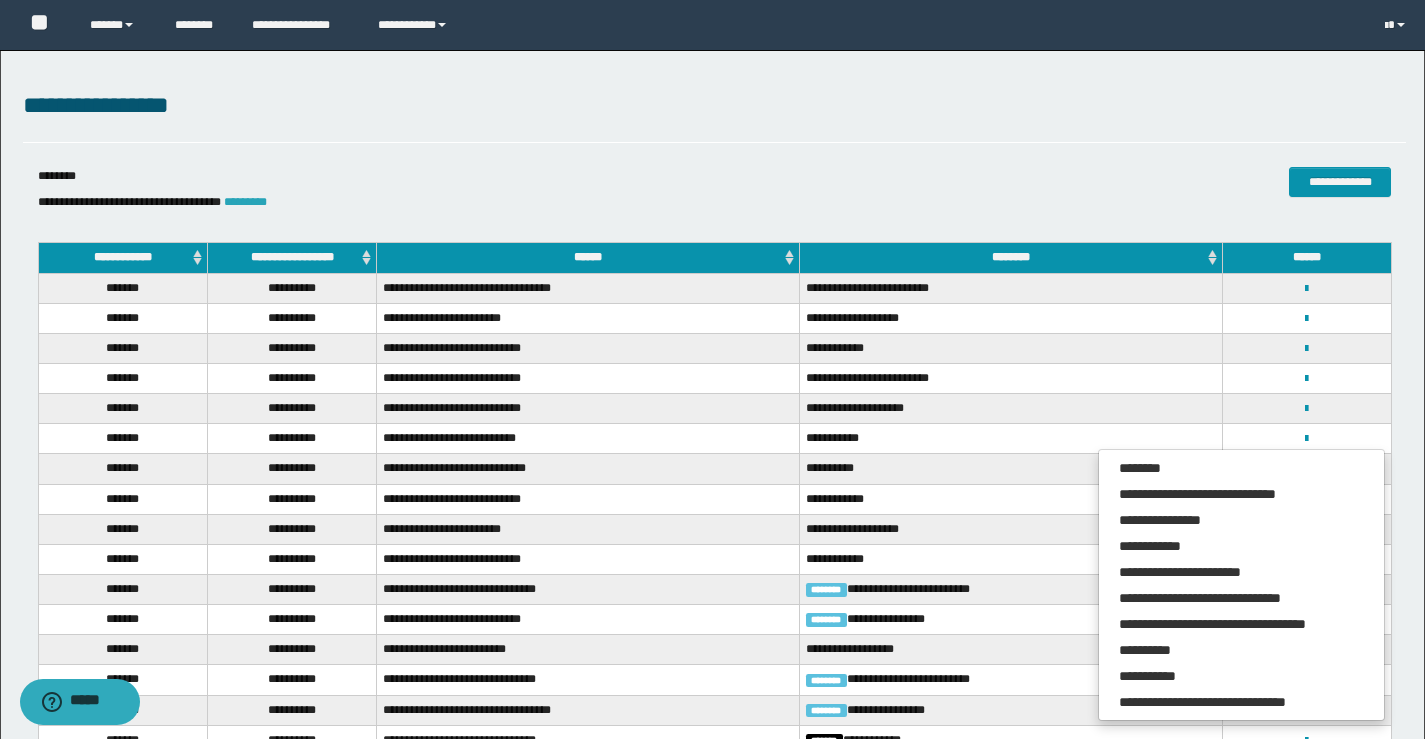 click on "*********" at bounding box center [245, 202] 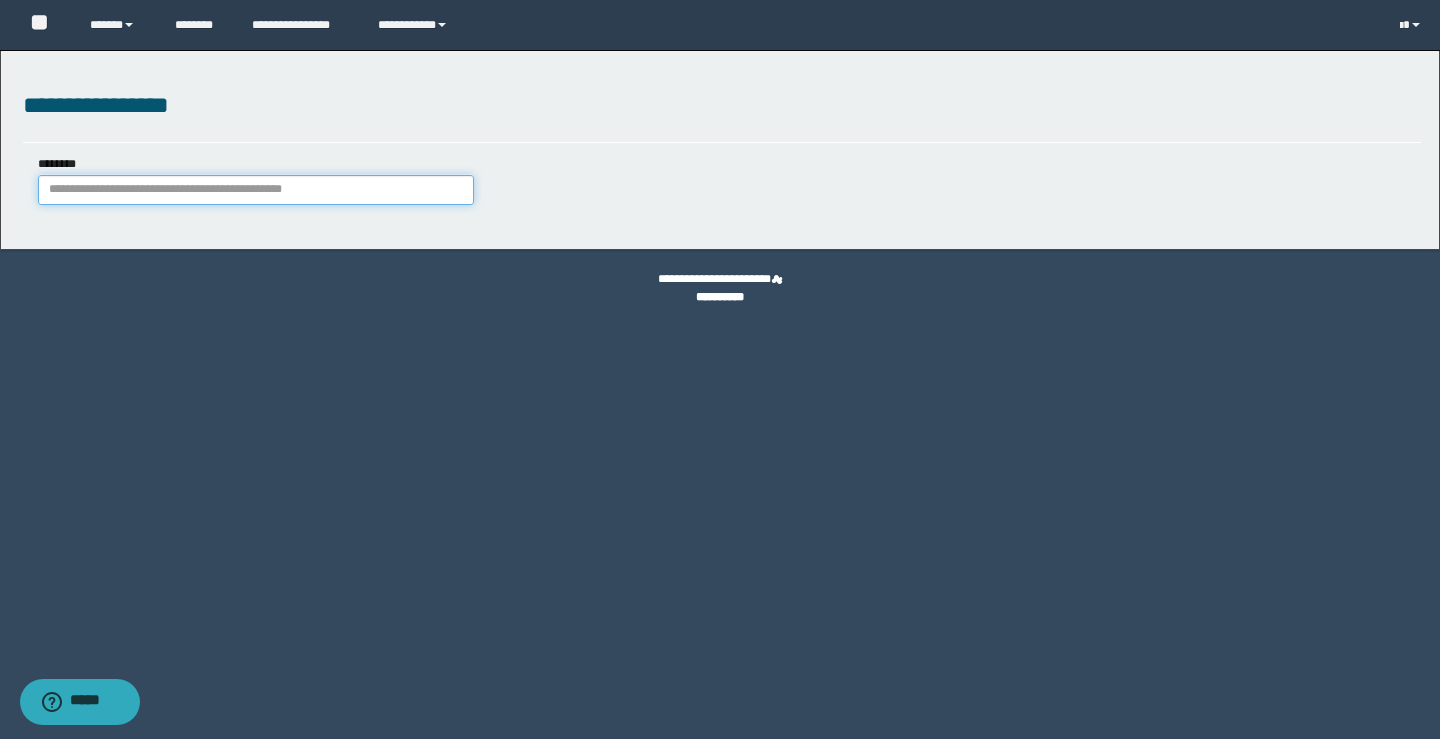 click on "********" at bounding box center (256, 190) 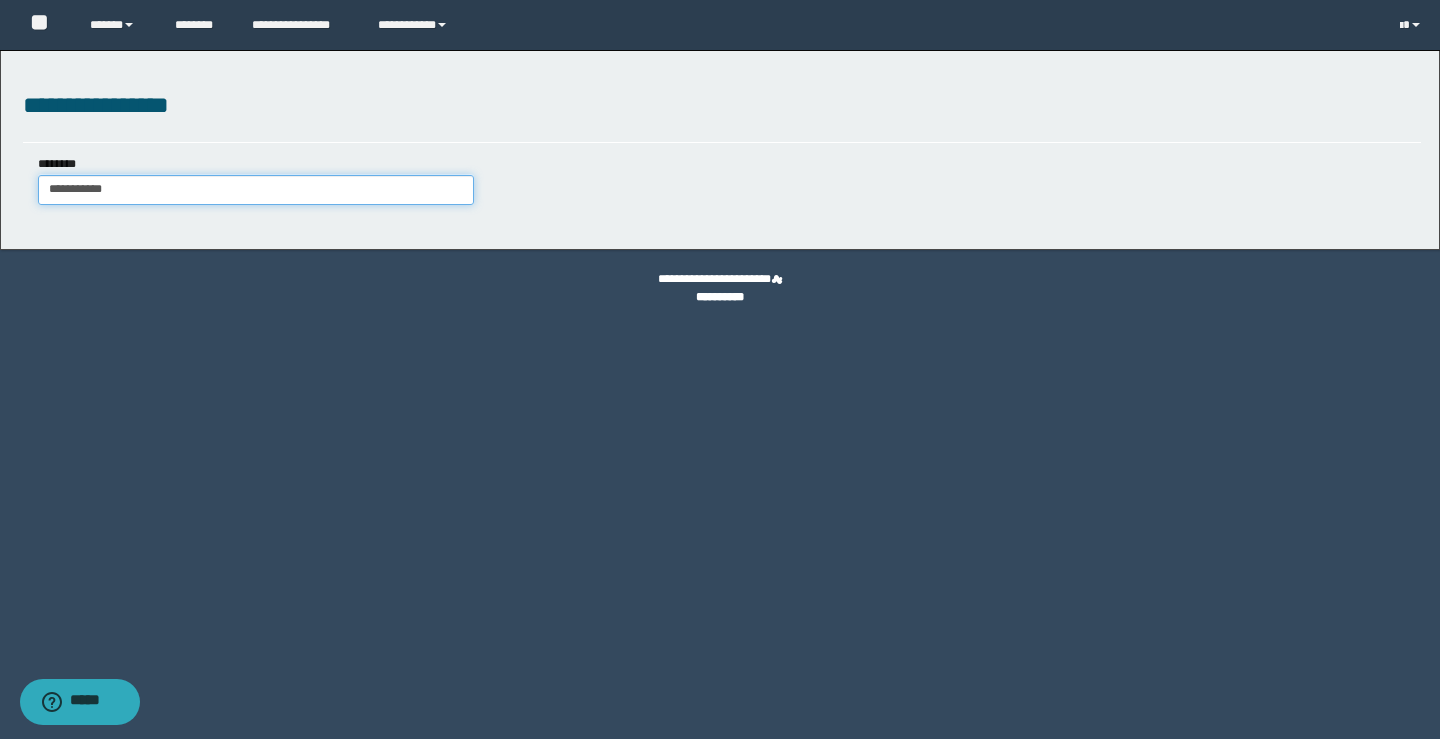 click on "**********" at bounding box center (256, 190) 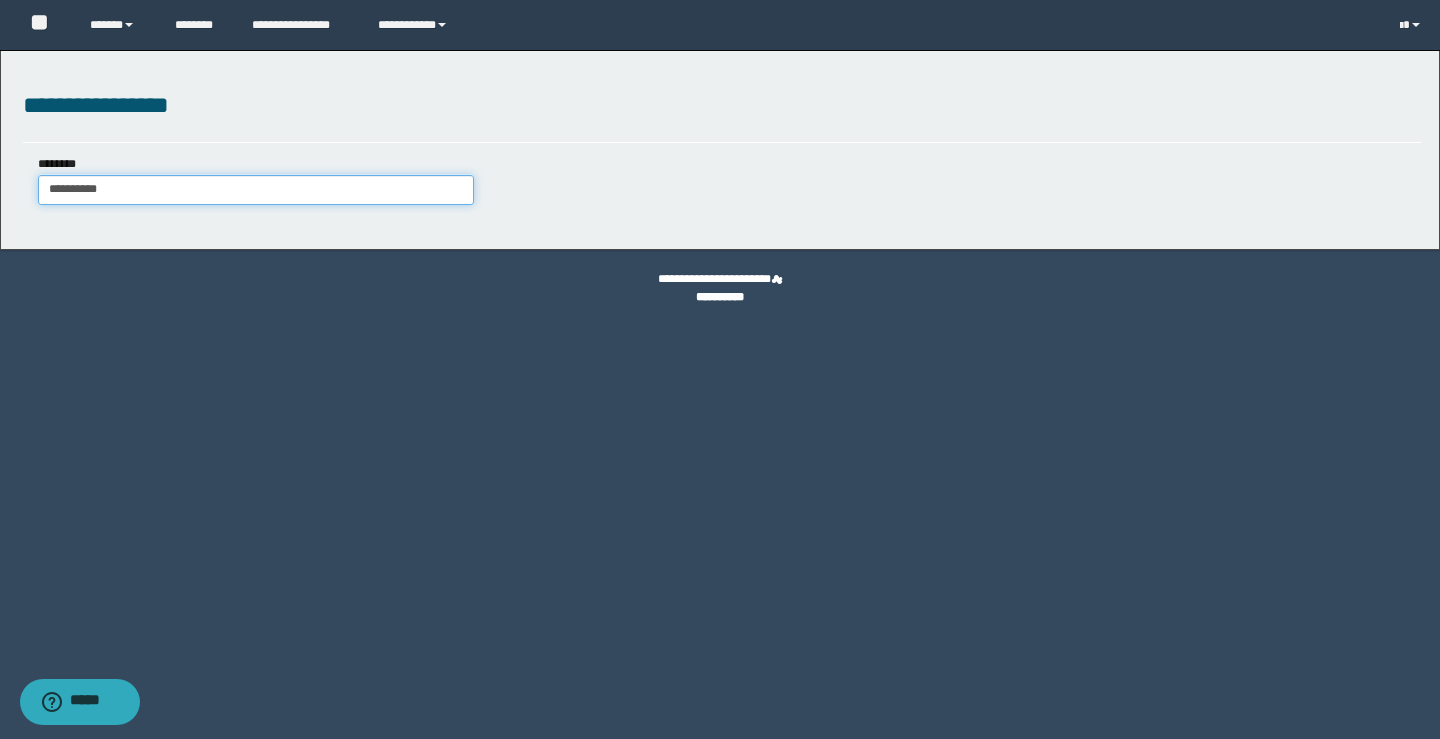 click on "**********" at bounding box center [256, 190] 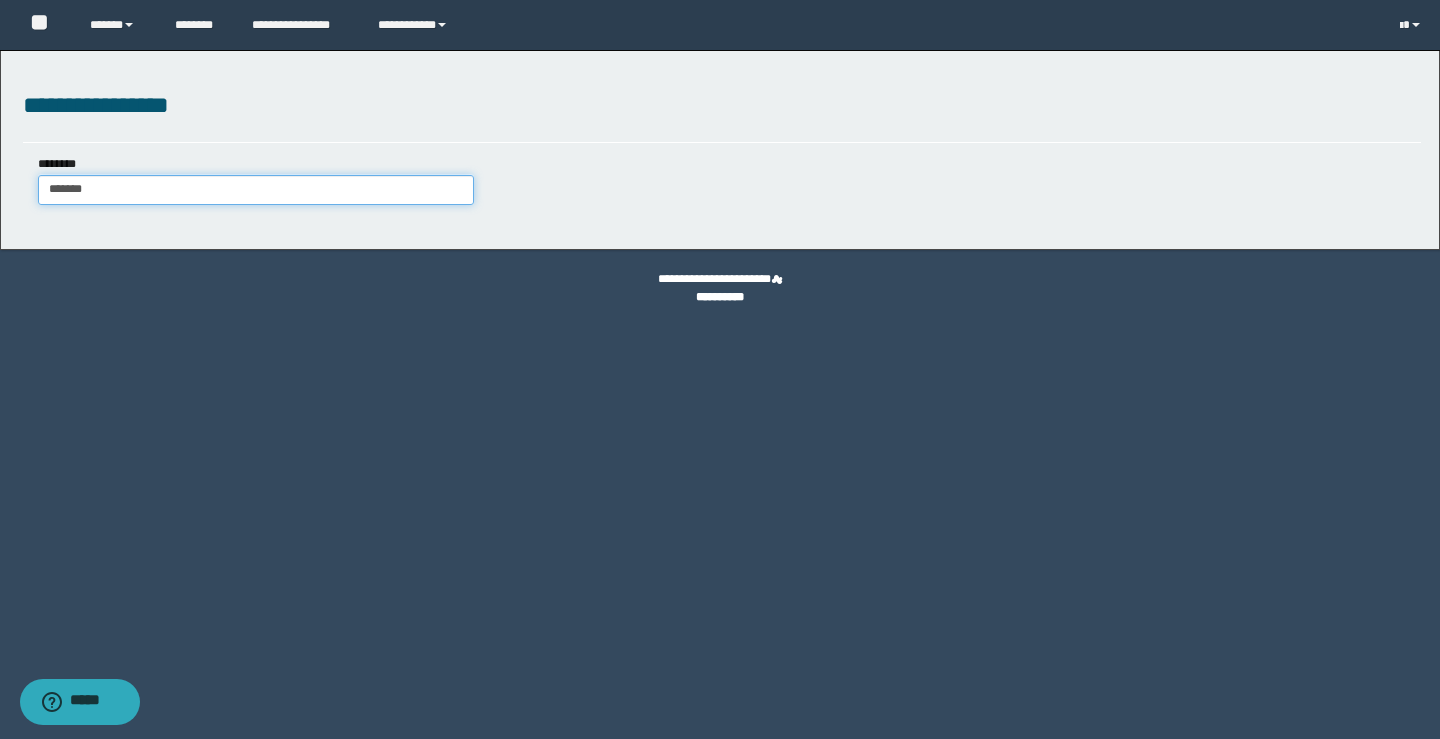 type on "******" 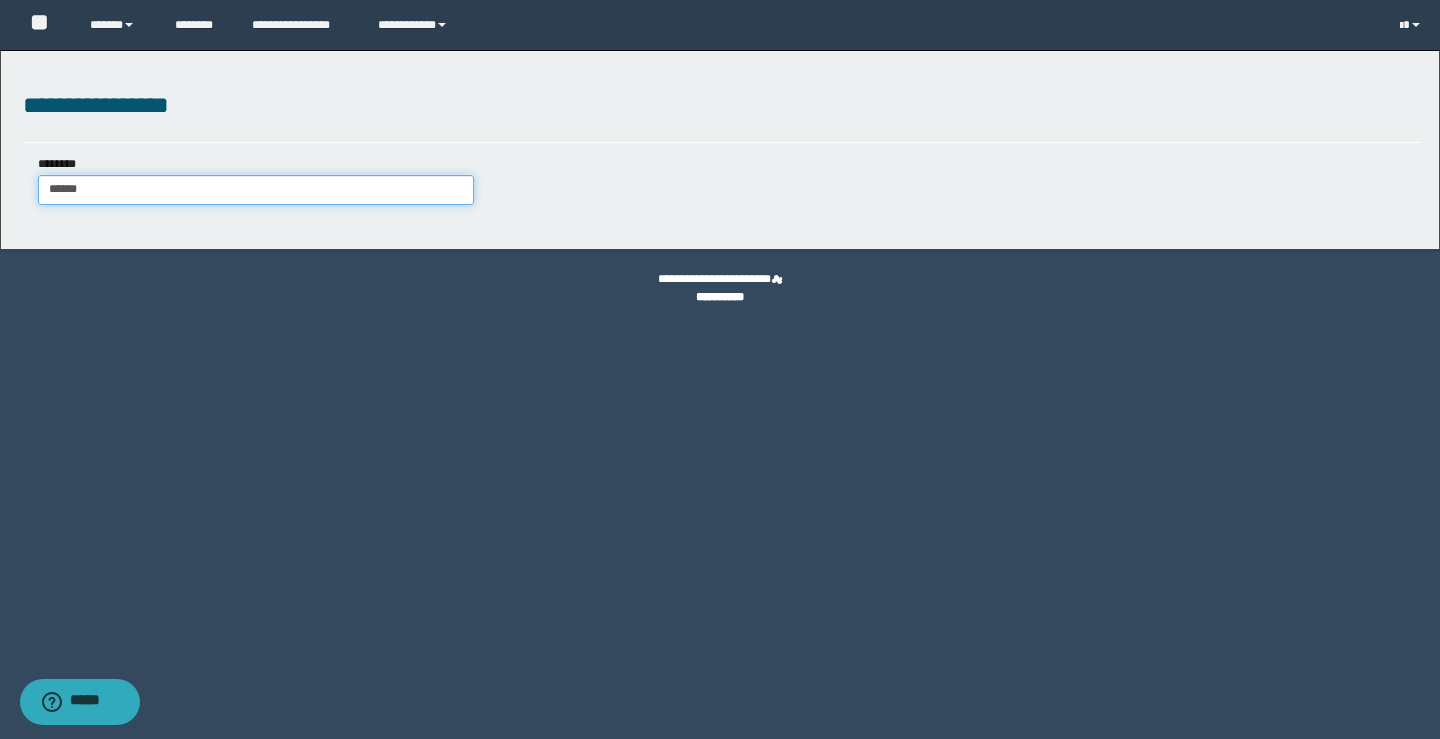 type on "******" 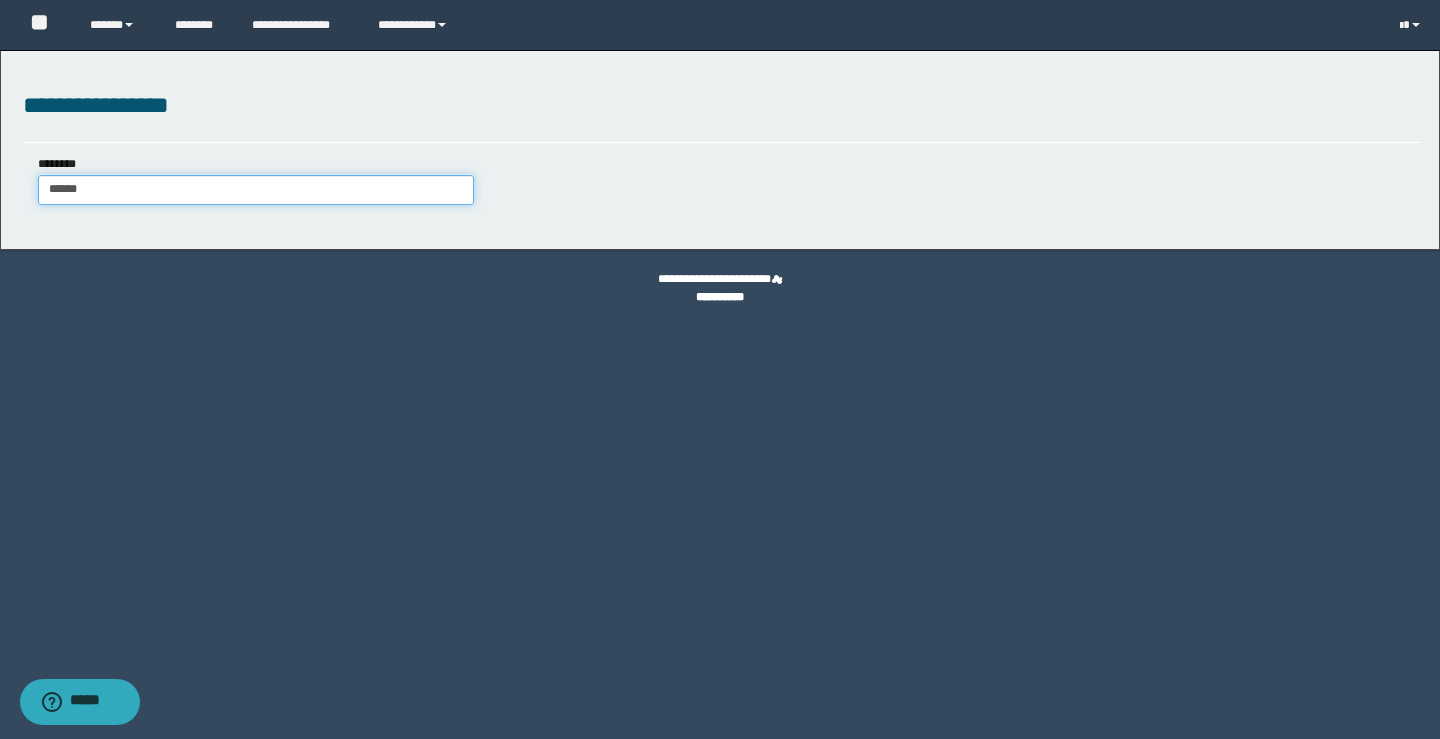 type 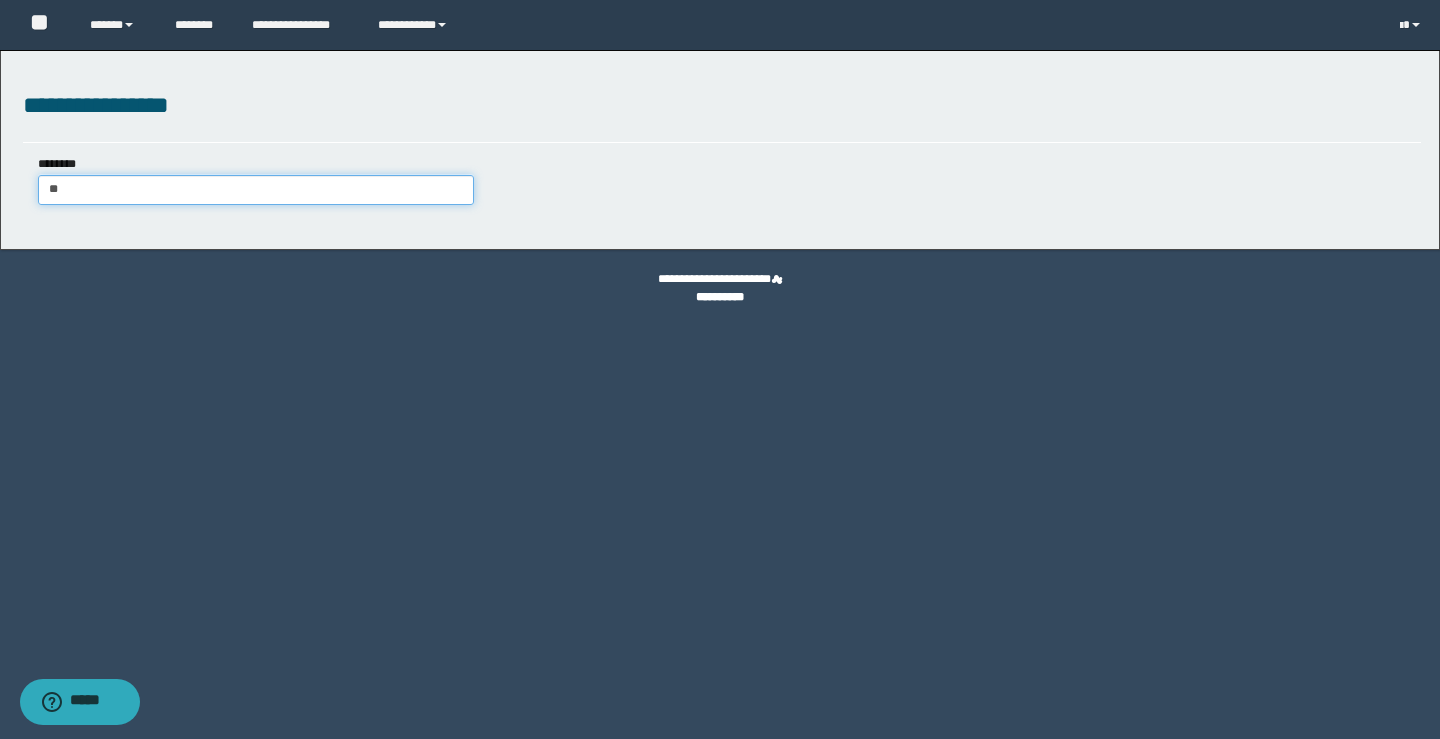 type on "*" 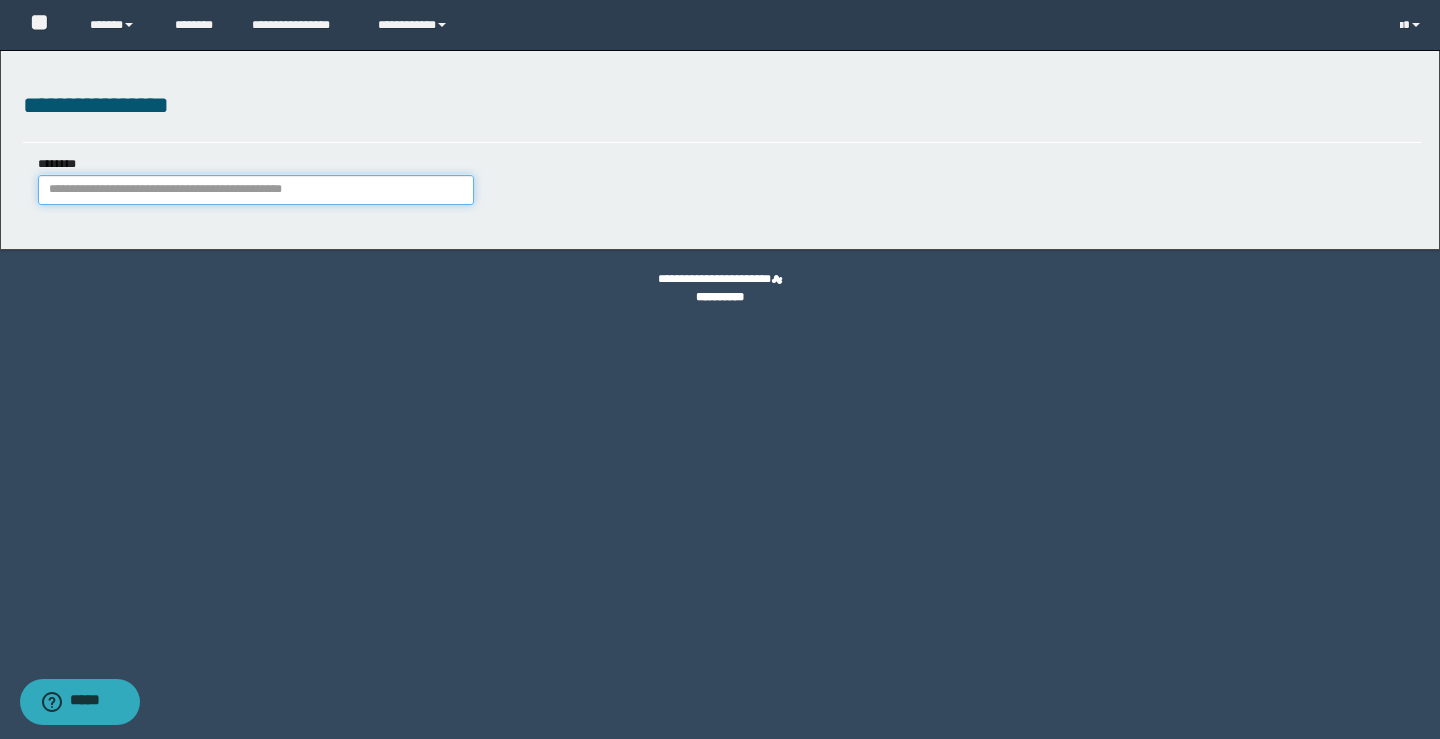 click on "********" at bounding box center [256, 190] 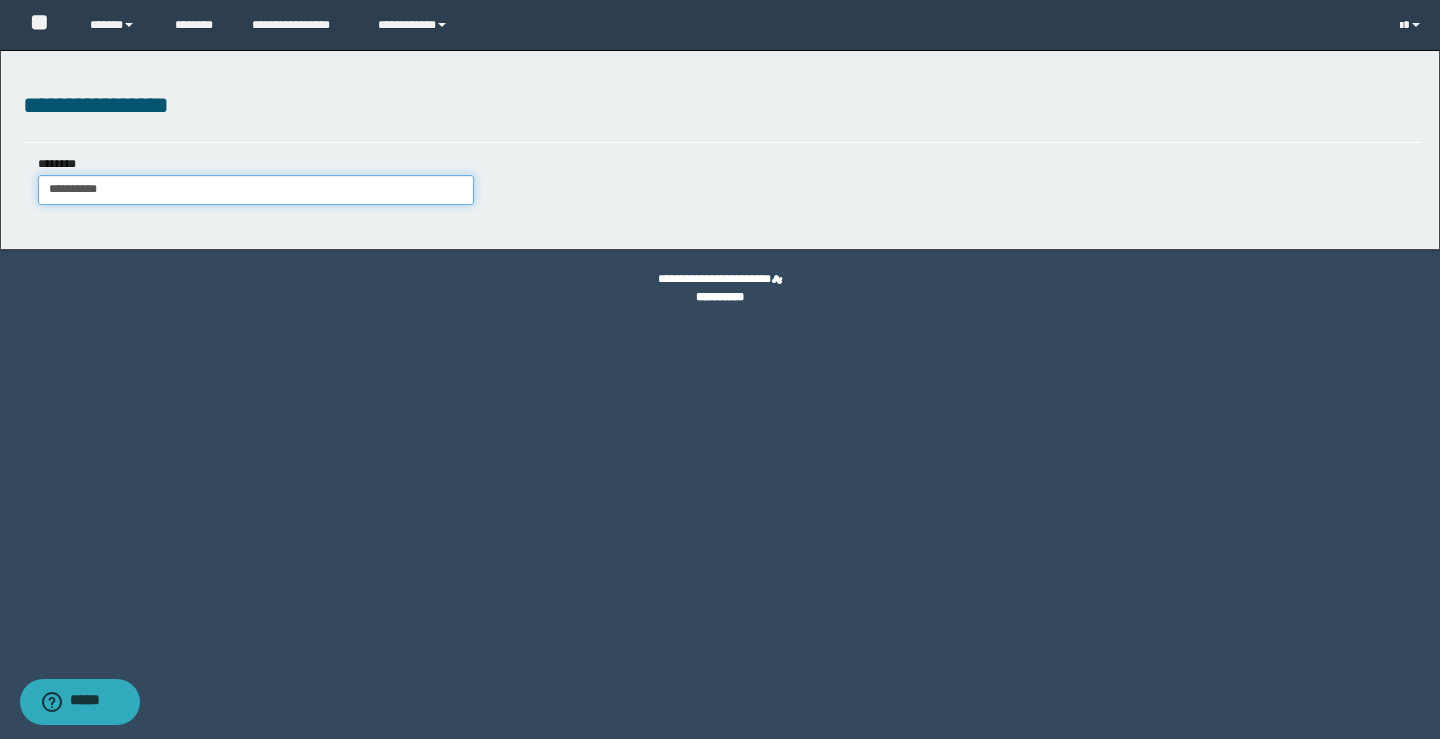 type on "**********" 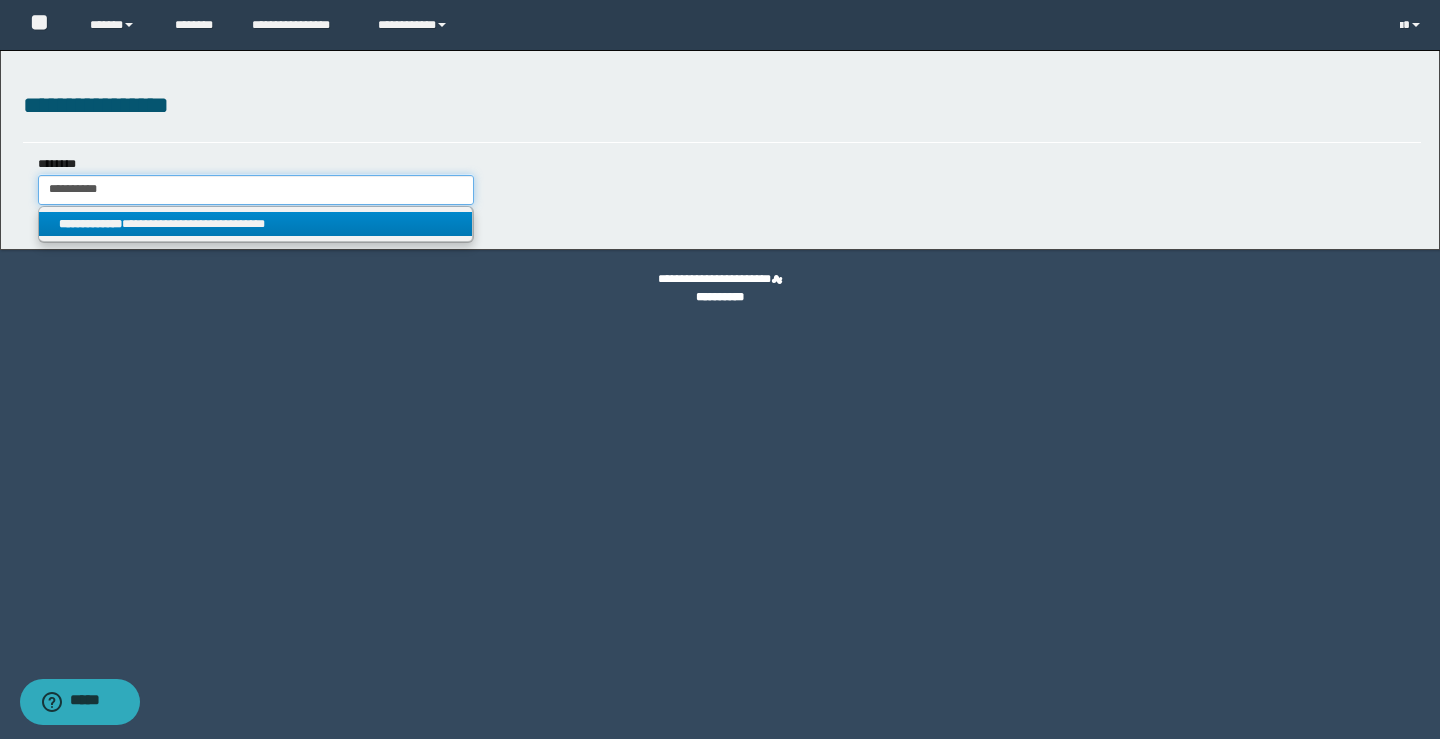 type on "**********" 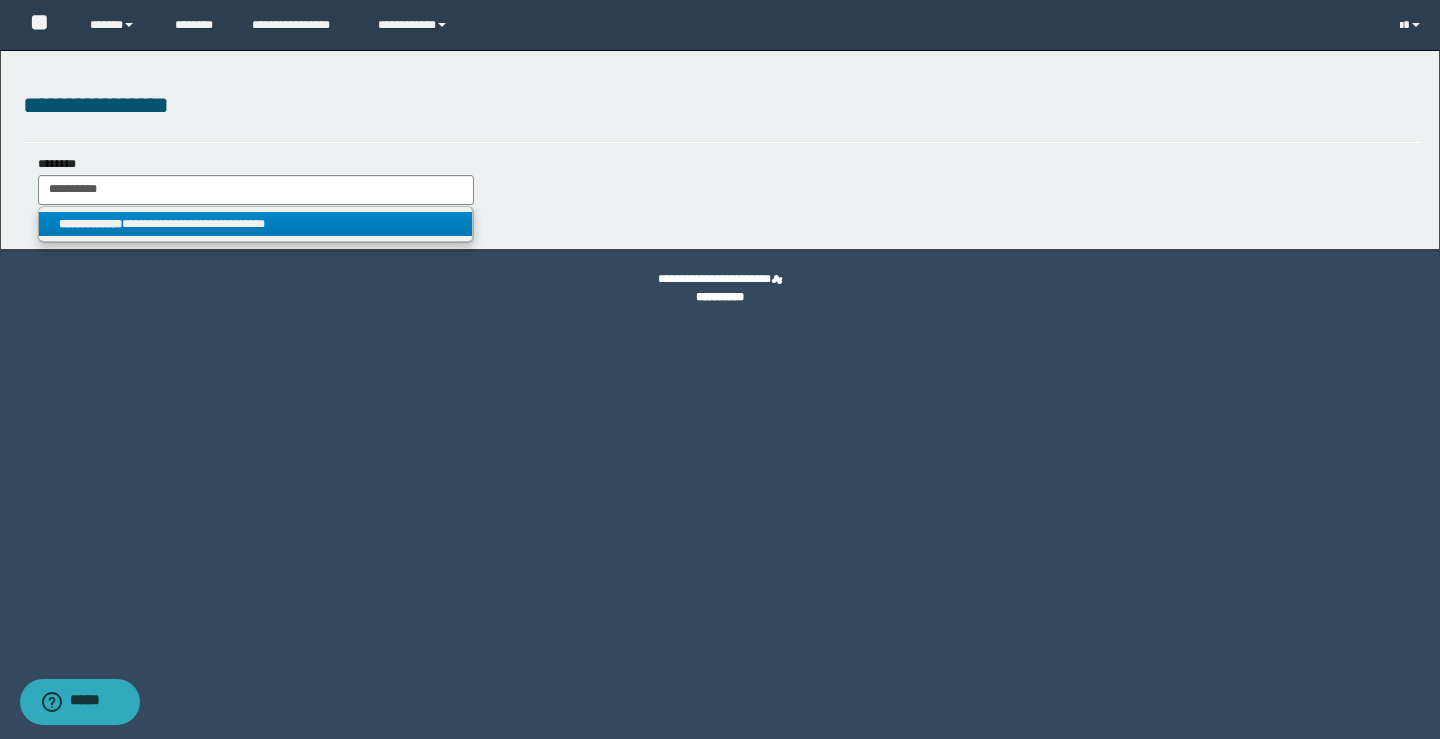 click on "**********" at bounding box center (90, 224) 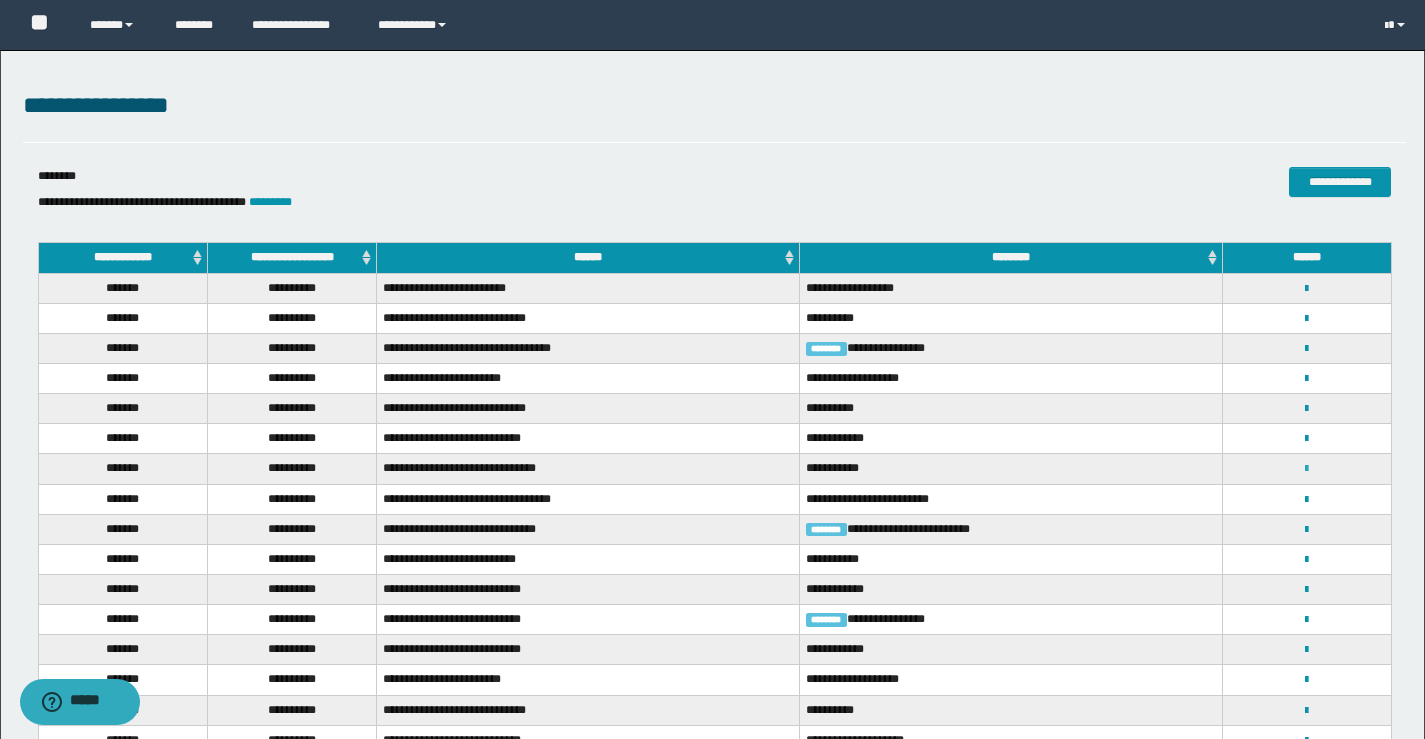 click at bounding box center [1306, 469] 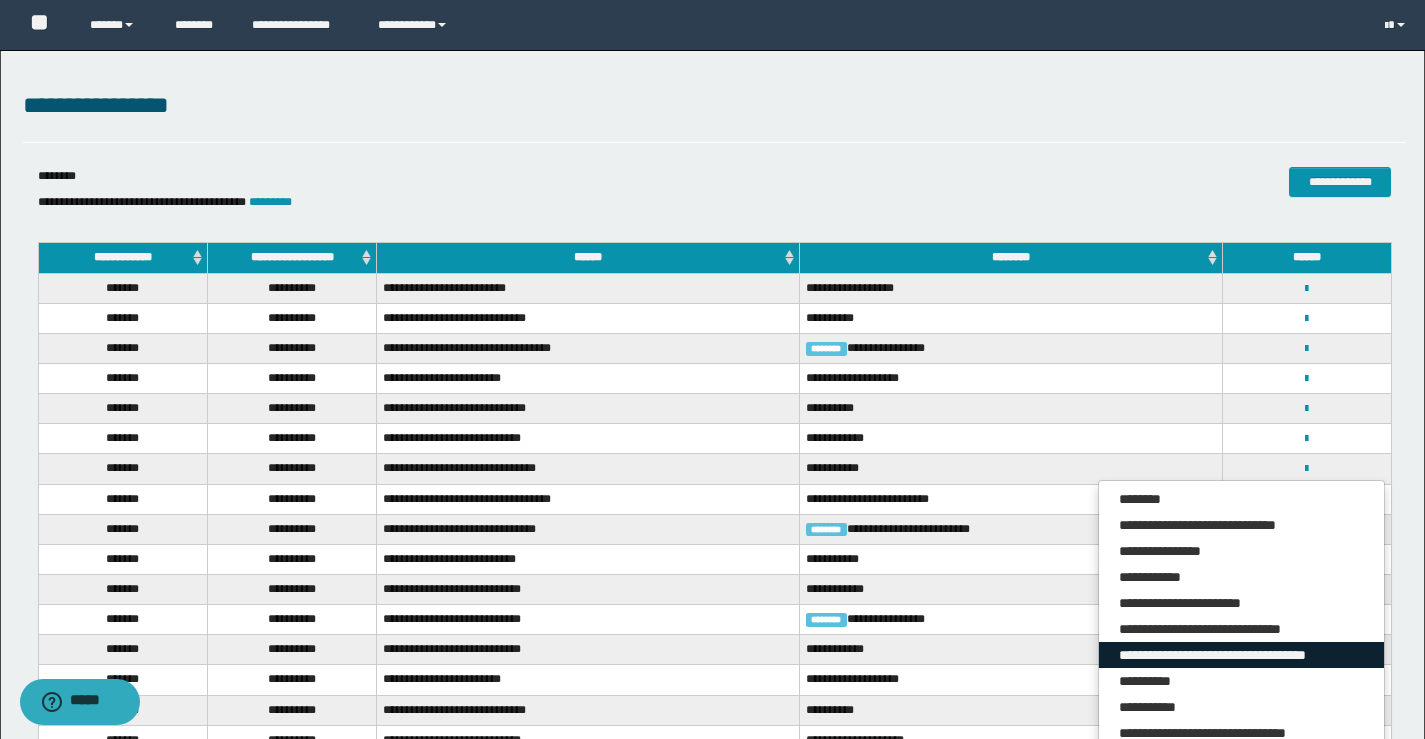 click on "**********" at bounding box center (1241, 655) 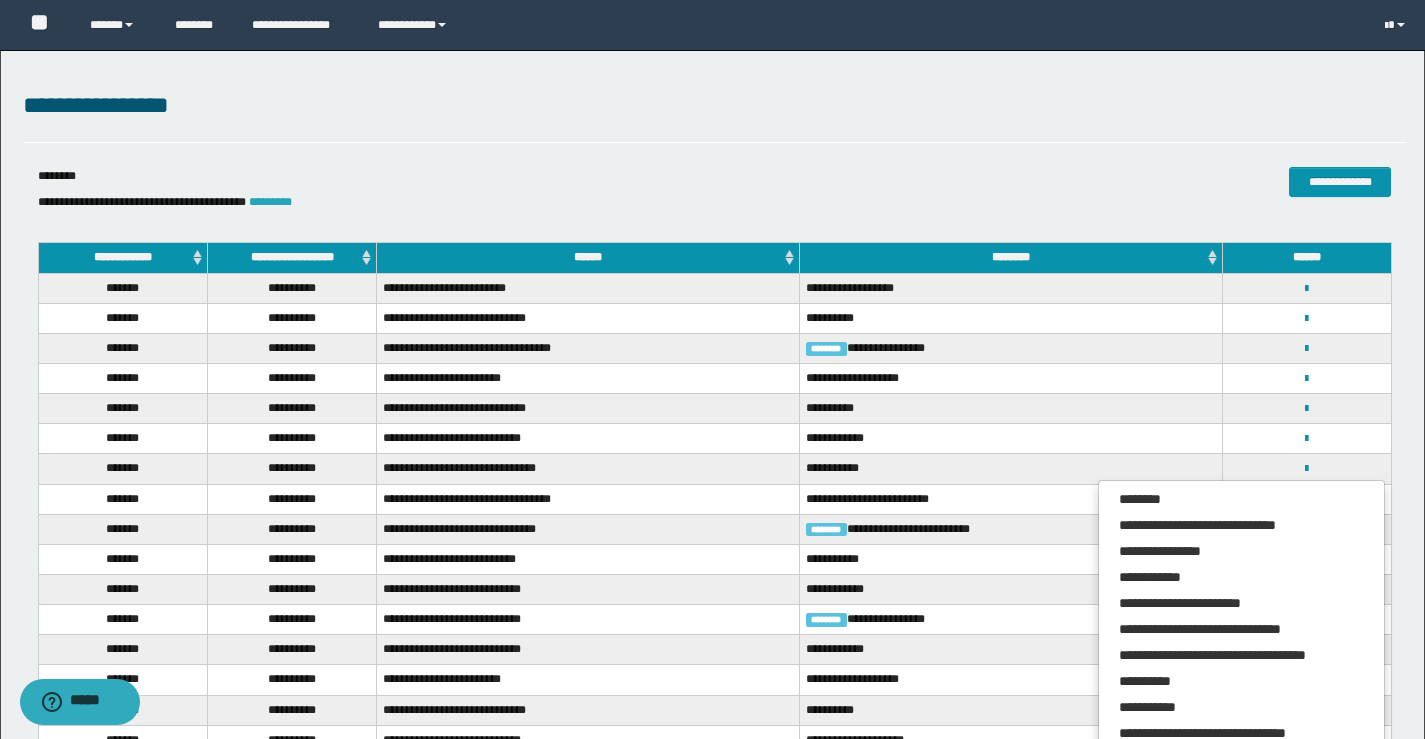 click on "*********" at bounding box center [270, 202] 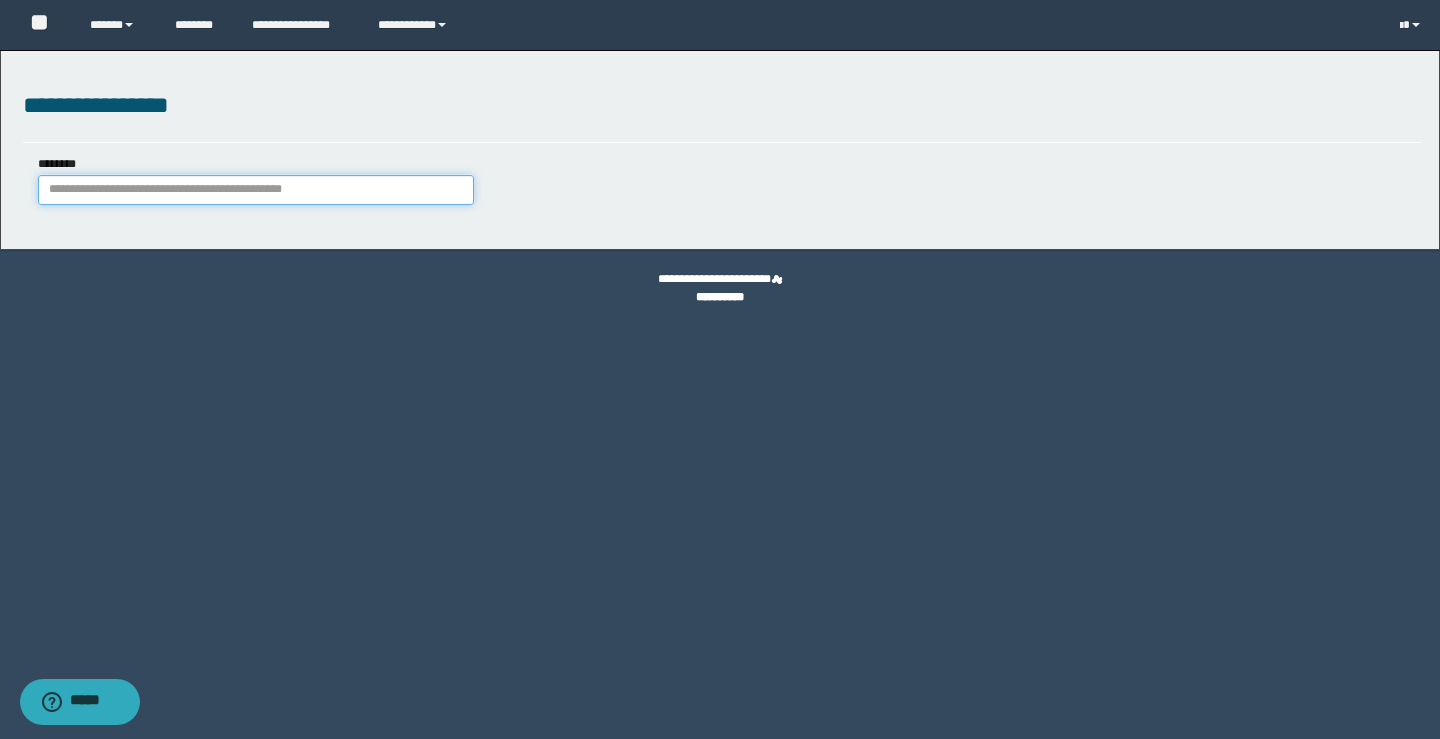 click on "********" at bounding box center [256, 190] 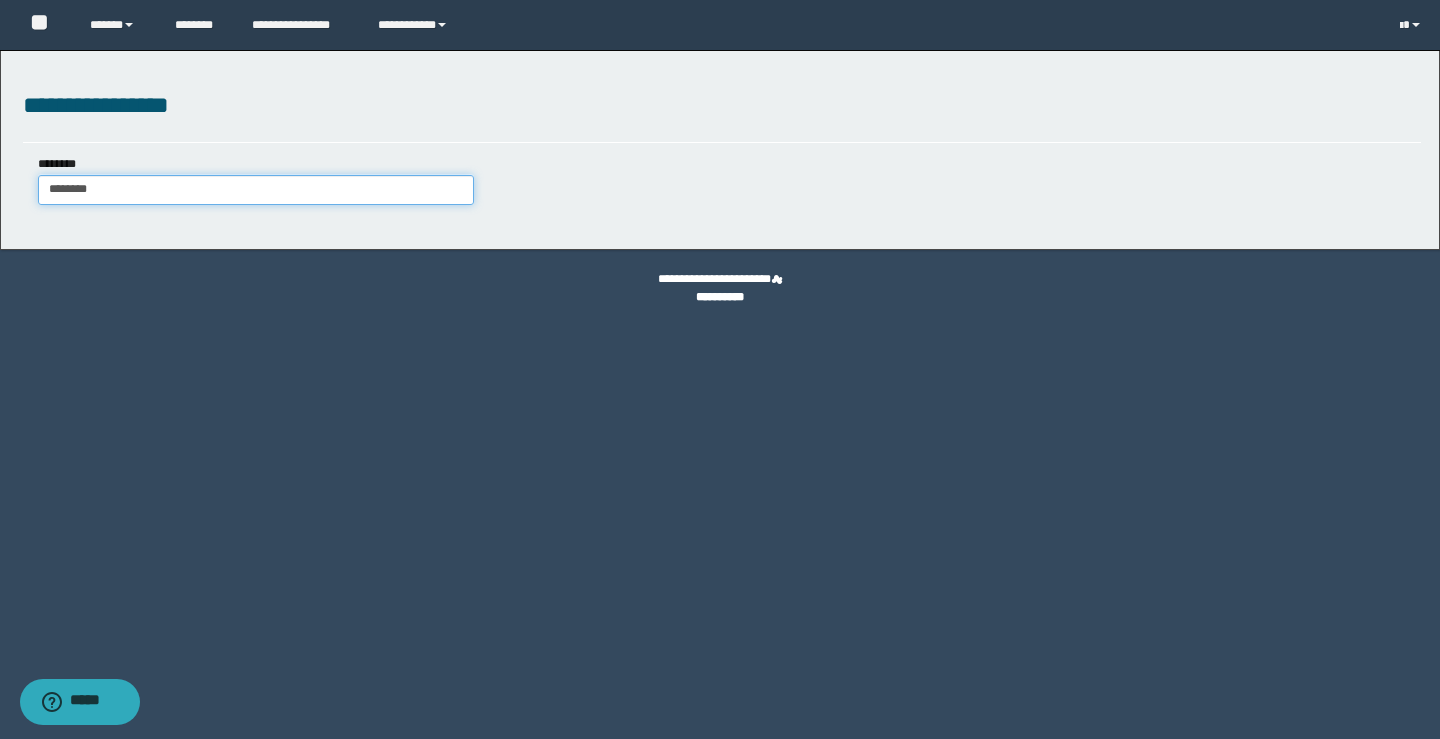 type on "********" 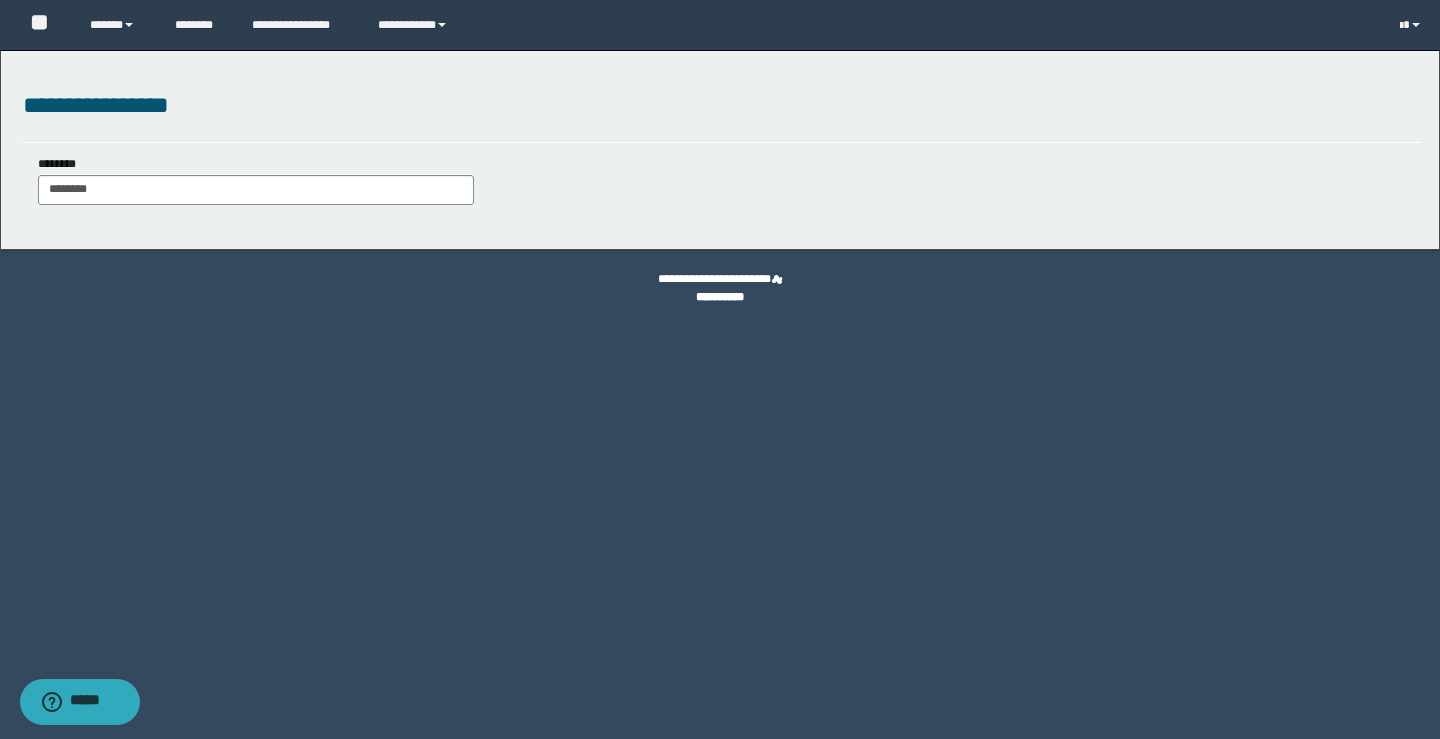 type on "********" 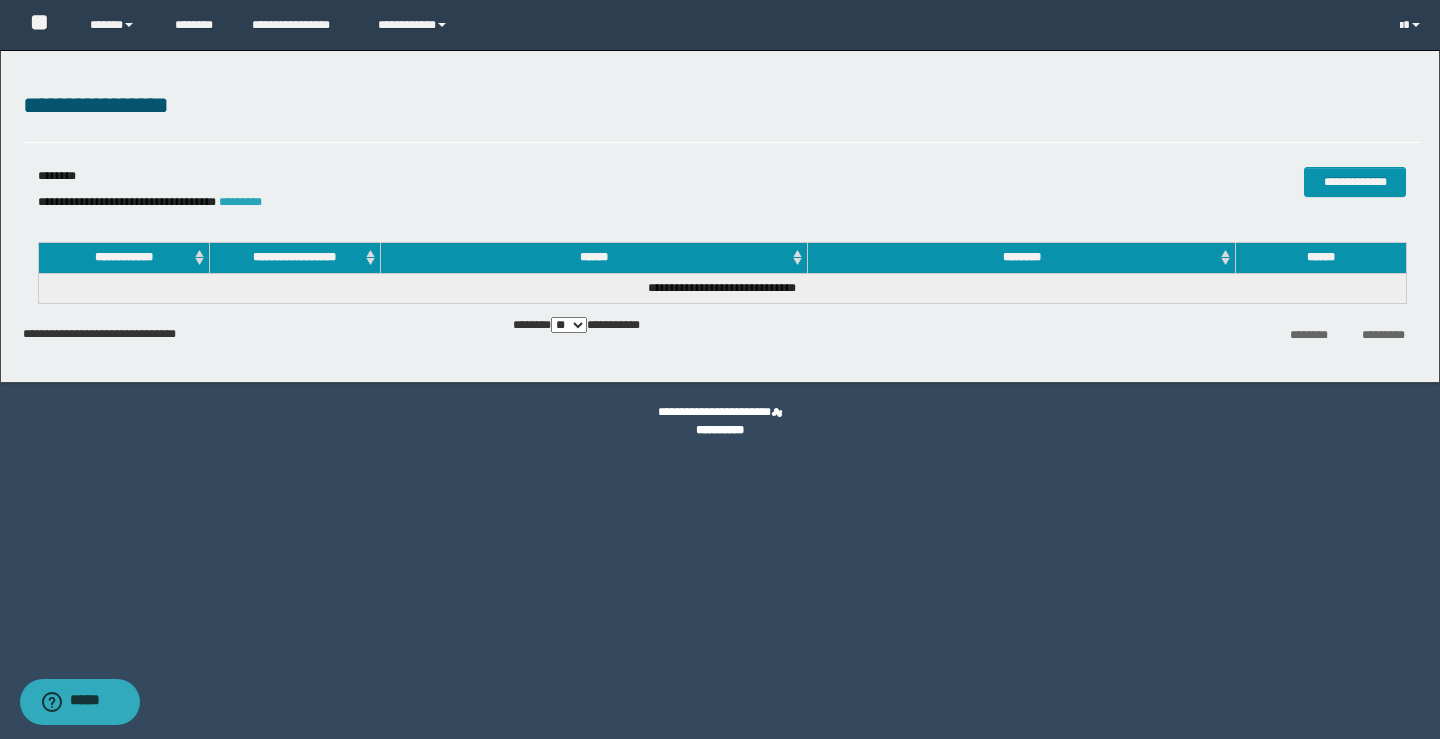 click on "*********" at bounding box center [240, 202] 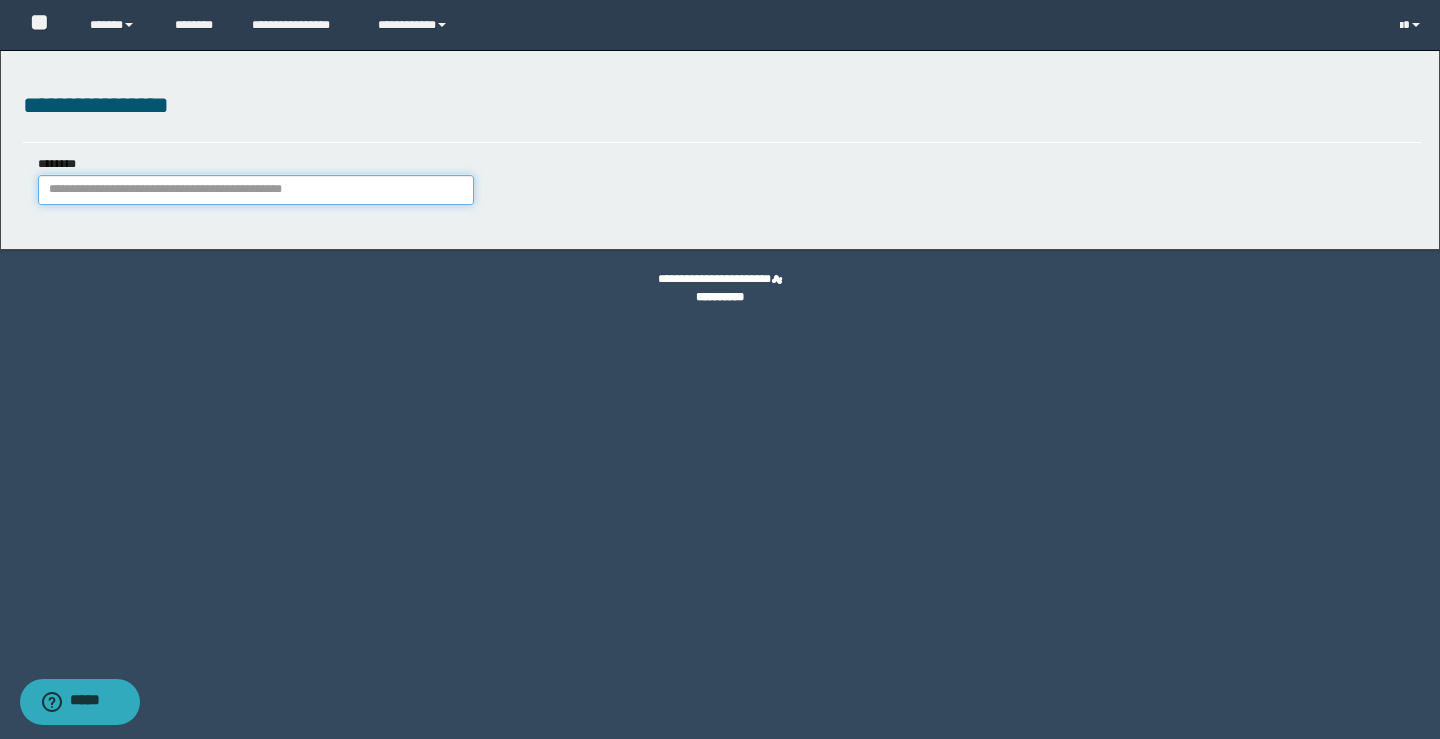 click on "********" at bounding box center [256, 190] 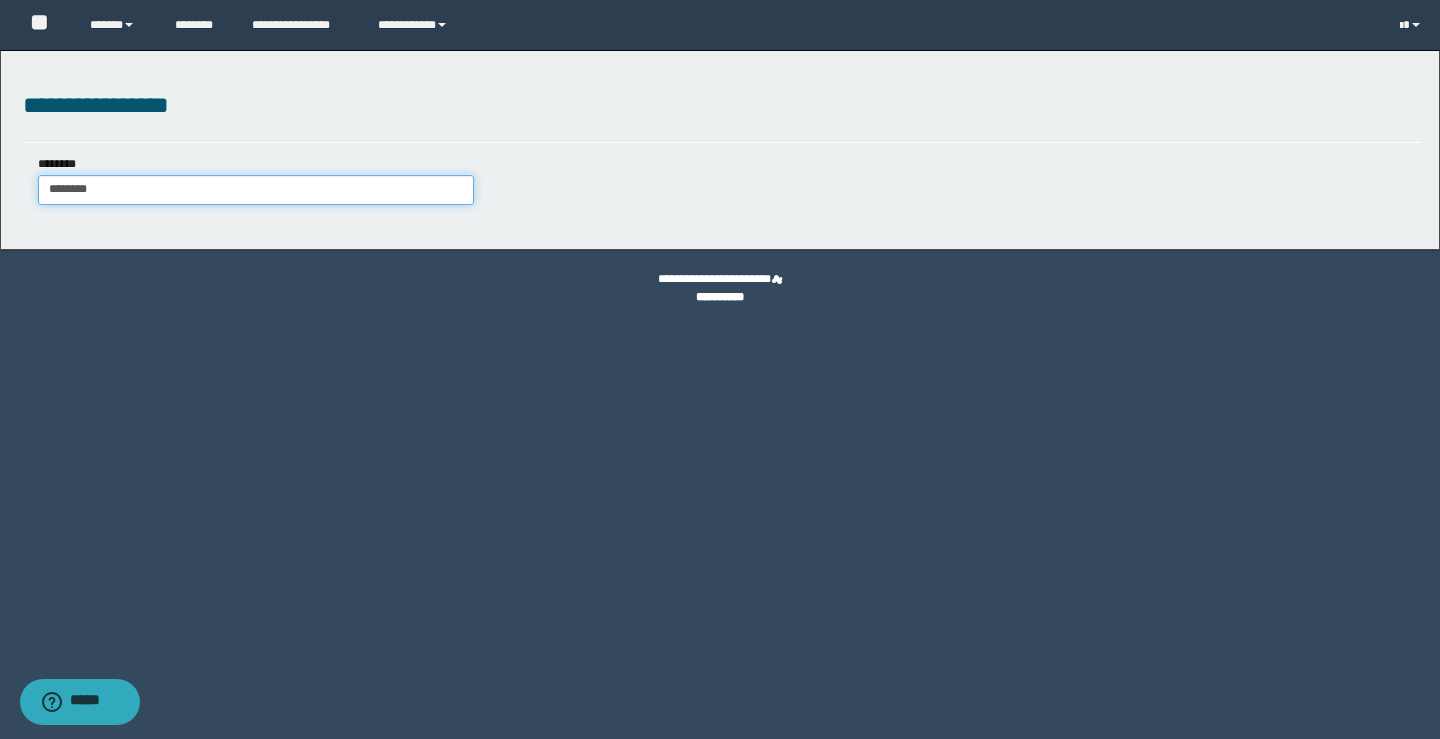 type on "********" 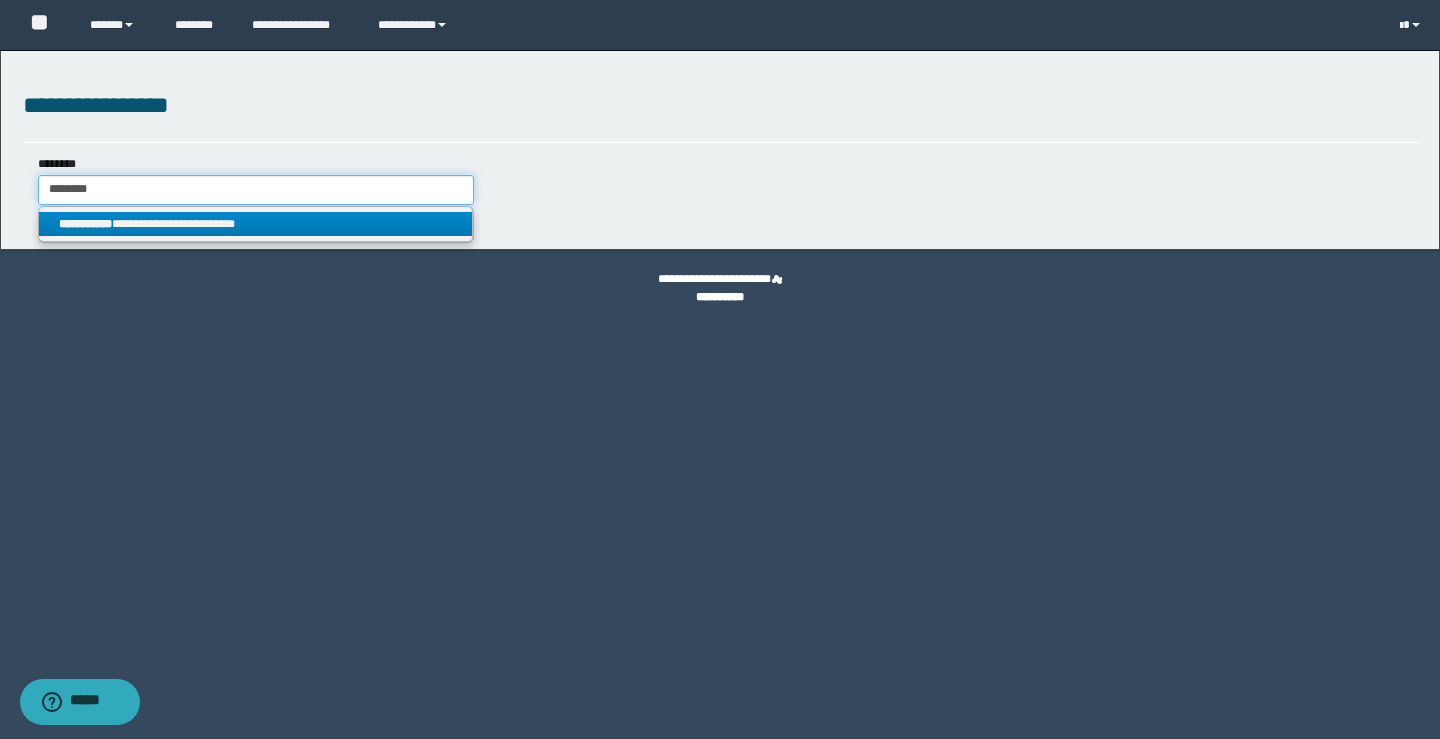 type on "********" 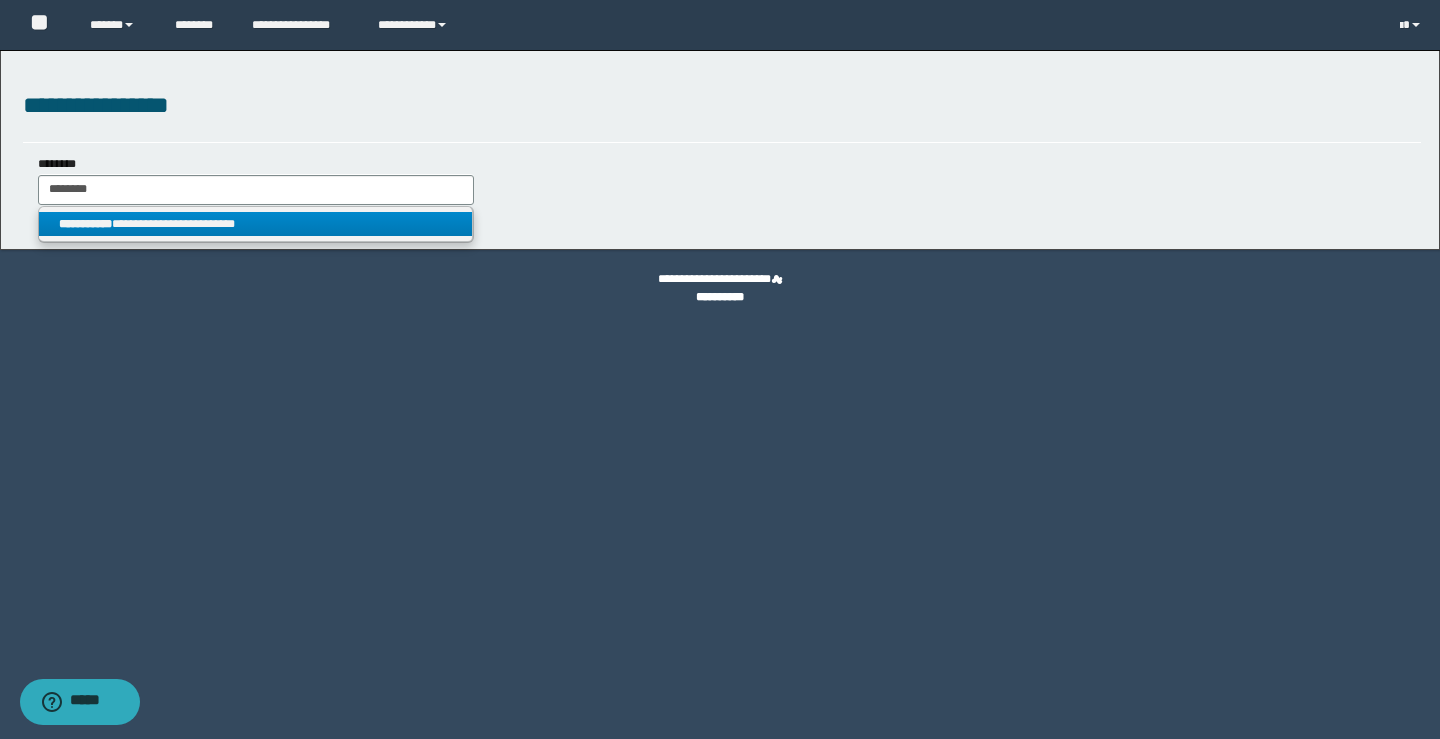 click on "**********" at bounding box center (85, 224) 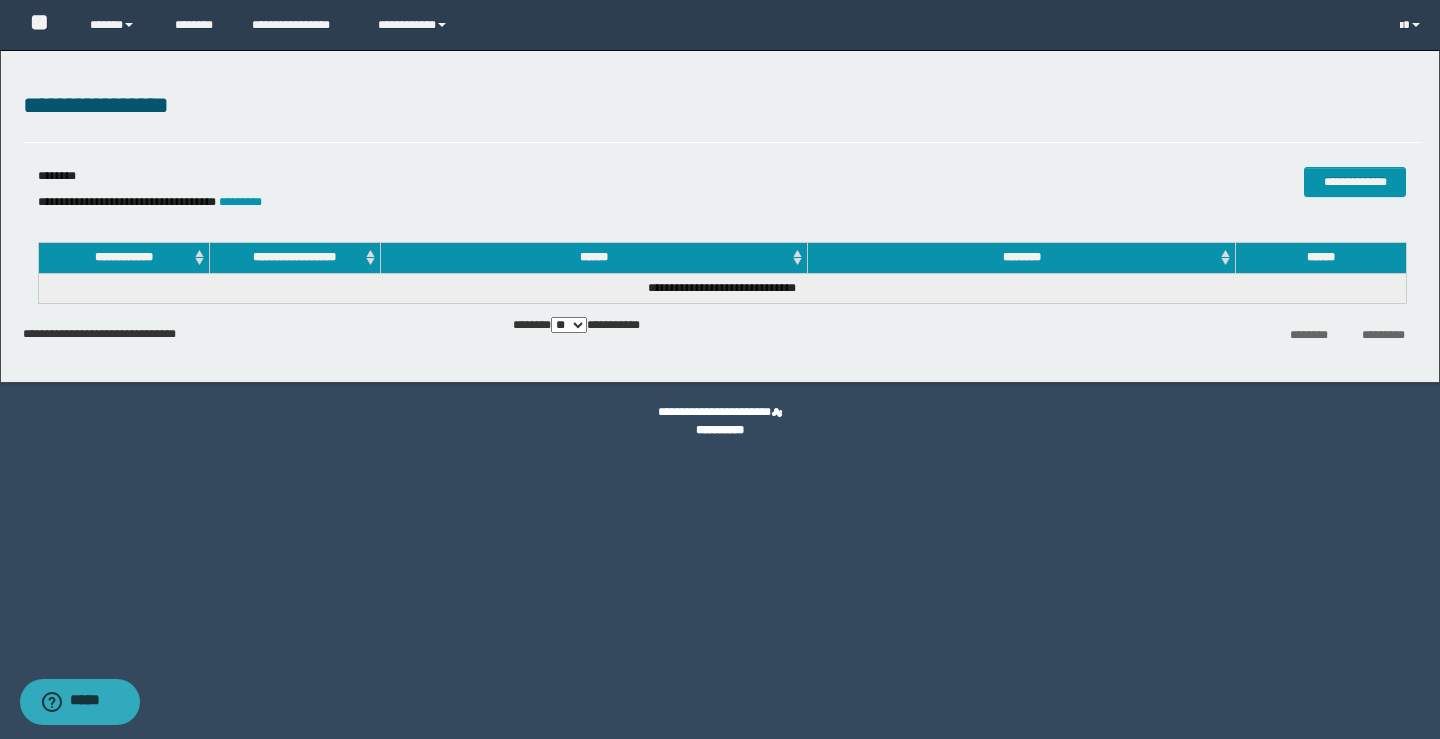 click on "**********" at bounding box center (489, 202) 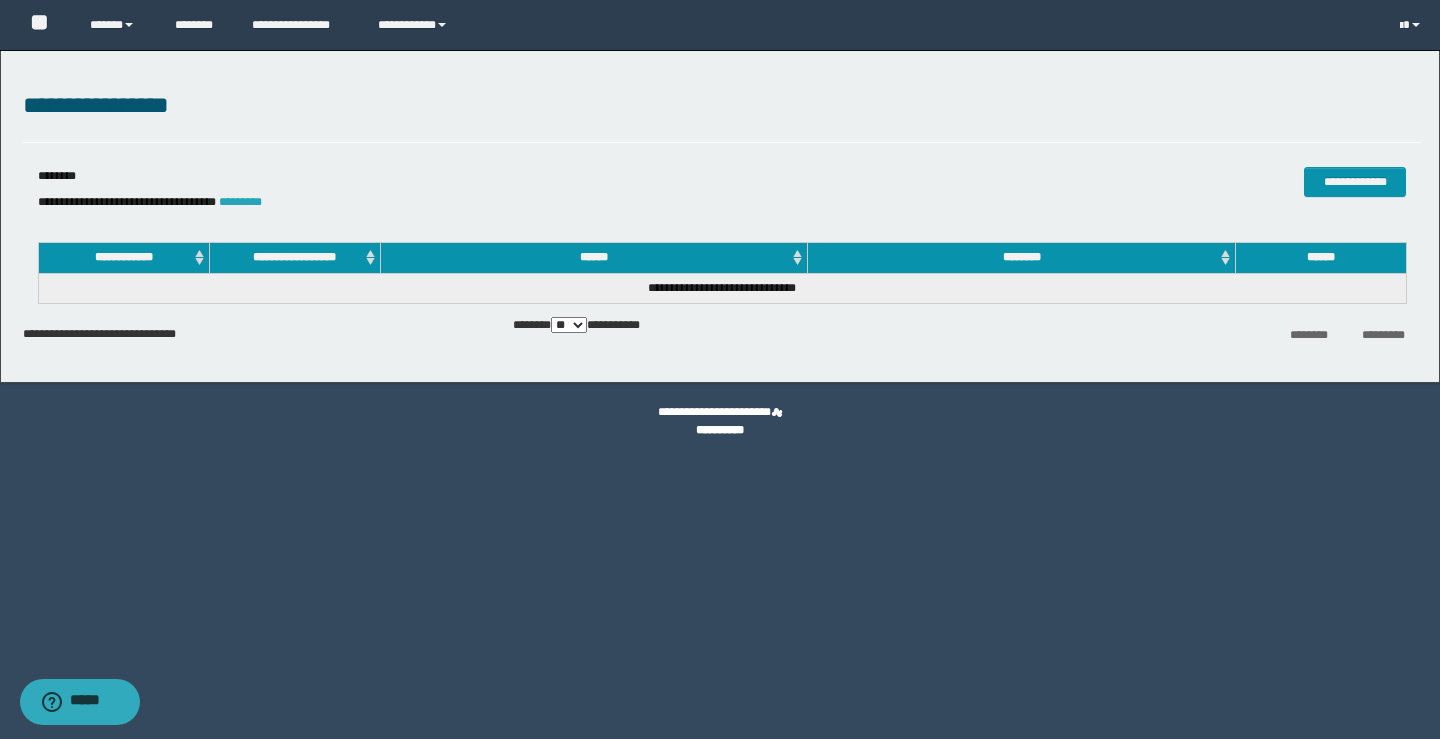 click on "*********" at bounding box center (240, 202) 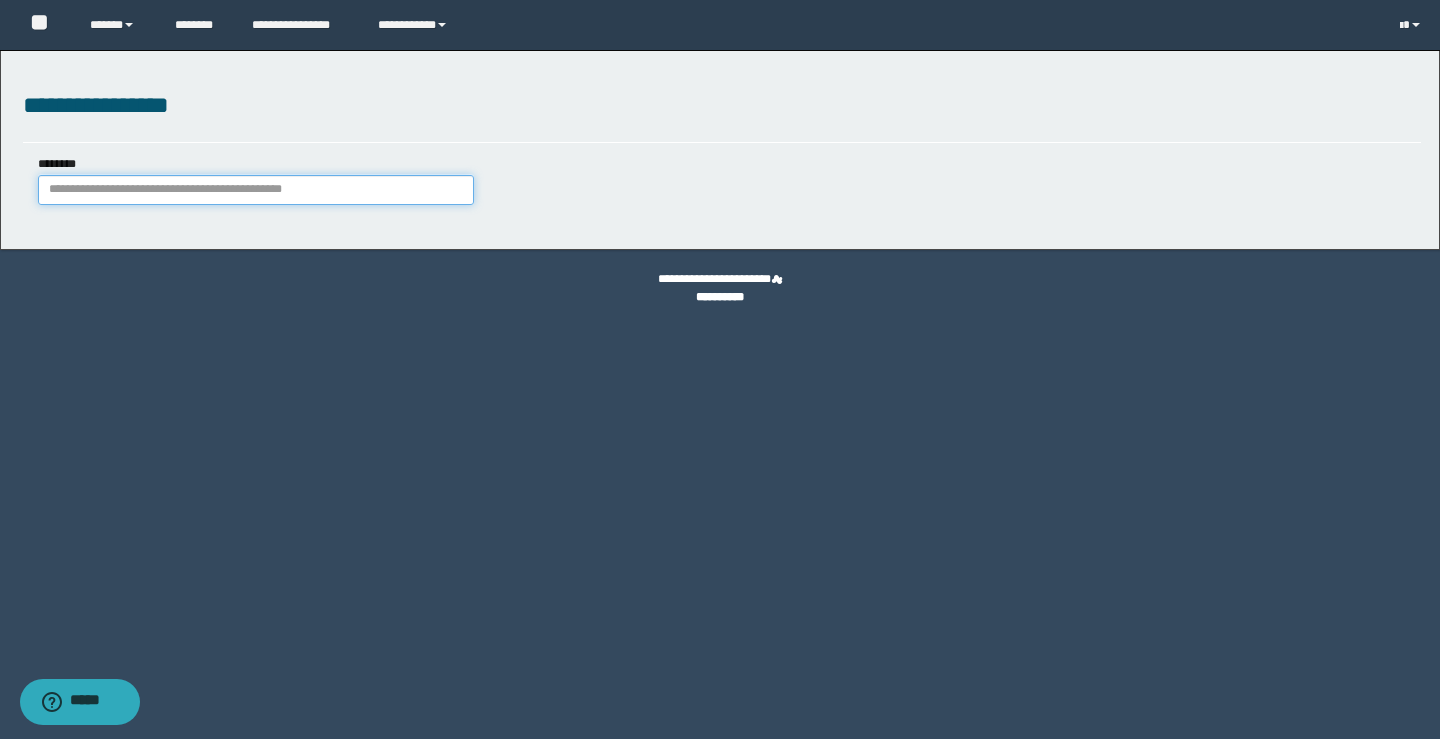 click on "********" at bounding box center [256, 190] 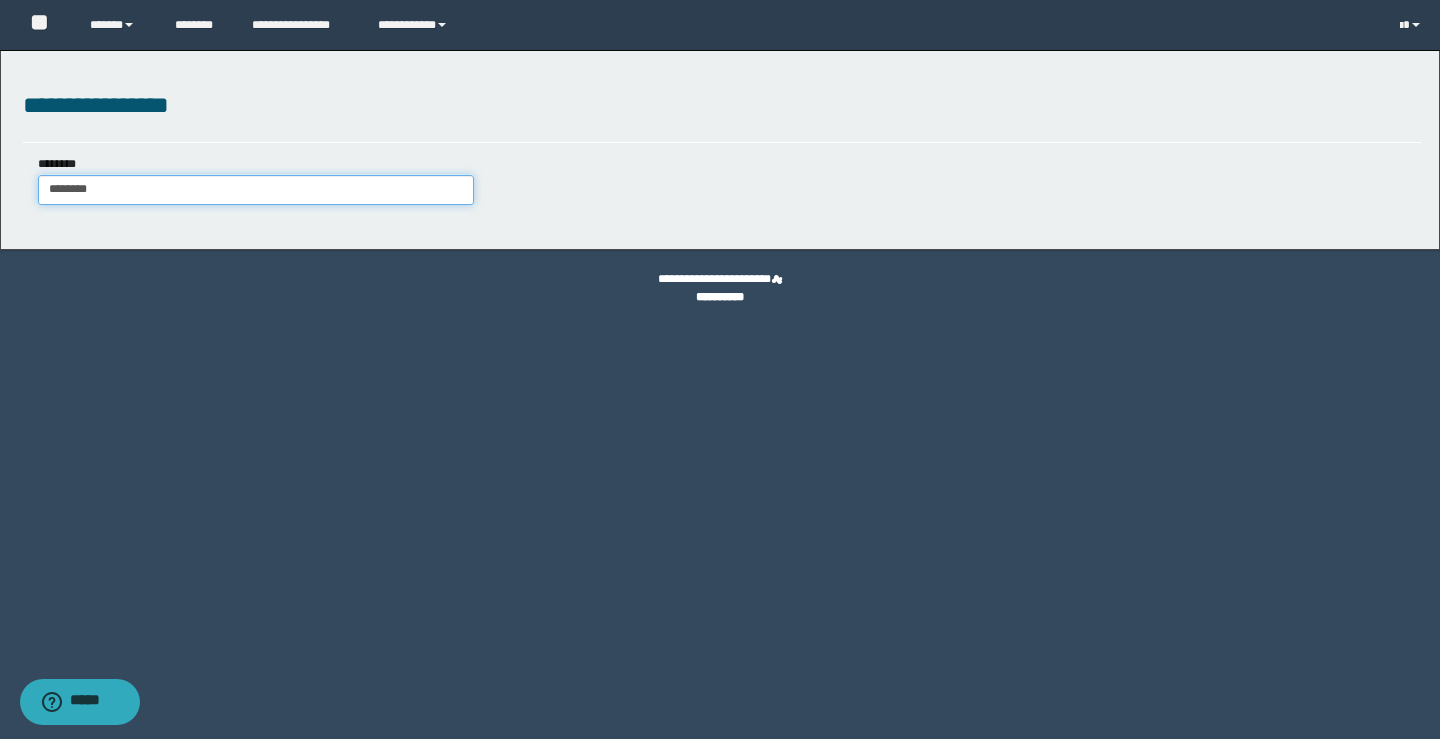 type on "********" 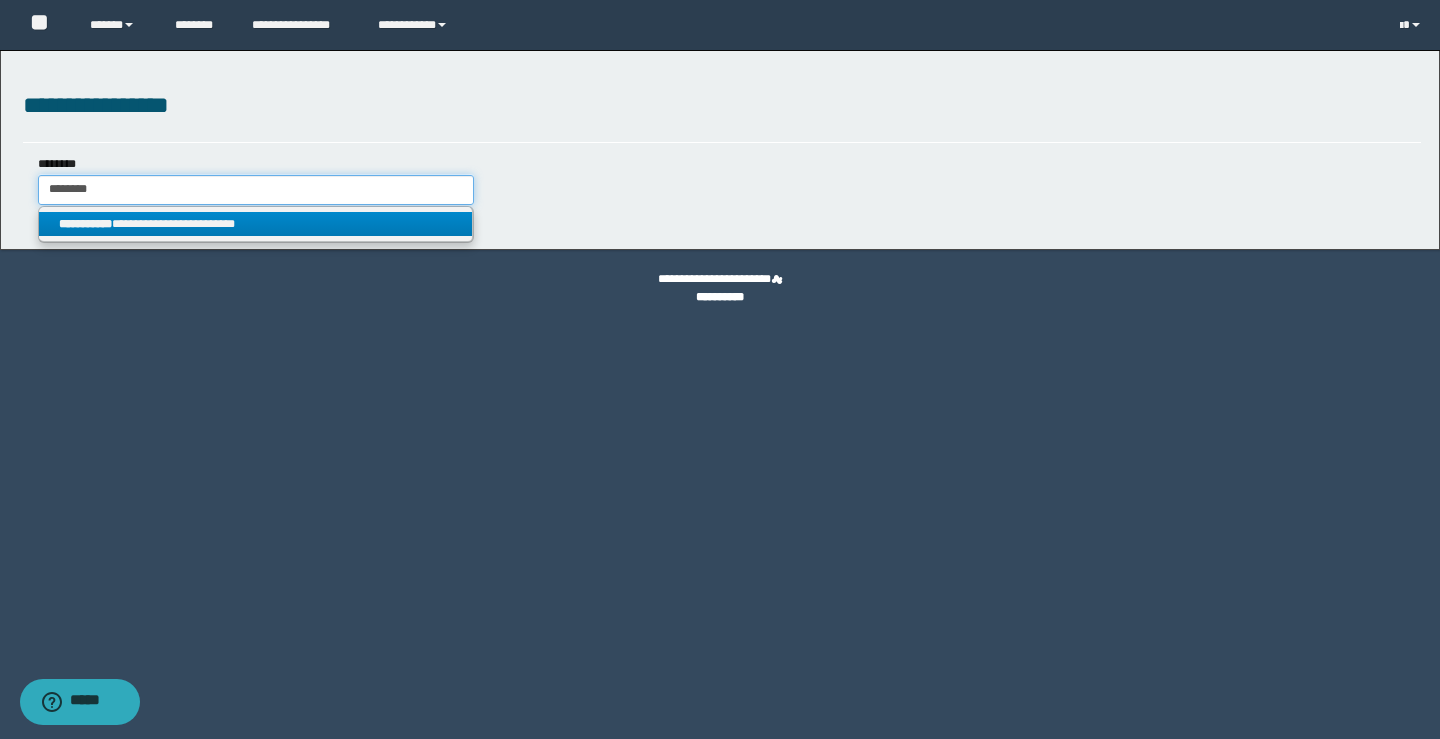 type on "********" 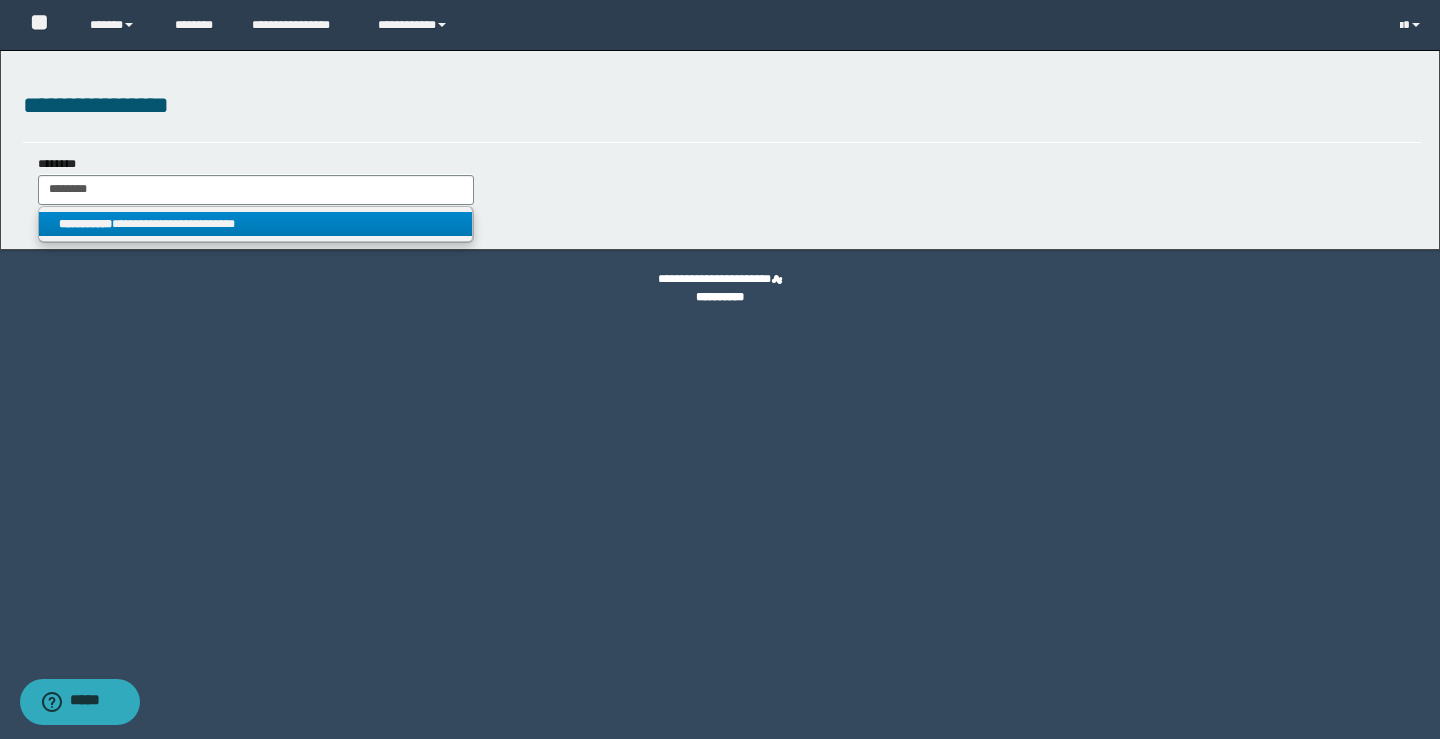 click on "**********" at bounding box center [85, 224] 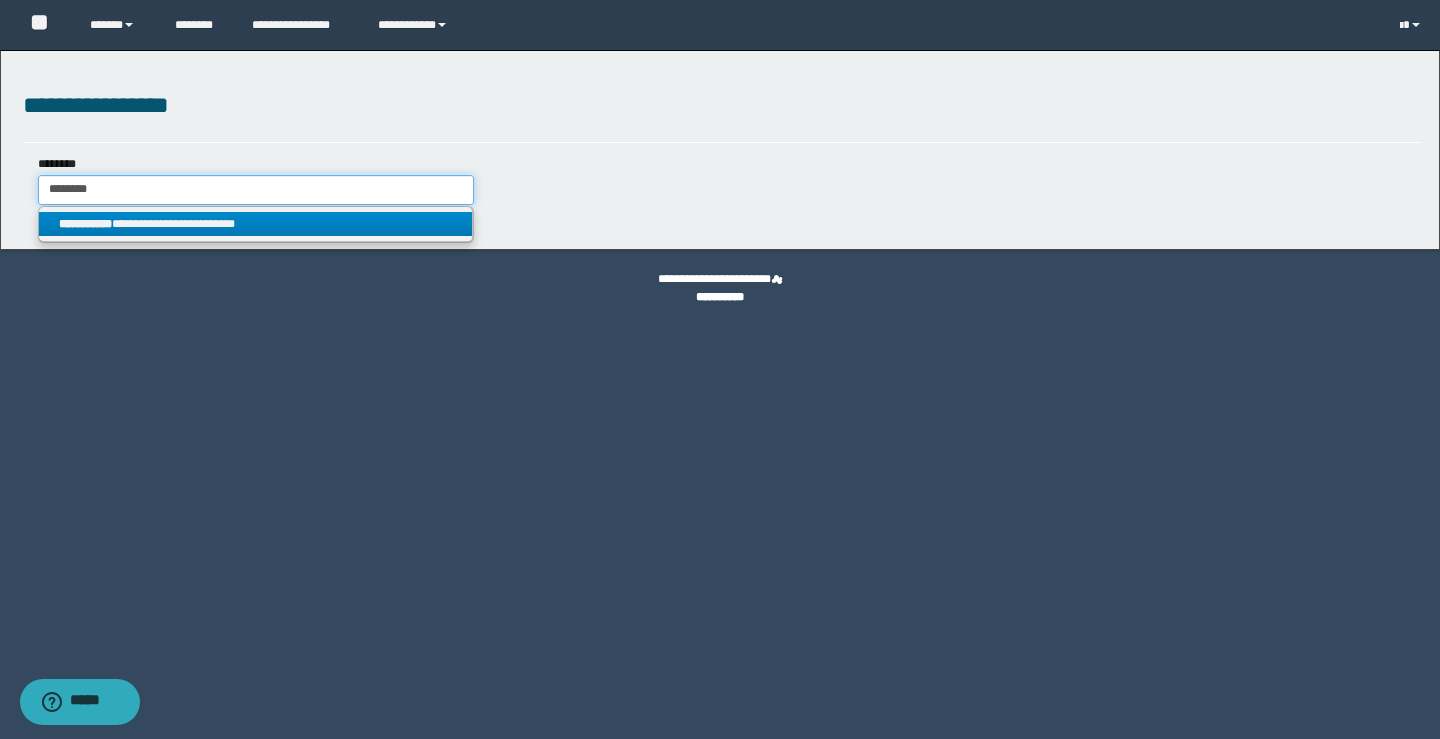 type 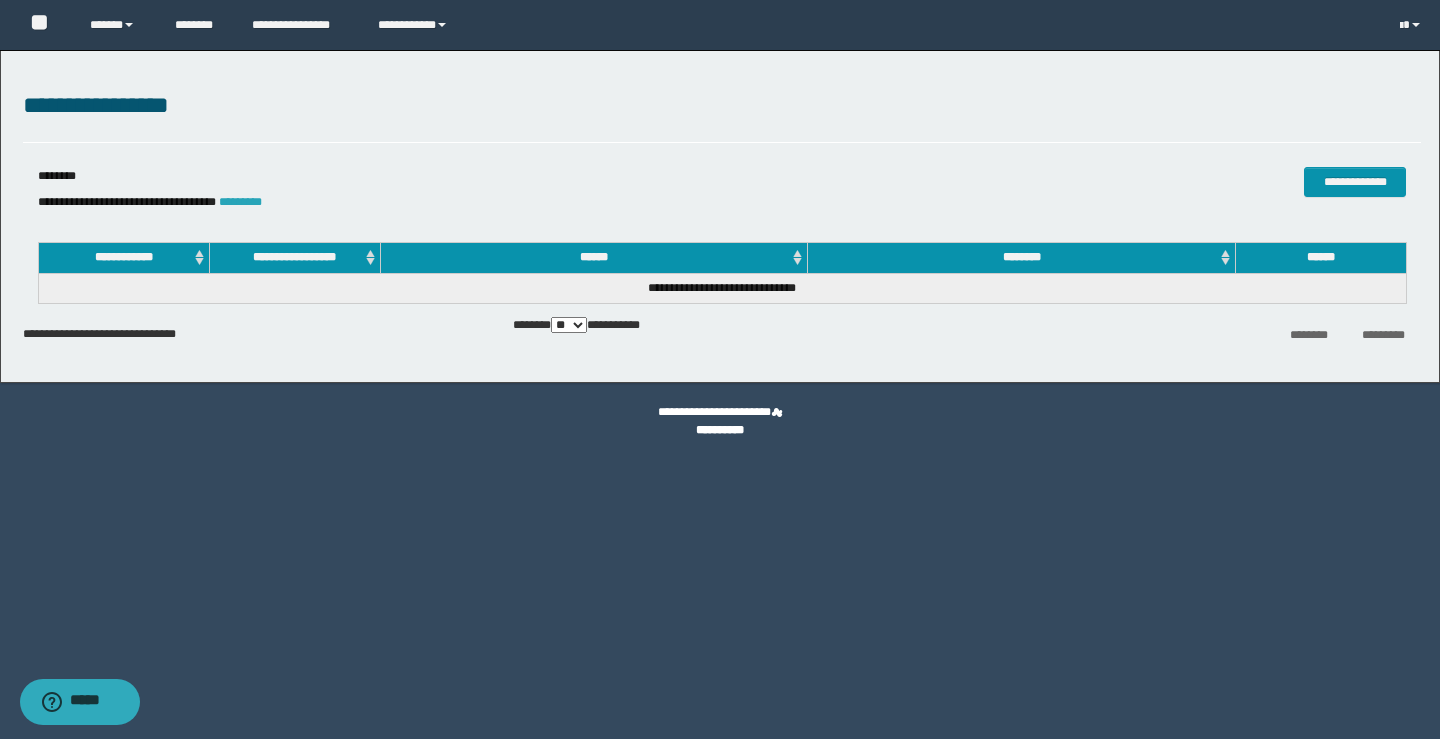 click on "*********" at bounding box center (240, 202) 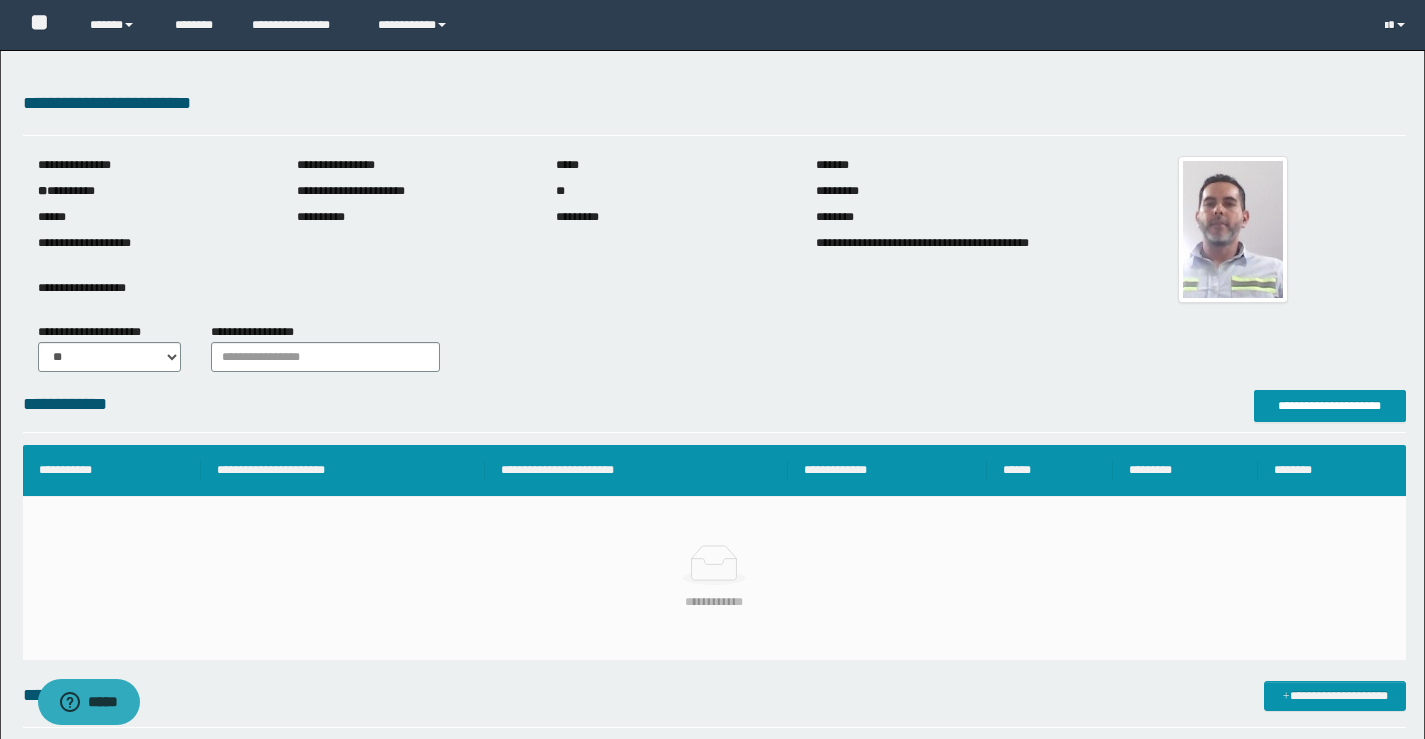 scroll, scrollTop: 0, scrollLeft: 0, axis: both 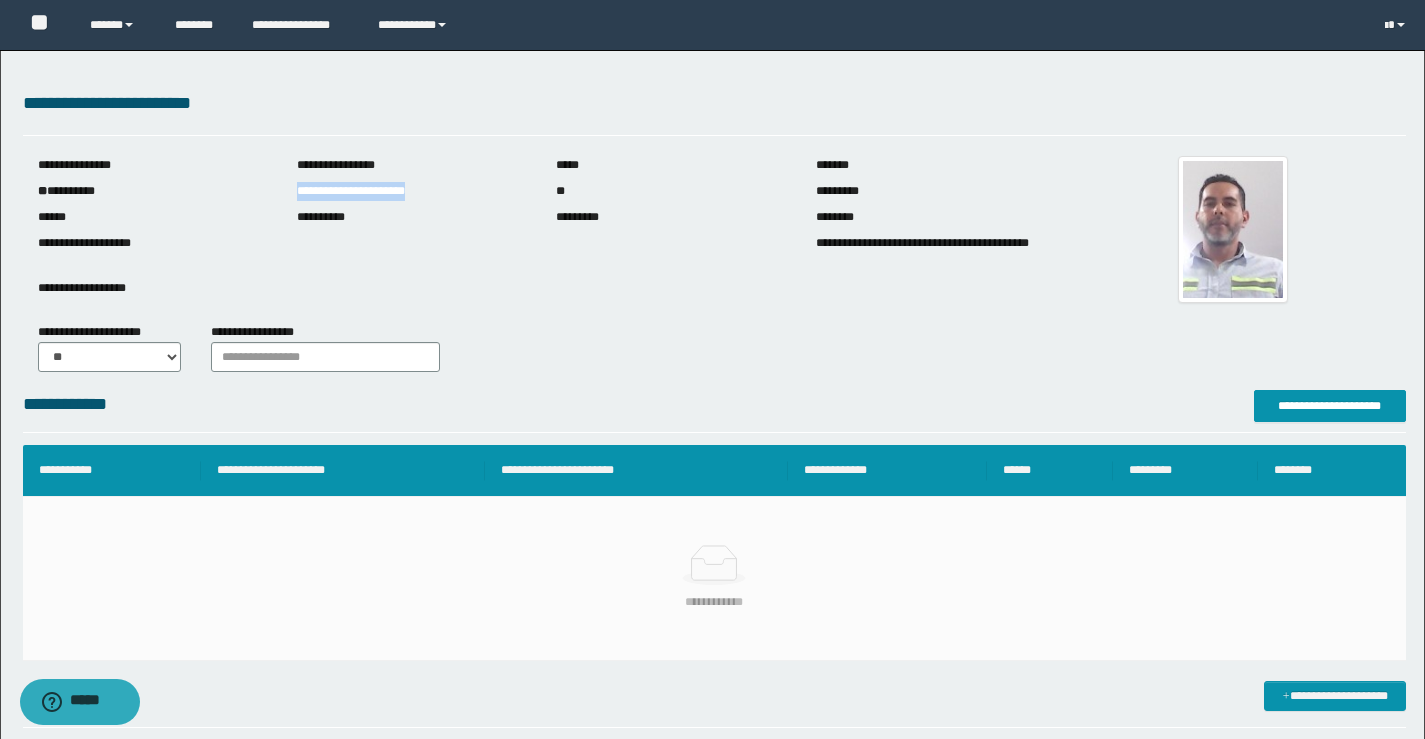 drag, startPoint x: 294, startPoint y: 185, endPoint x: 447, endPoint y: 193, distance: 153.20901 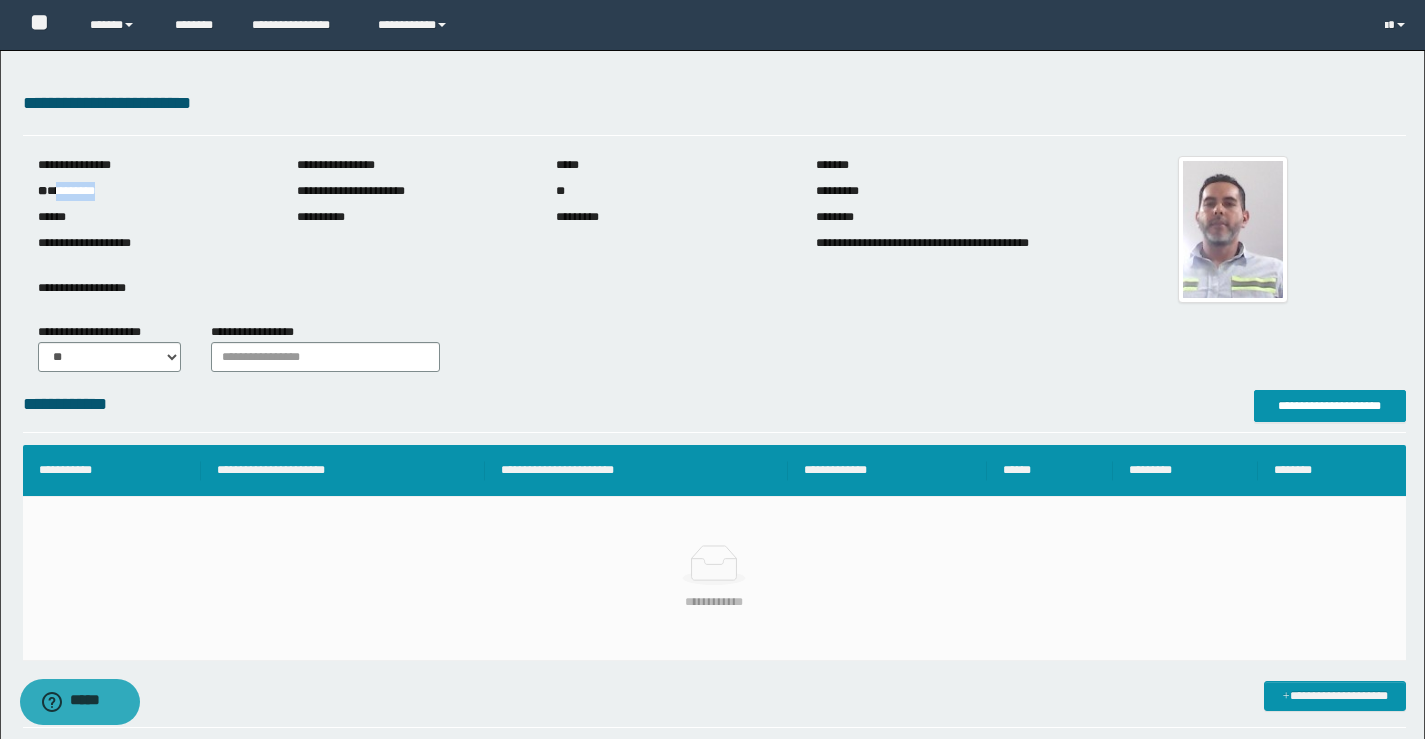 drag, startPoint x: 130, startPoint y: 195, endPoint x: 60, endPoint y: 191, distance: 70.11419 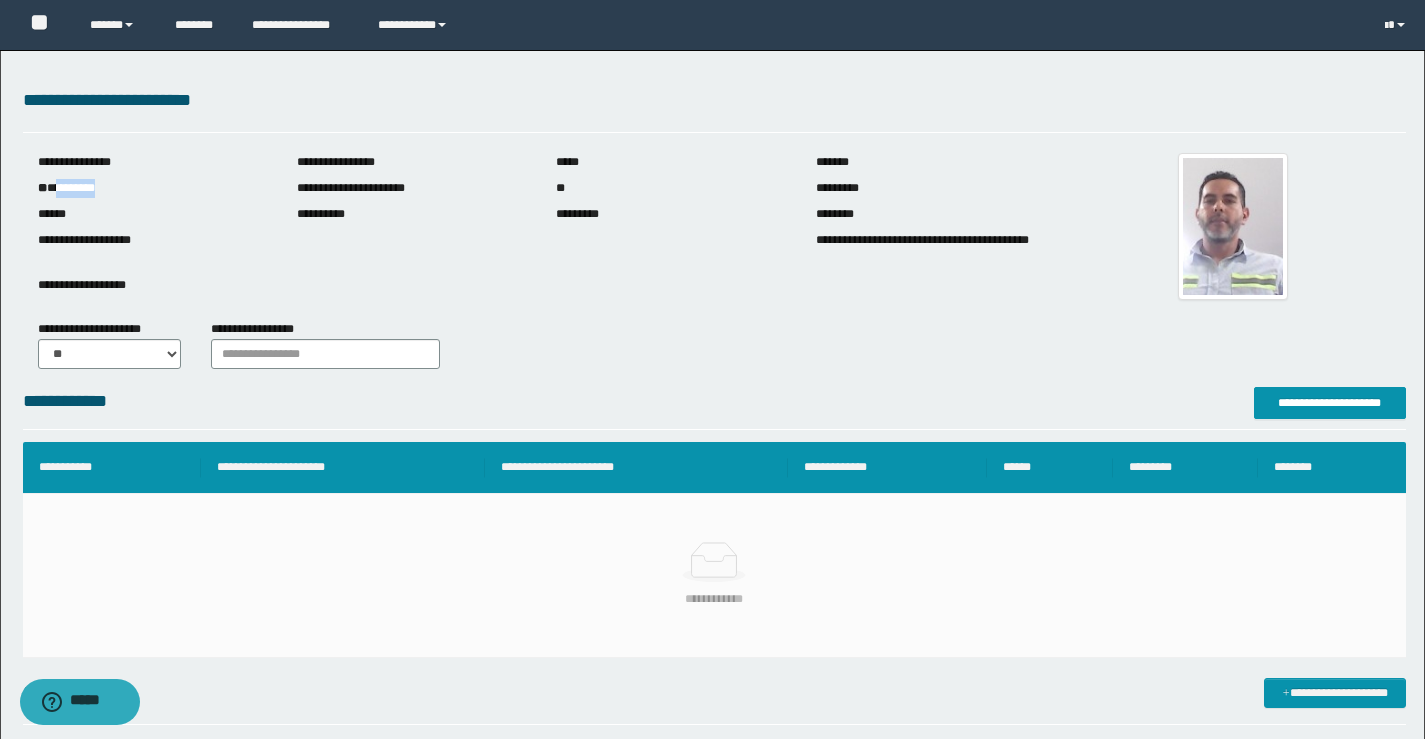 scroll, scrollTop: 0, scrollLeft: 0, axis: both 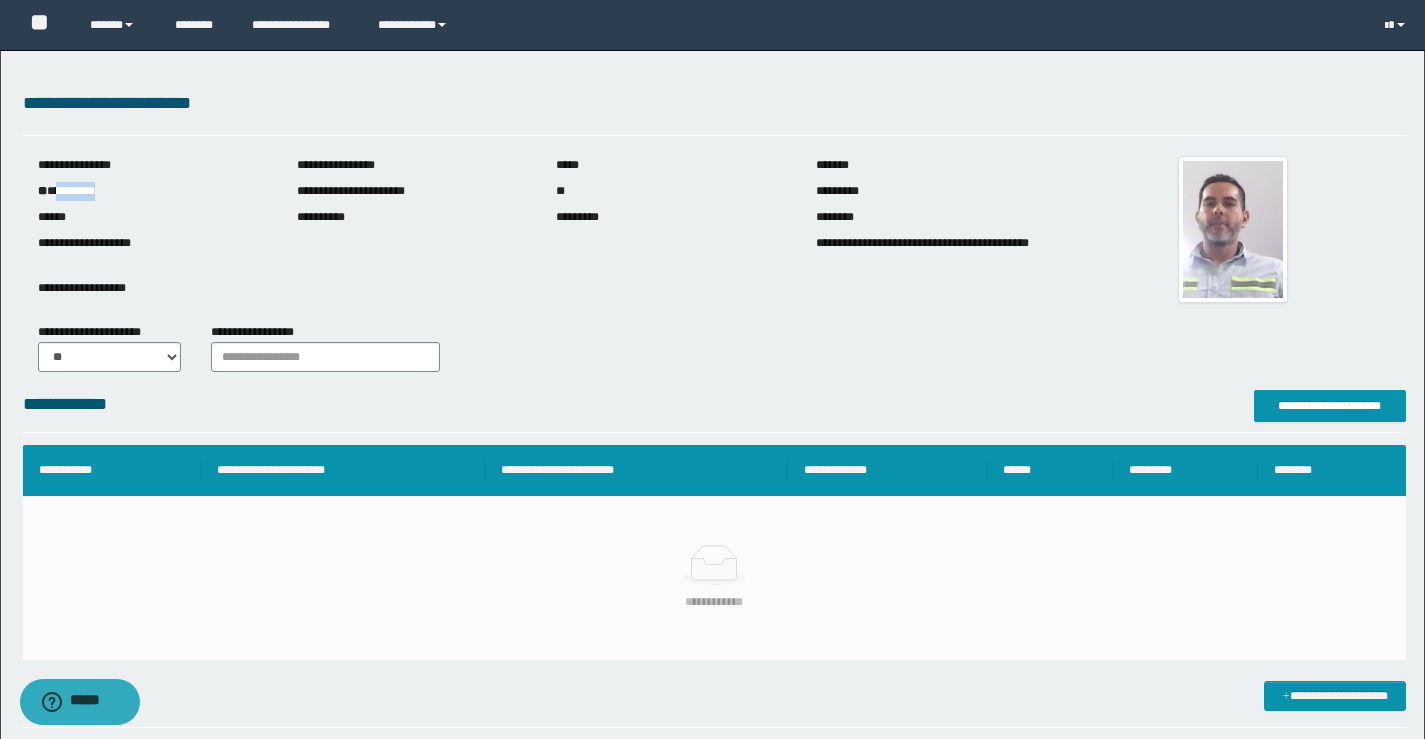 click on "**********" at bounding box center [152, 191] 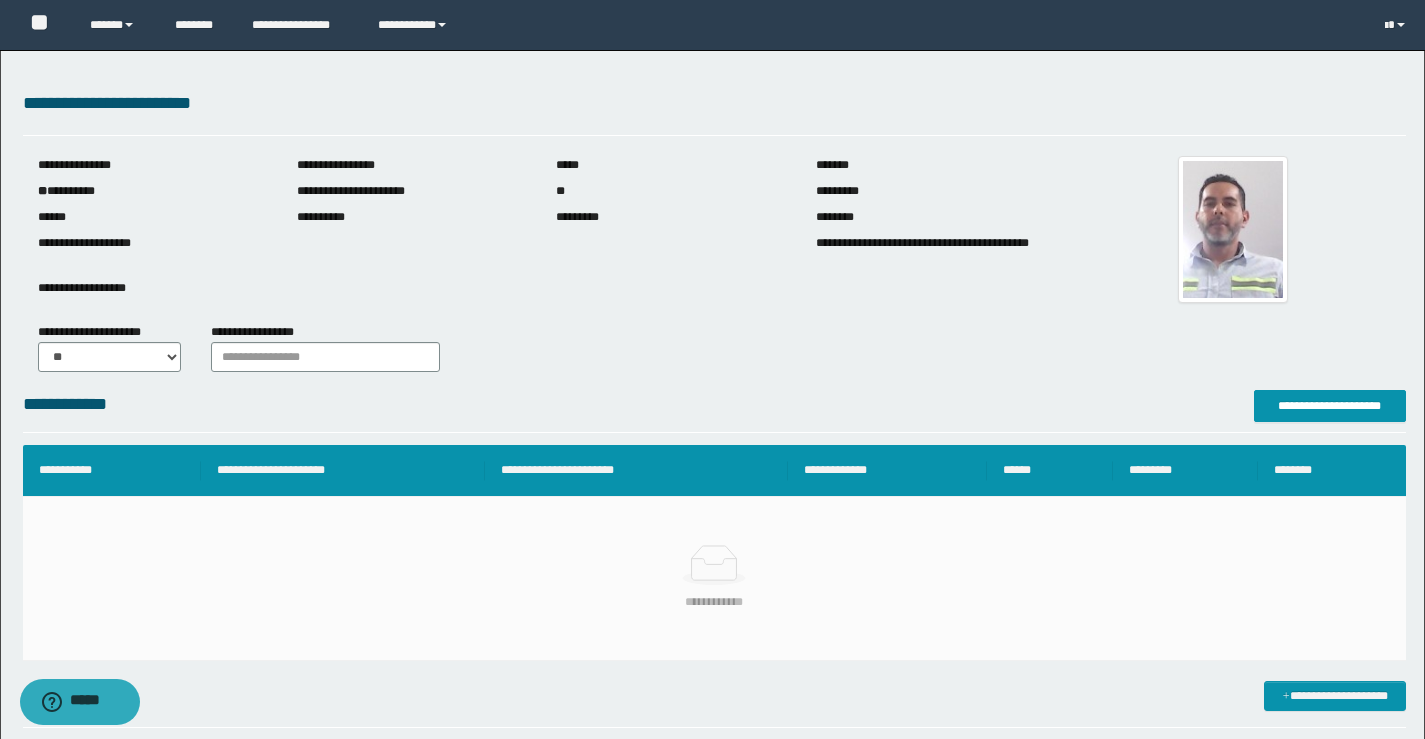 scroll, scrollTop: 0, scrollLeft: 0, axis: both 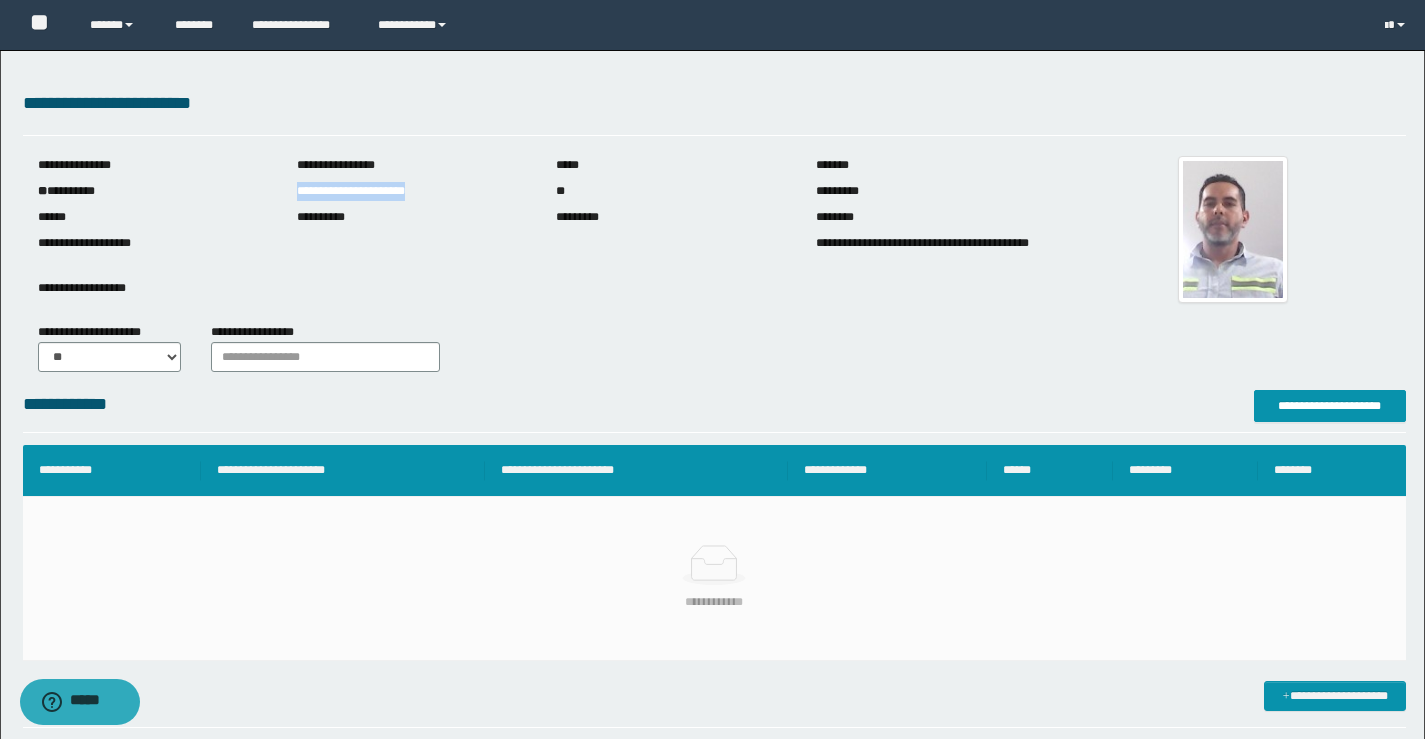 drag, startPoint x: 299, startPoint y: 193, endPoint x: 434, endPoint y: 199, distance: 135.13327 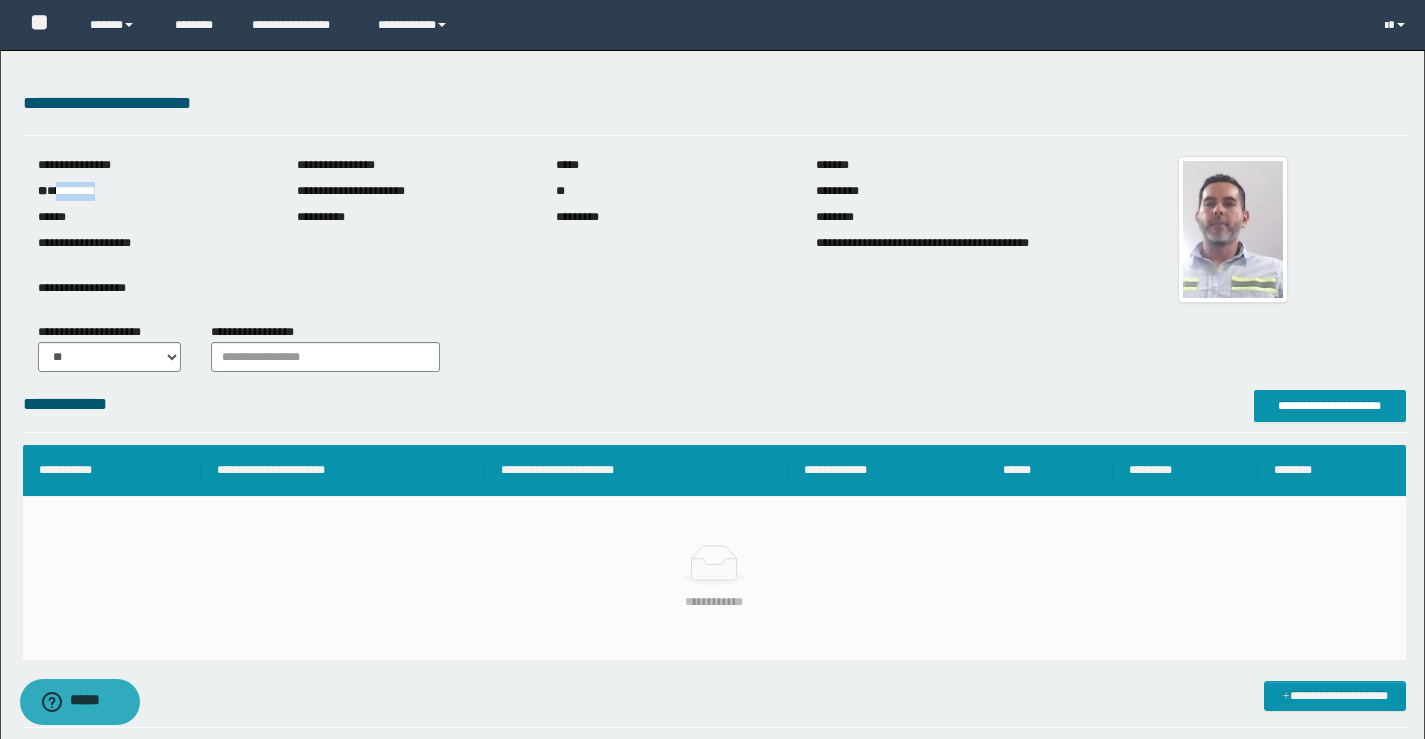 drag, startPoint x: 119, startPoint y: 195, endPoint x: 58, endPoint y: 183, distance: 62.169125 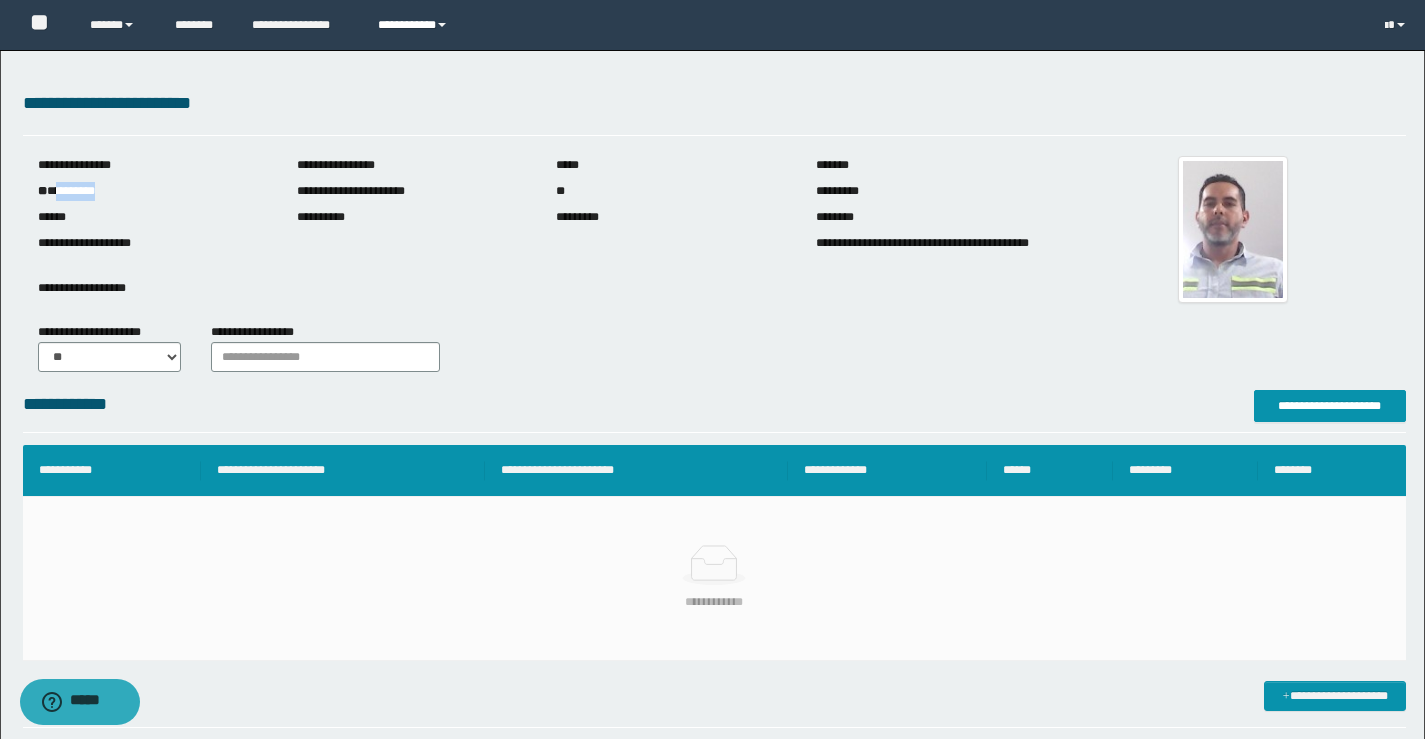 click on "**********" at bounding box center [415, 25] 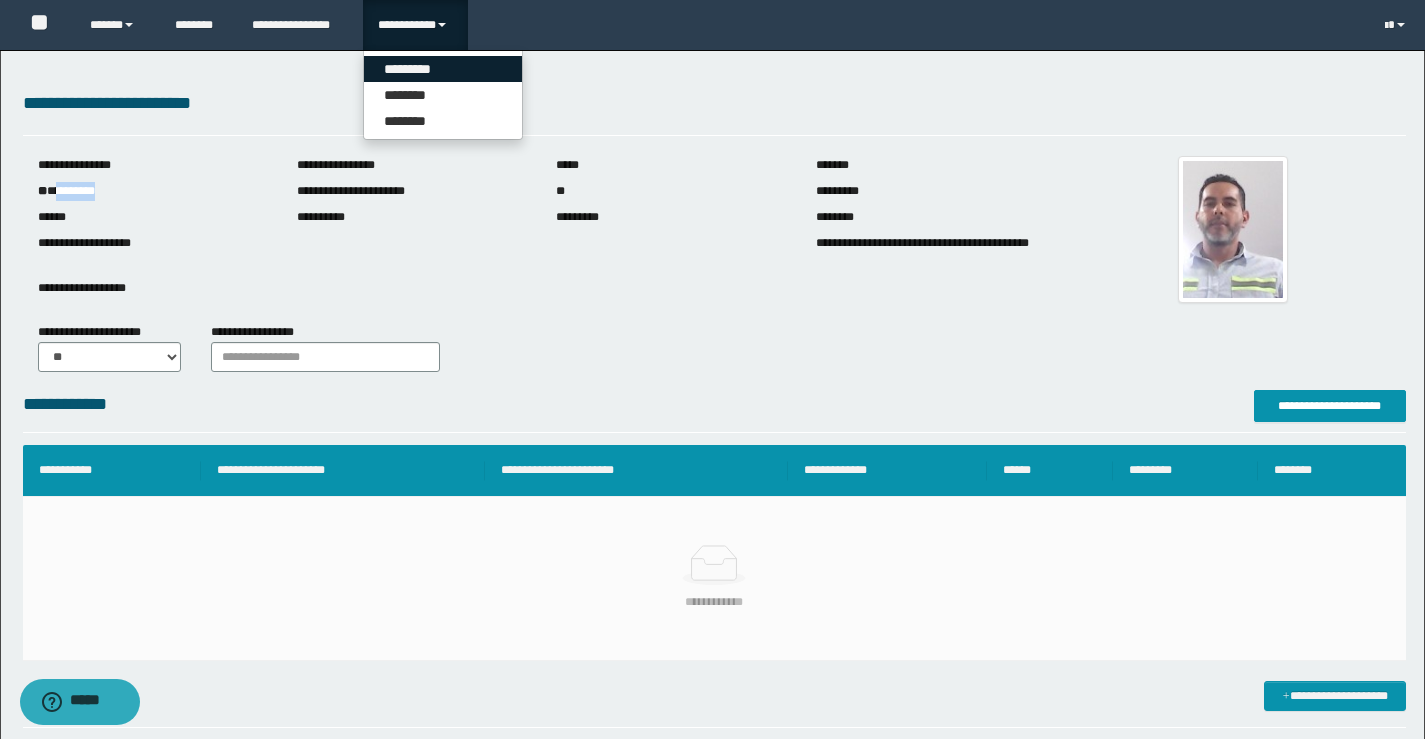 click on "*********" at bounding box center [443, 69] 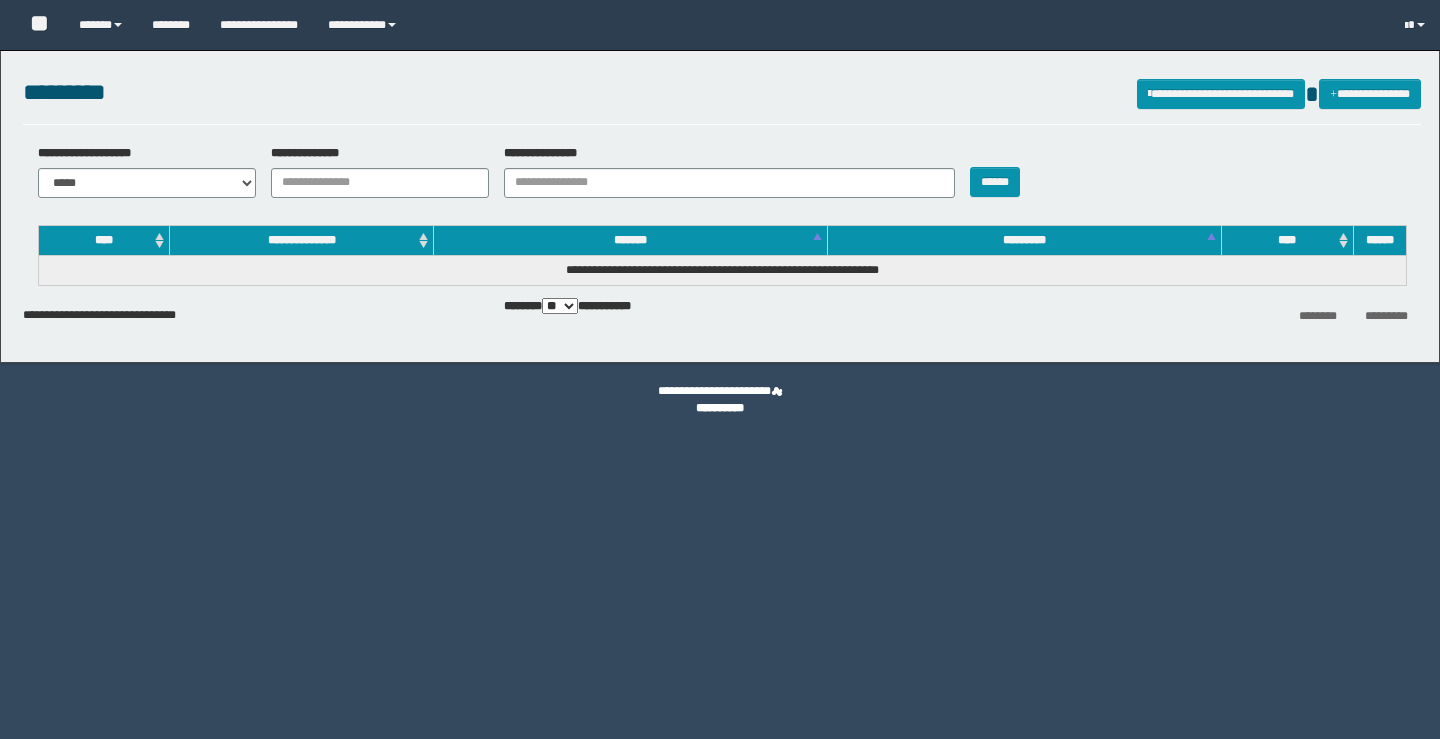 scroll, scrollTop: 0, scrollLeft: 0, axis: both 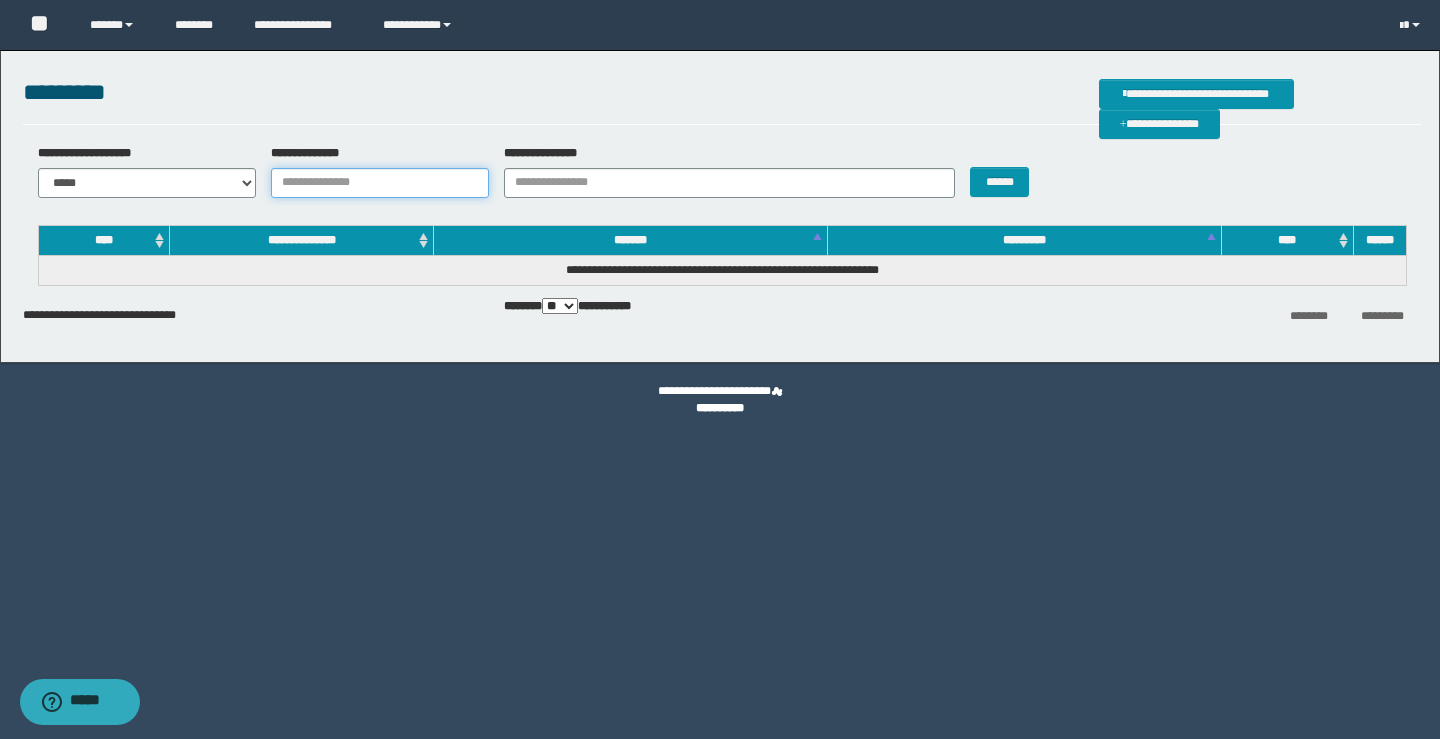 click on "**********" at bounding box center [380, 183] 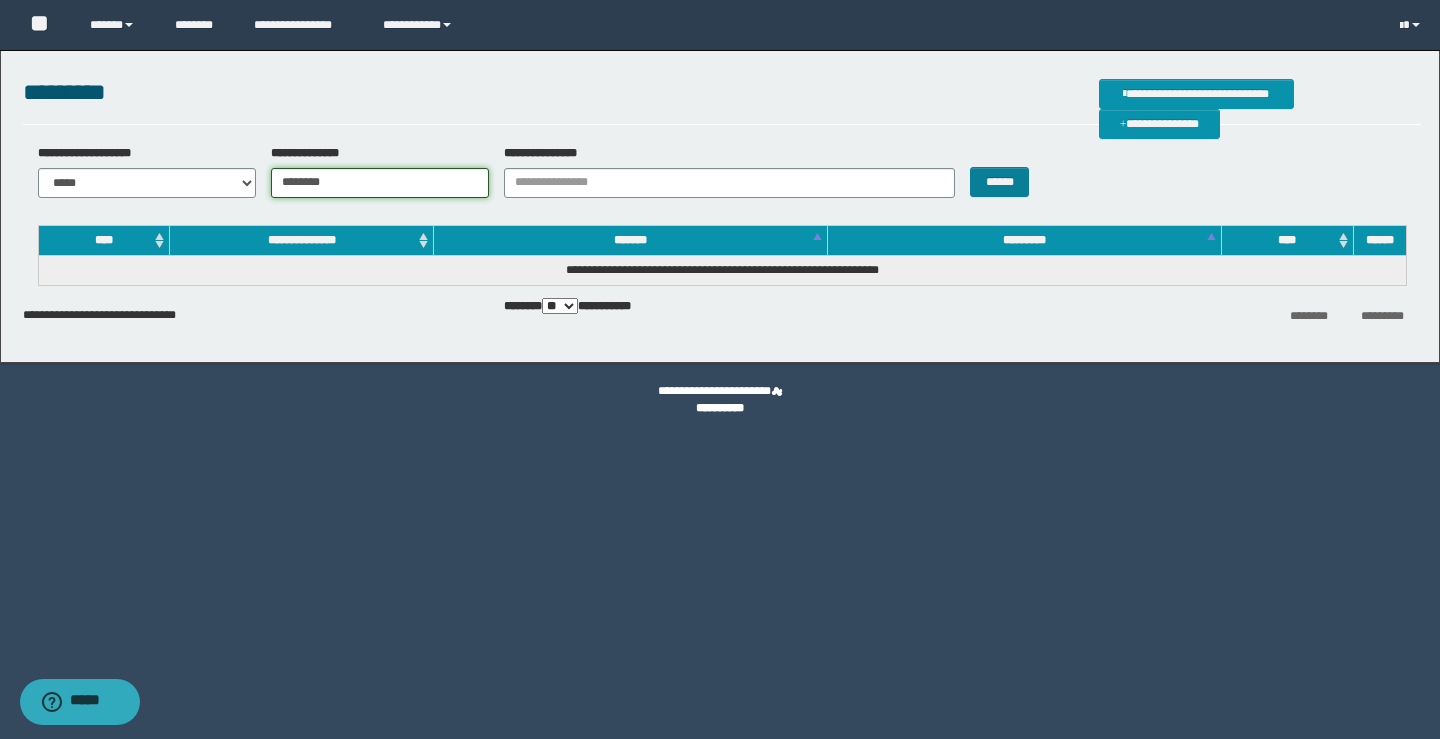 type on "********" 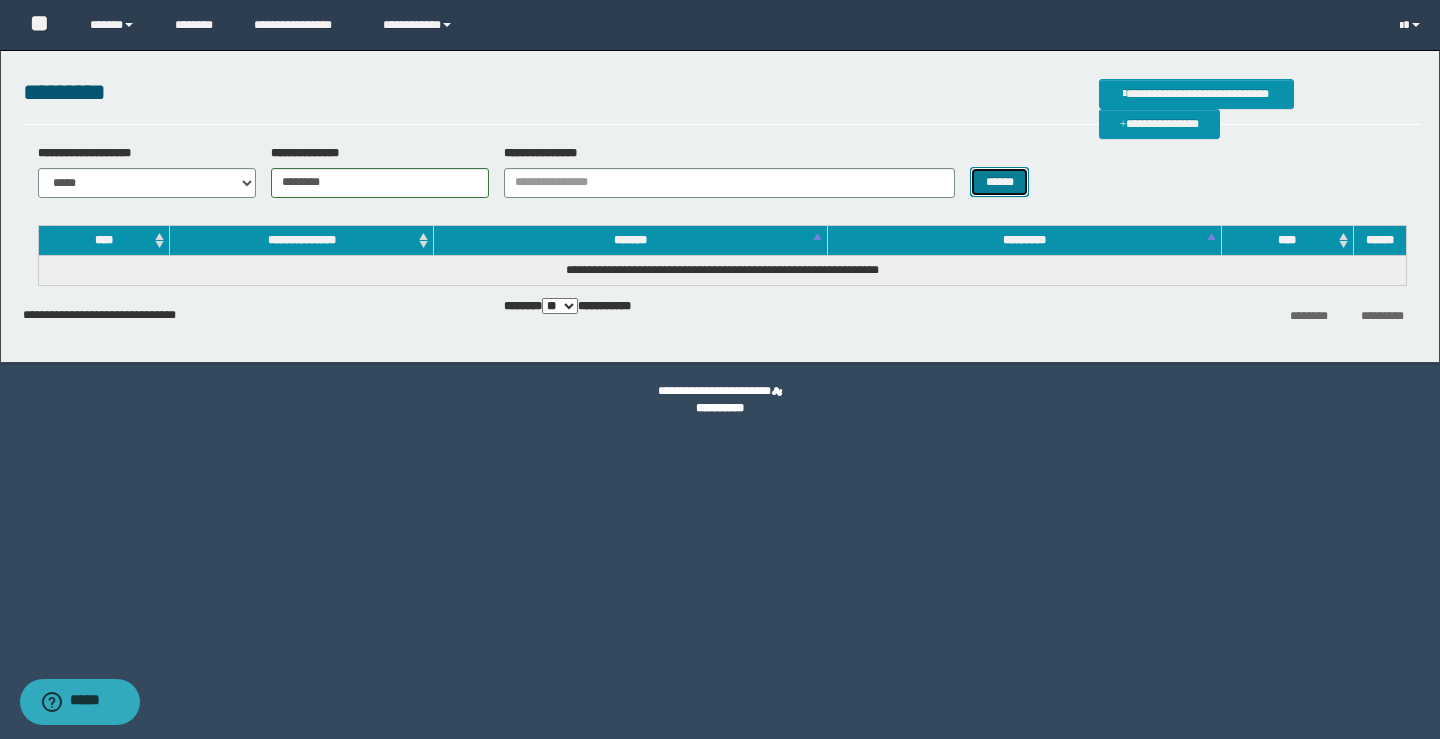 click on "******" at bounding box center (999, 182) 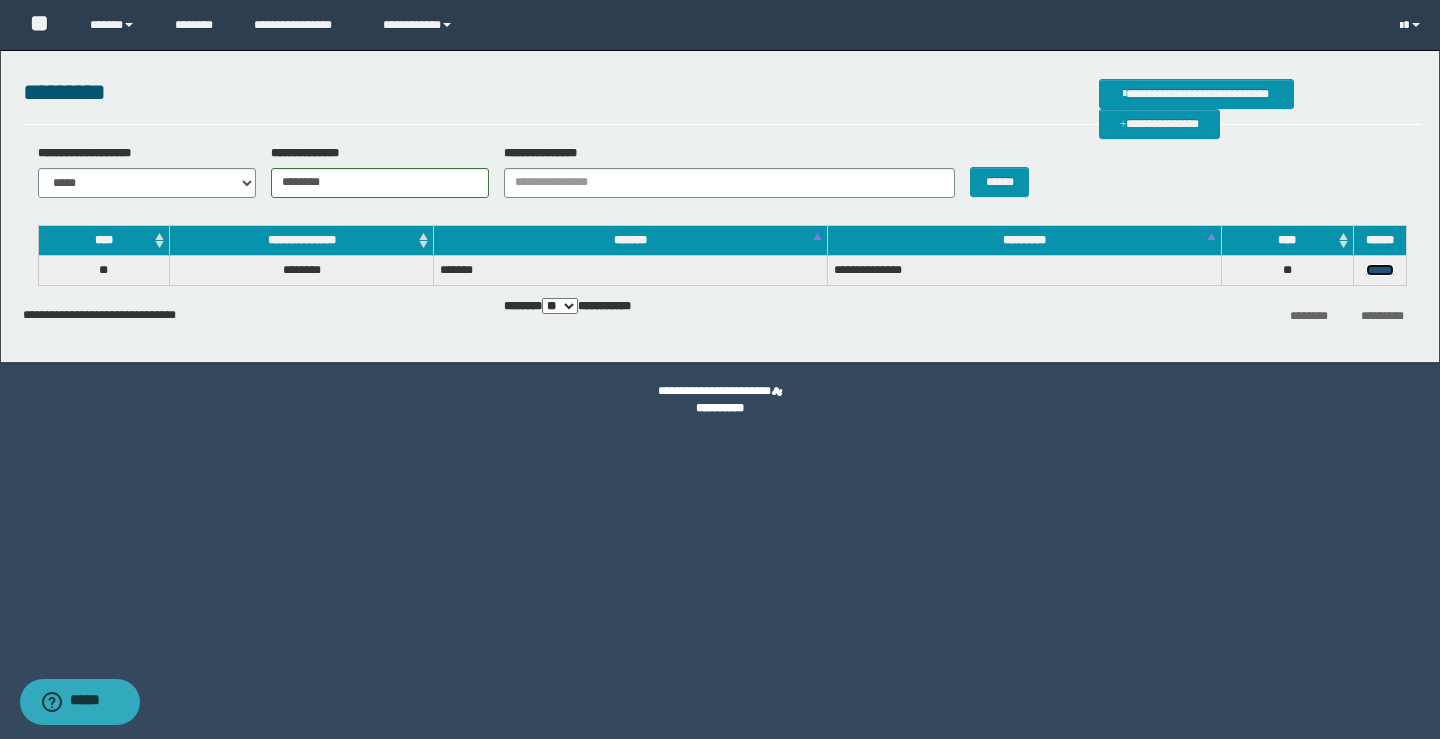 click on "******" at bounding box center (1380, 270) 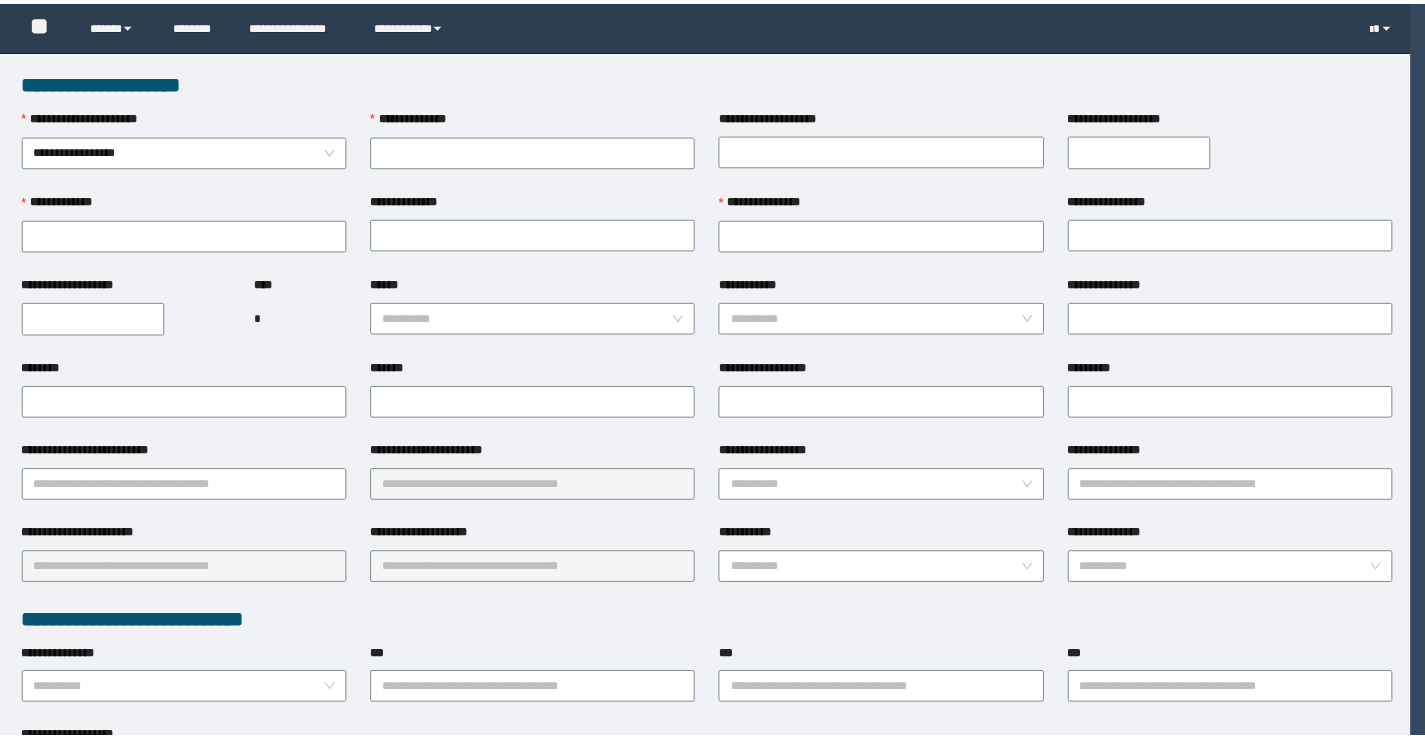 scroll, scrollTop: 0, scrollLeft: 0, axis: both 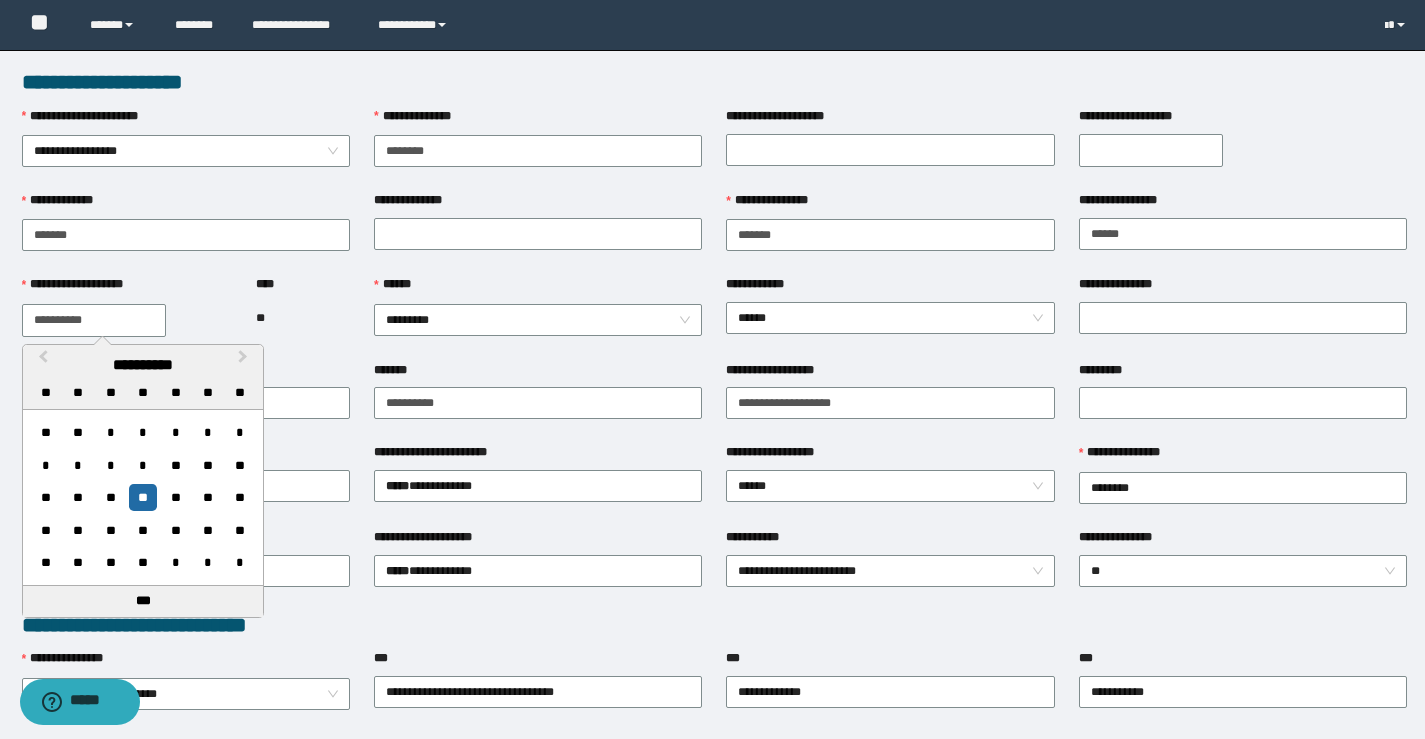 drag, startPoint x: 107, startPoint y: 318, endPoint x: 13, endPoint y: 318, distance: 94 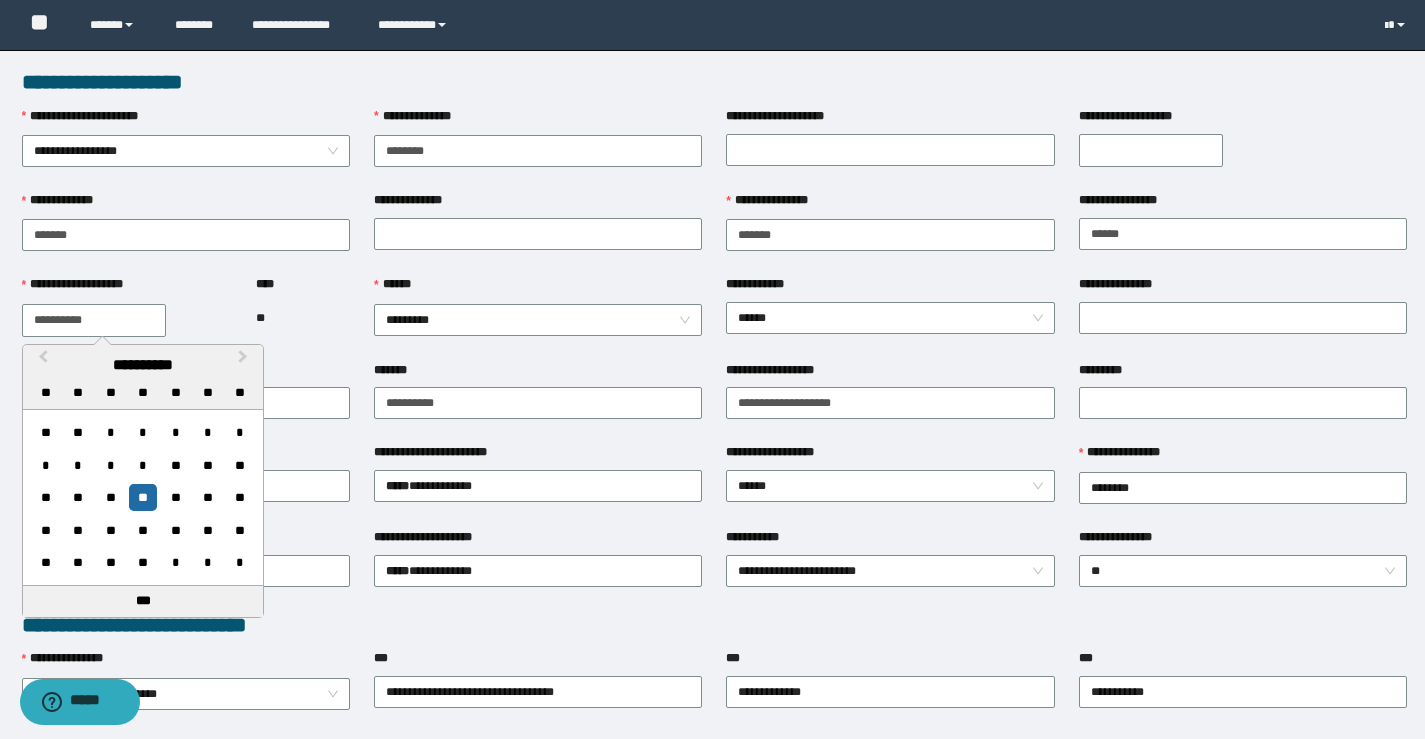 drag, startPoint x: 190, startPoint y: 283, endPoint x: 208, endPoint y: 287, distance: 18.439089 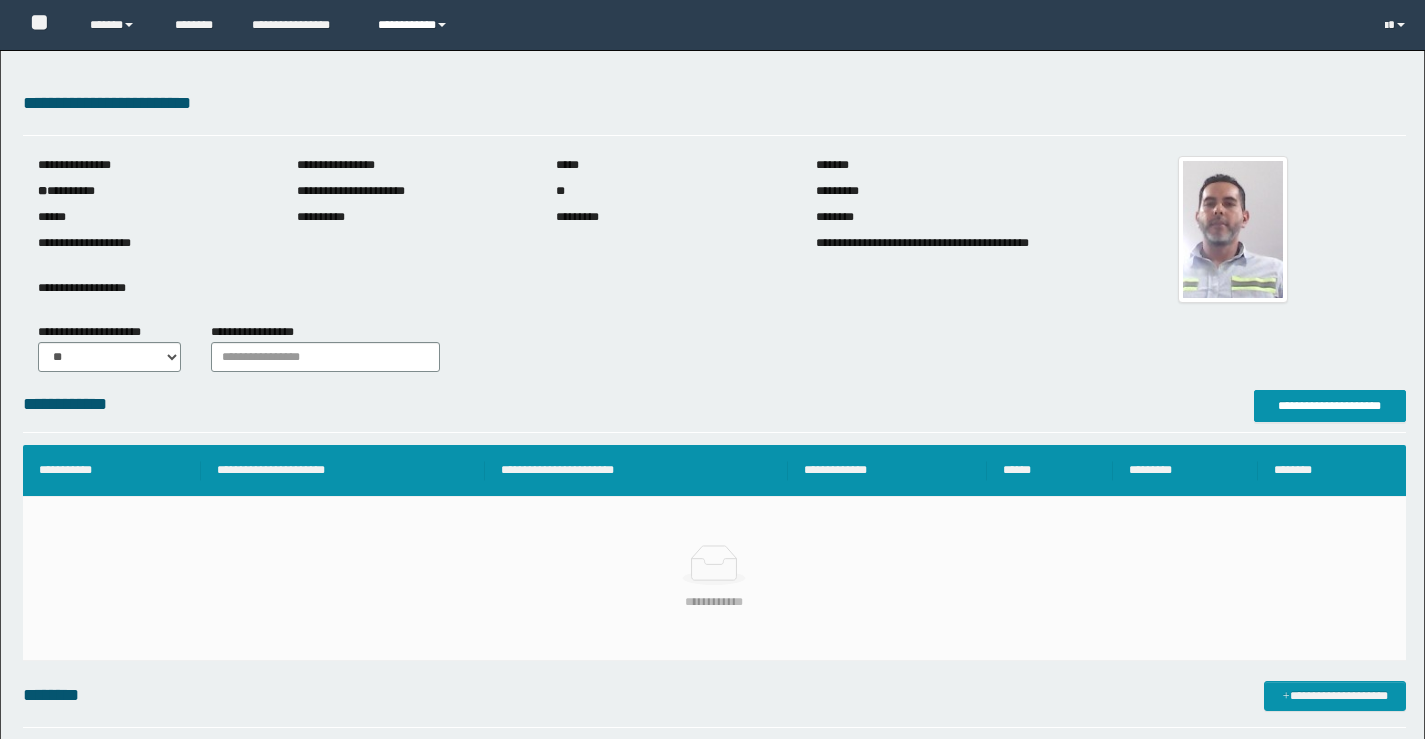 click on "**********" at bounding box center (415, 25) 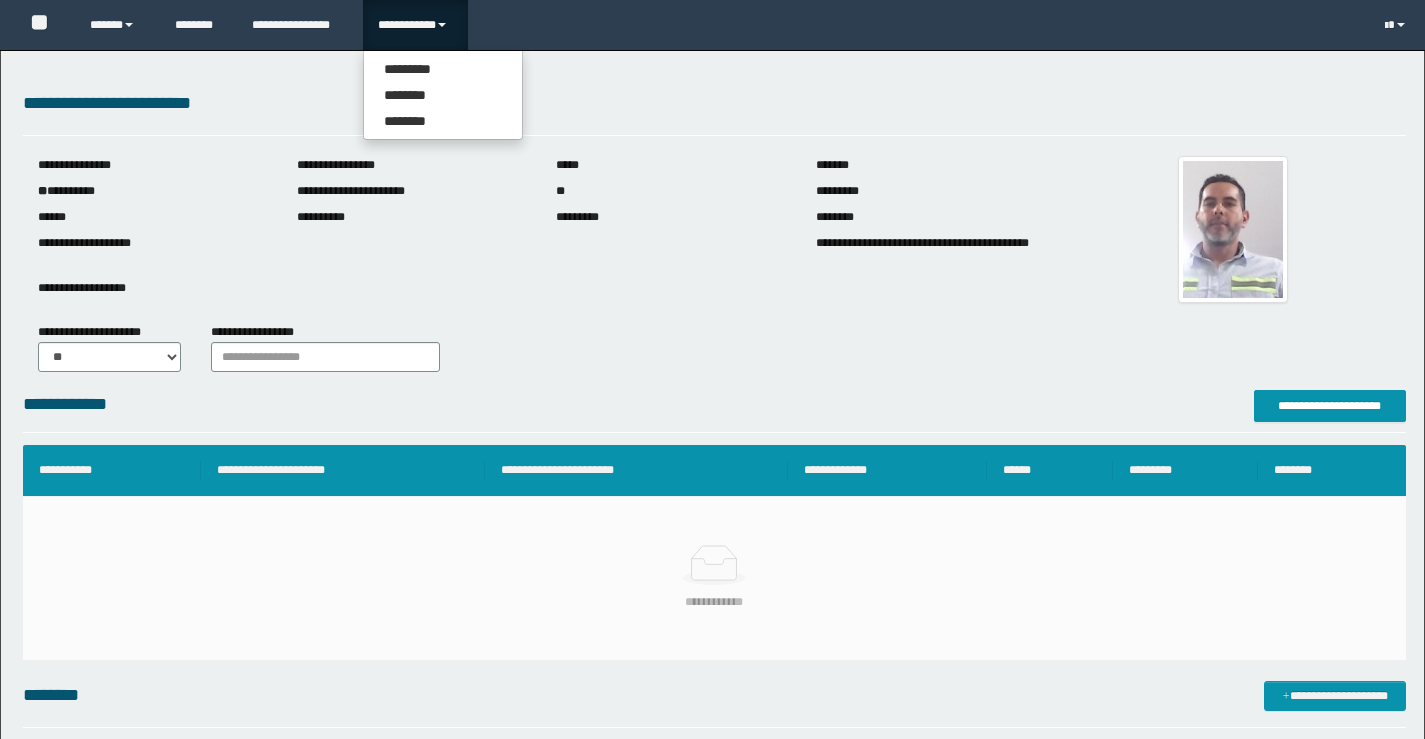 scroll, scrollTop: 0, scrollLeft: 0, axis: both 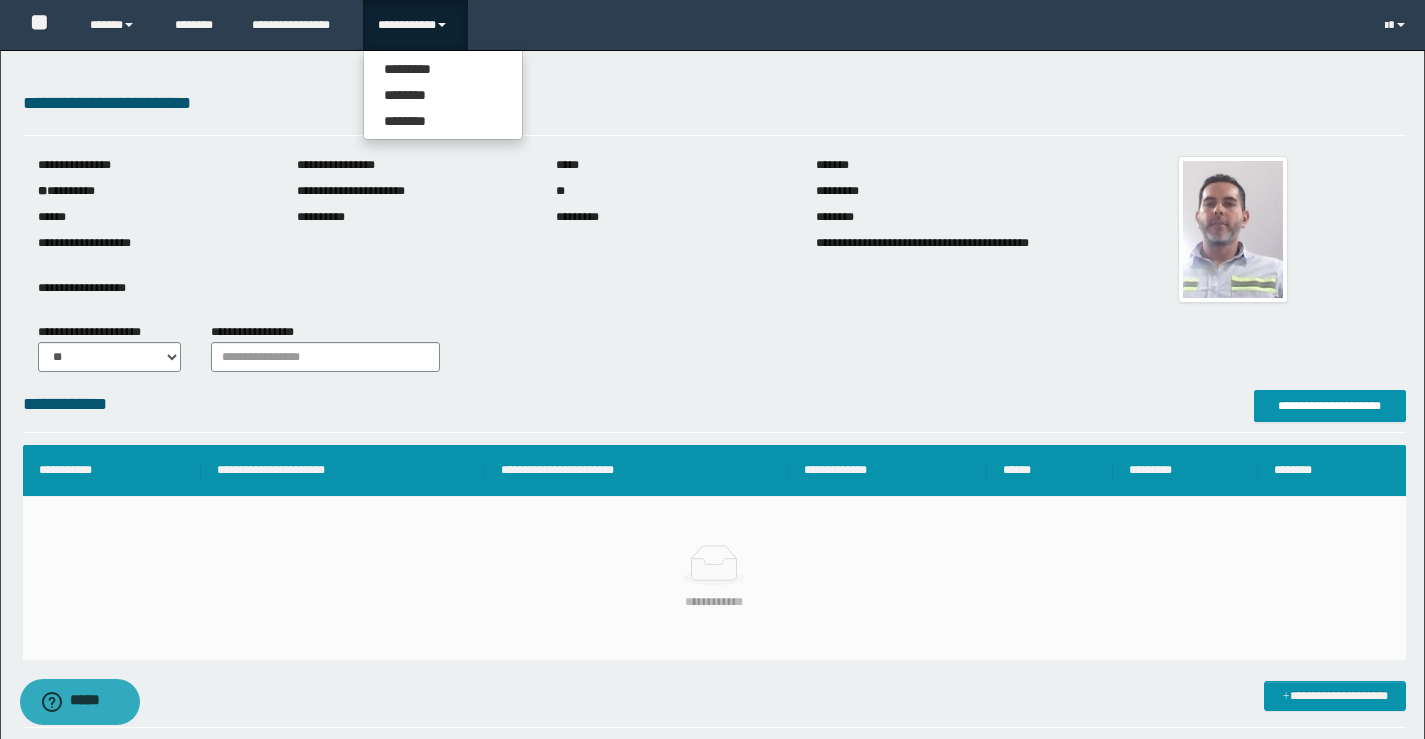 click on "**********" at bounding box center (712, 25) 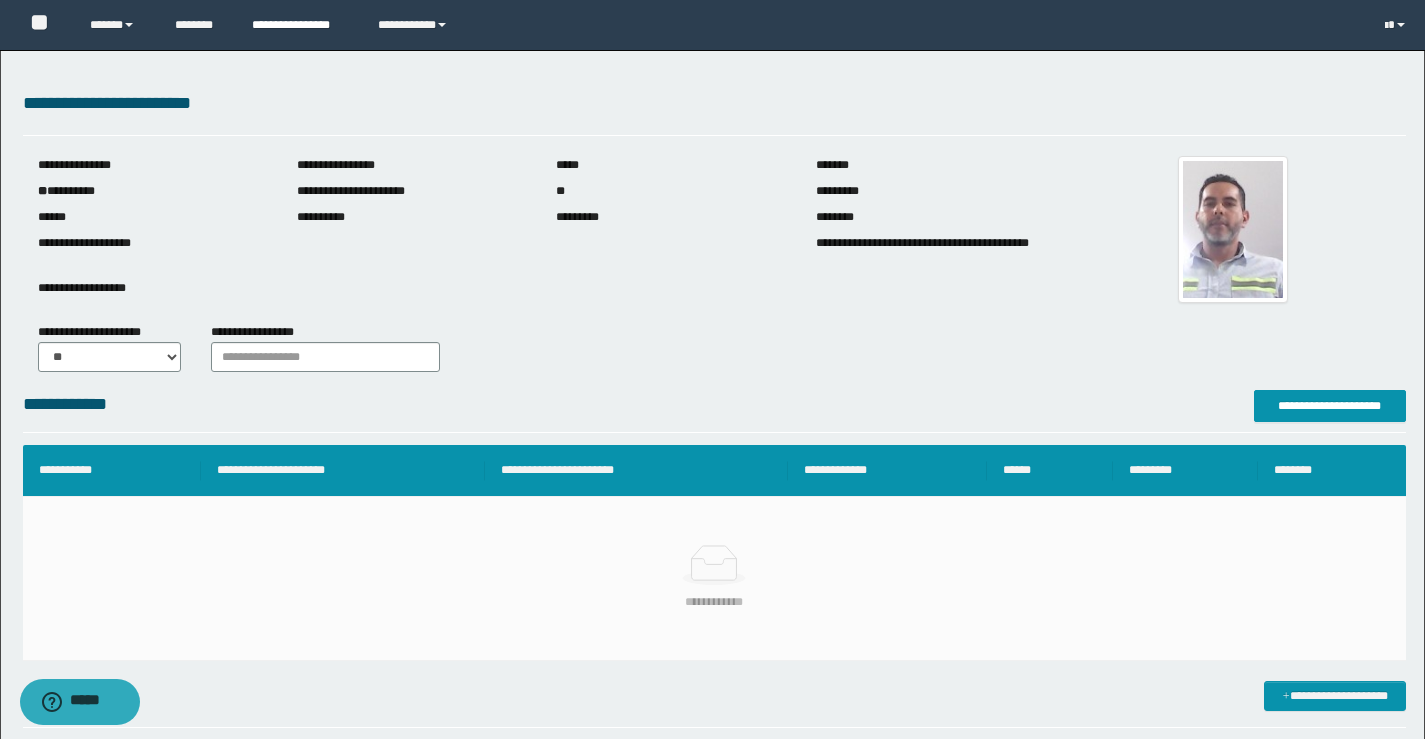 click on "**********" at bounding box center (300, 25) 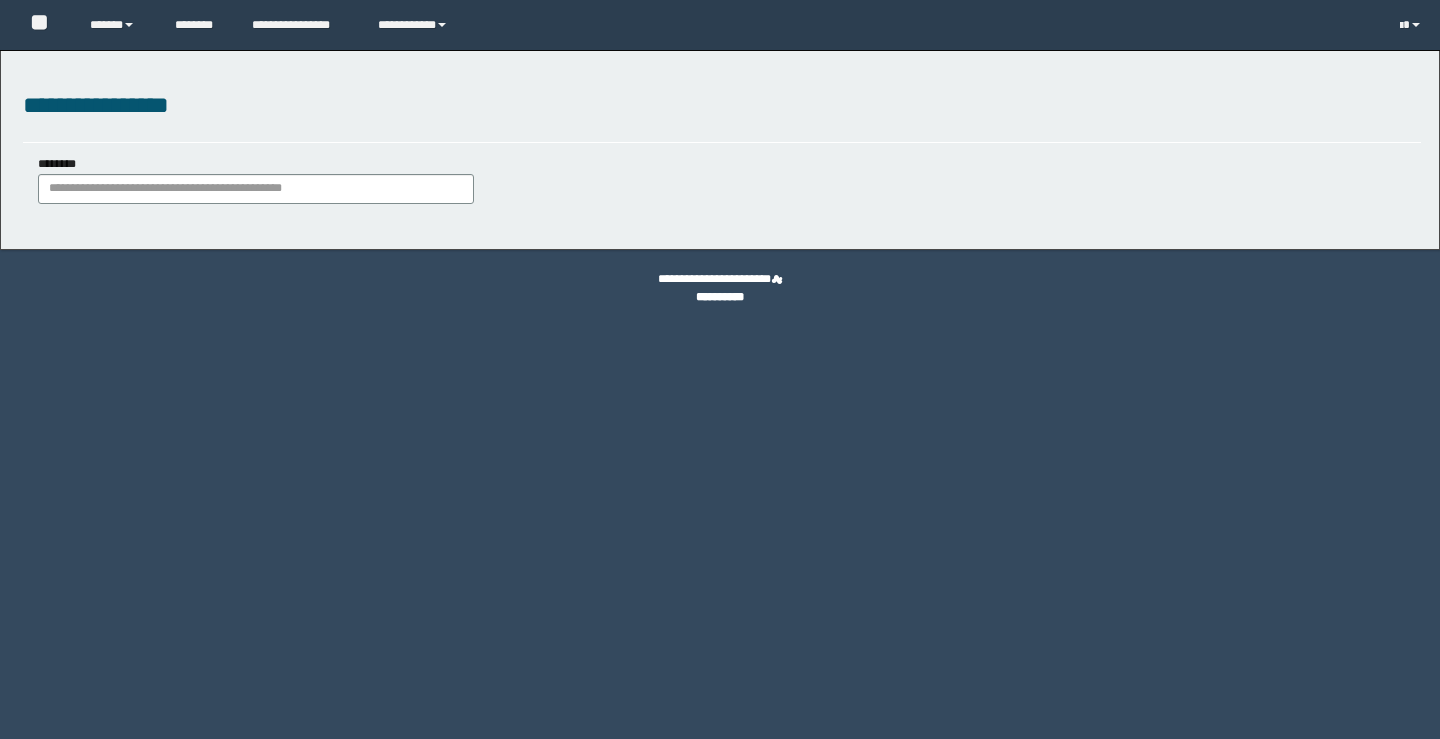 scroll, scrollTop: 0, scrollLeft: 0, axis: both 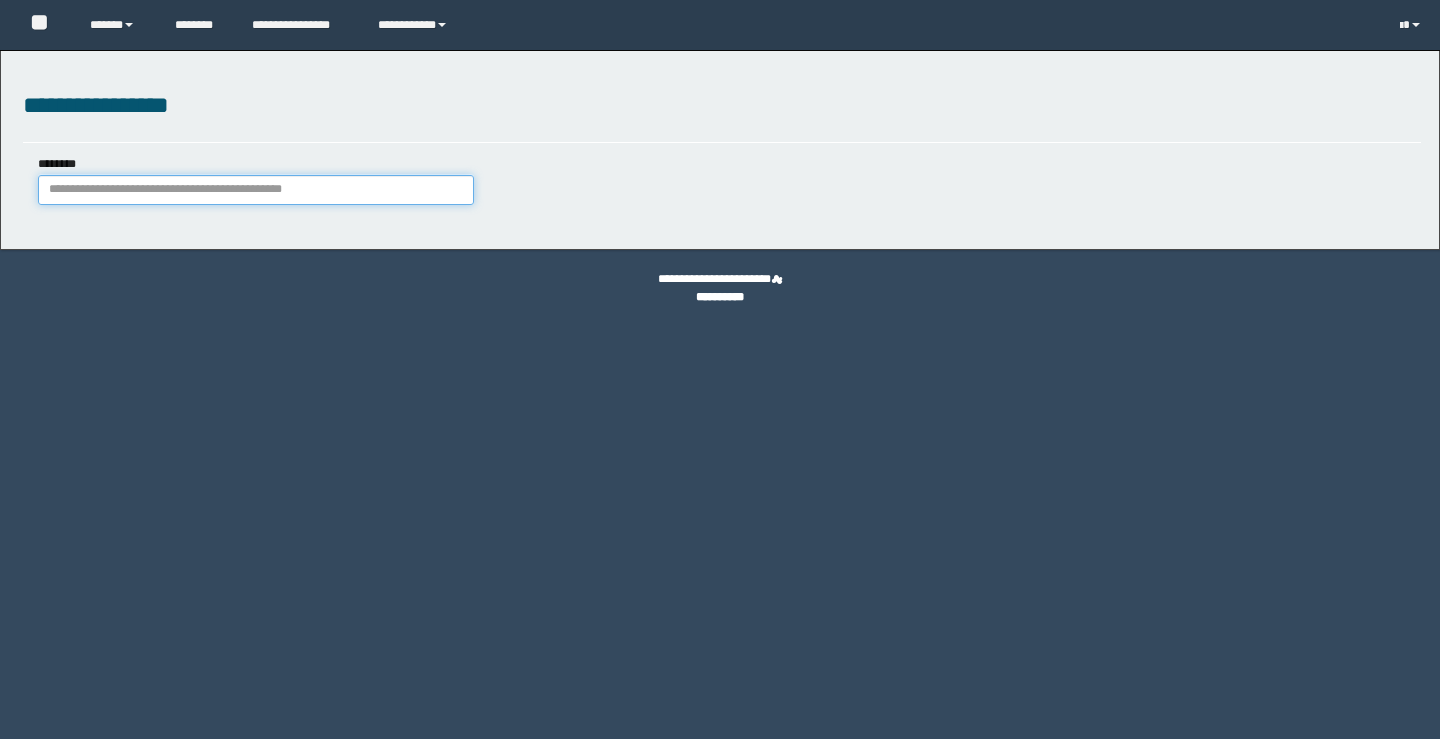 click on "********" at bounding box center (256, 190) 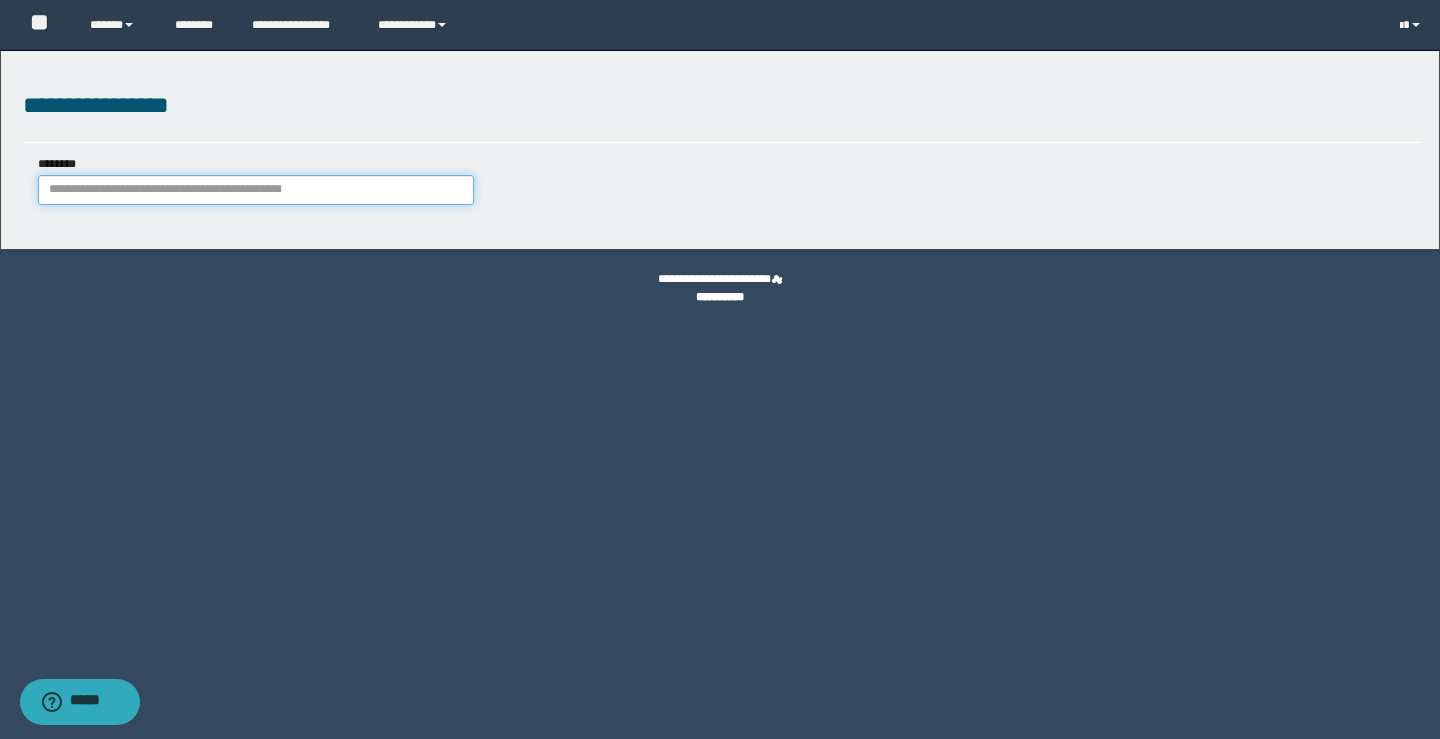 paste on "**********" 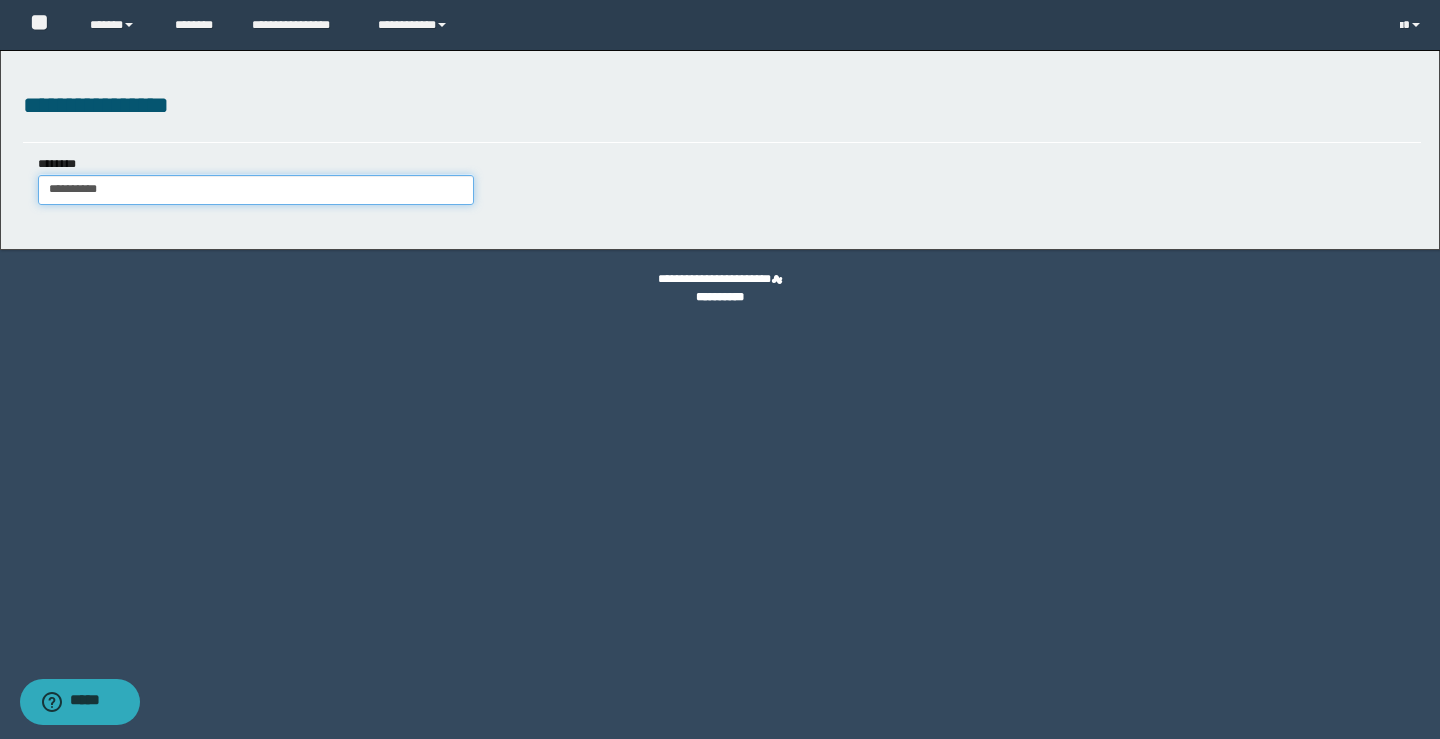 drag, startPoint x: 152, startPoint y: 177, endPoint x: 25, endPoint y: 195, distance: 128.26924 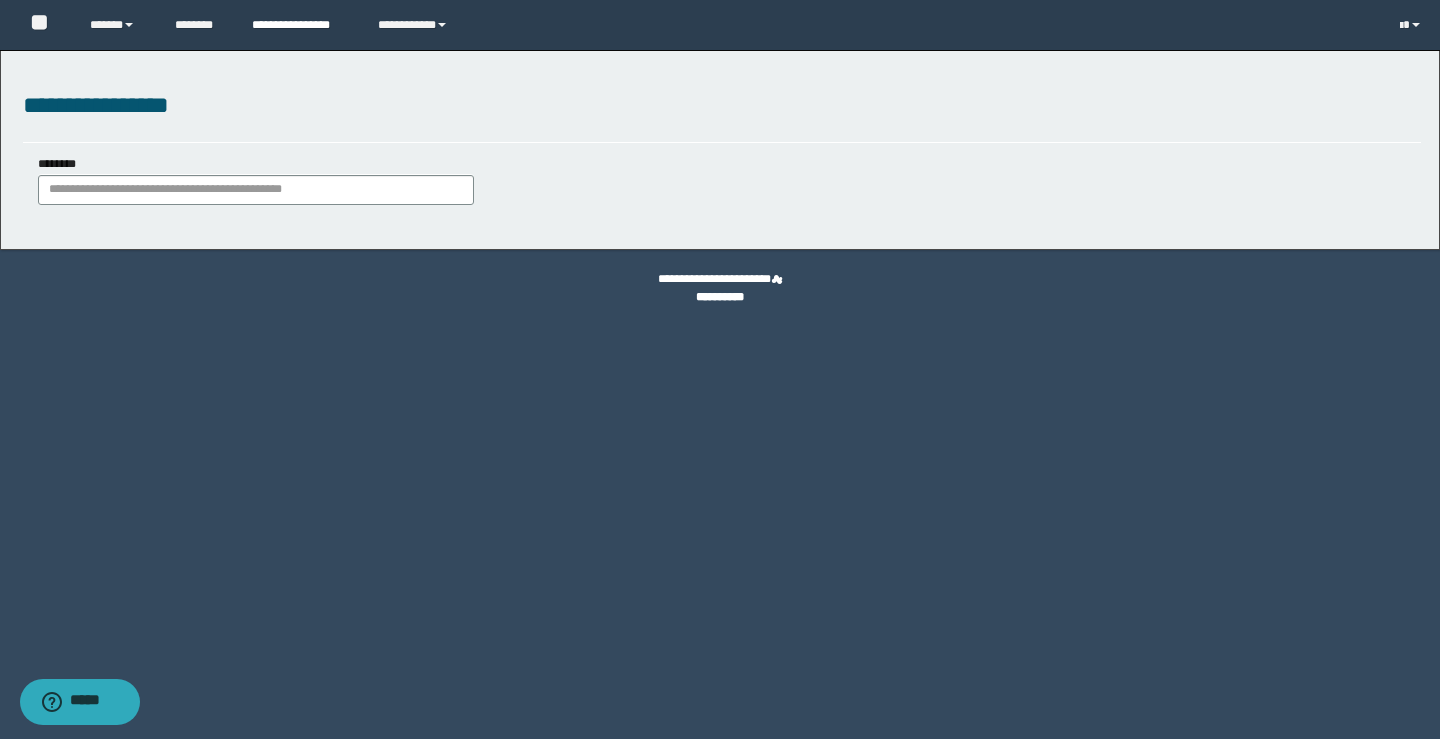 click on "**********" at bounding box center [300, 25] 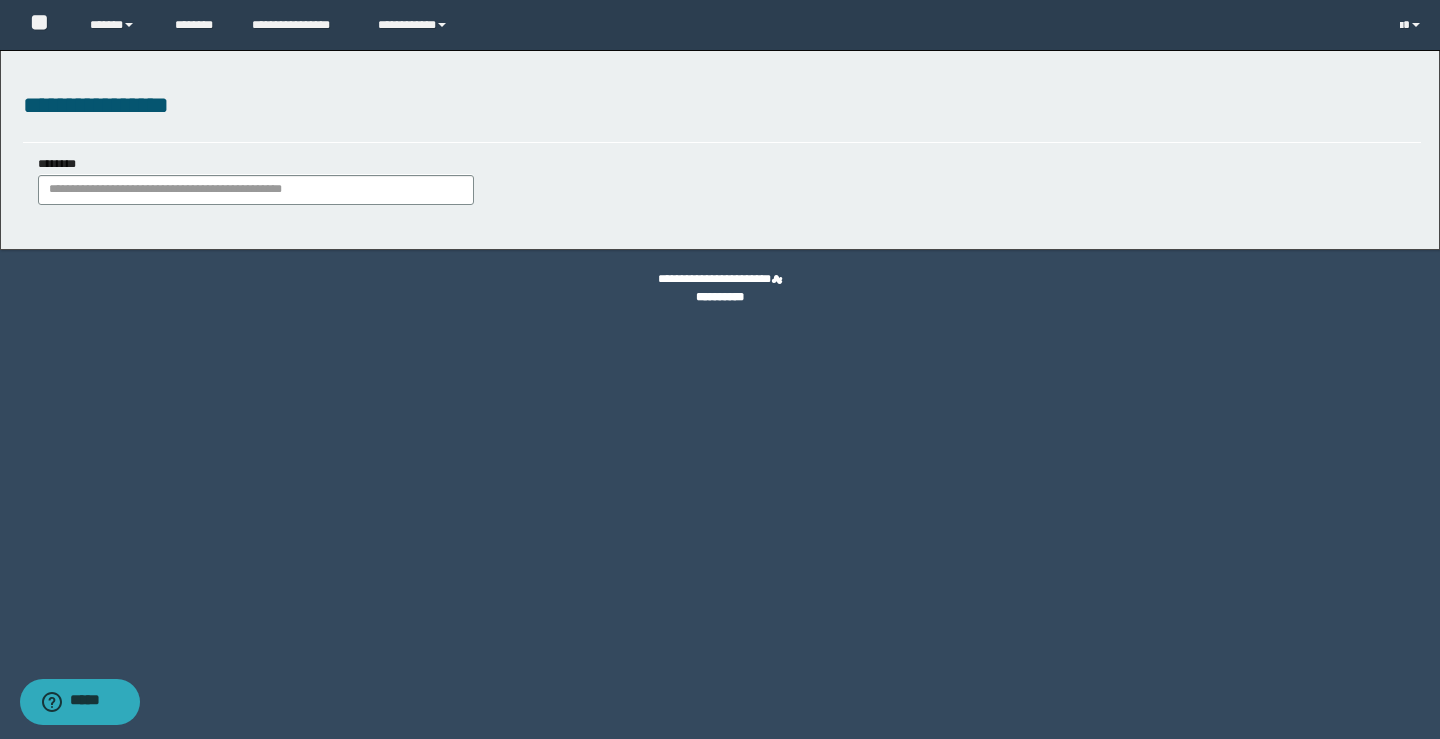 scroll, scrollTop: 0, scrollLeft: 0, axis: both 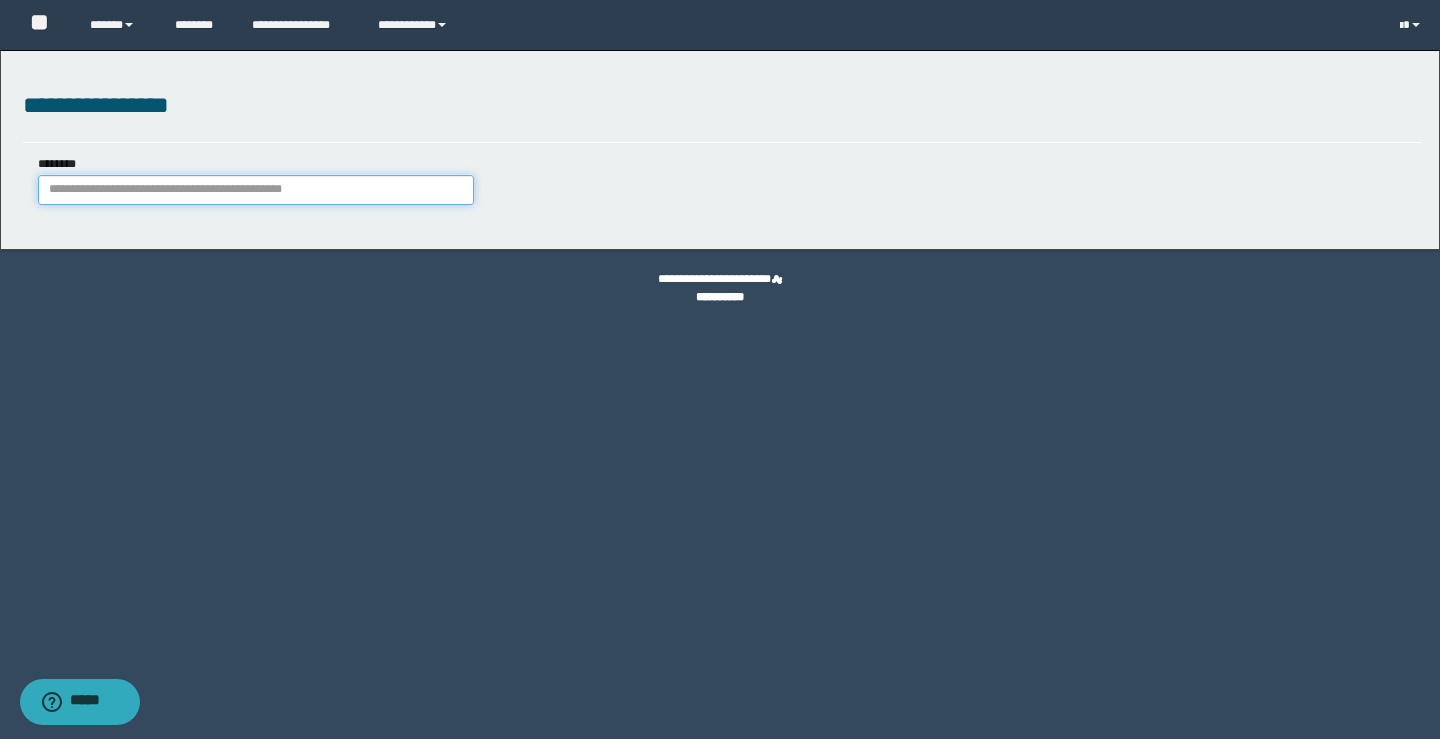 click on "********" at bounding box center [256, 190] 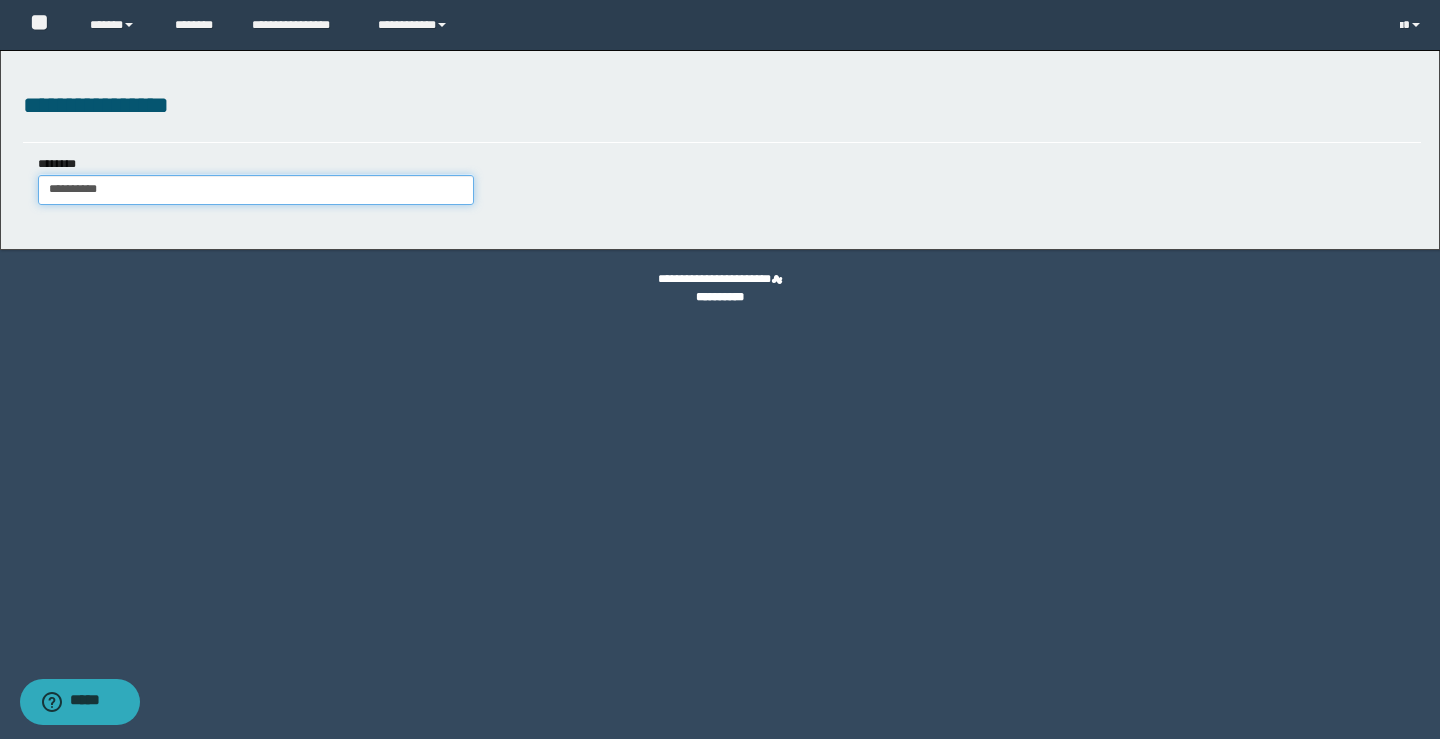 drag, startPoint x: 148, startPoint y: 176, endPoint x: 0, endPoint y: 188, distance: 148.48569 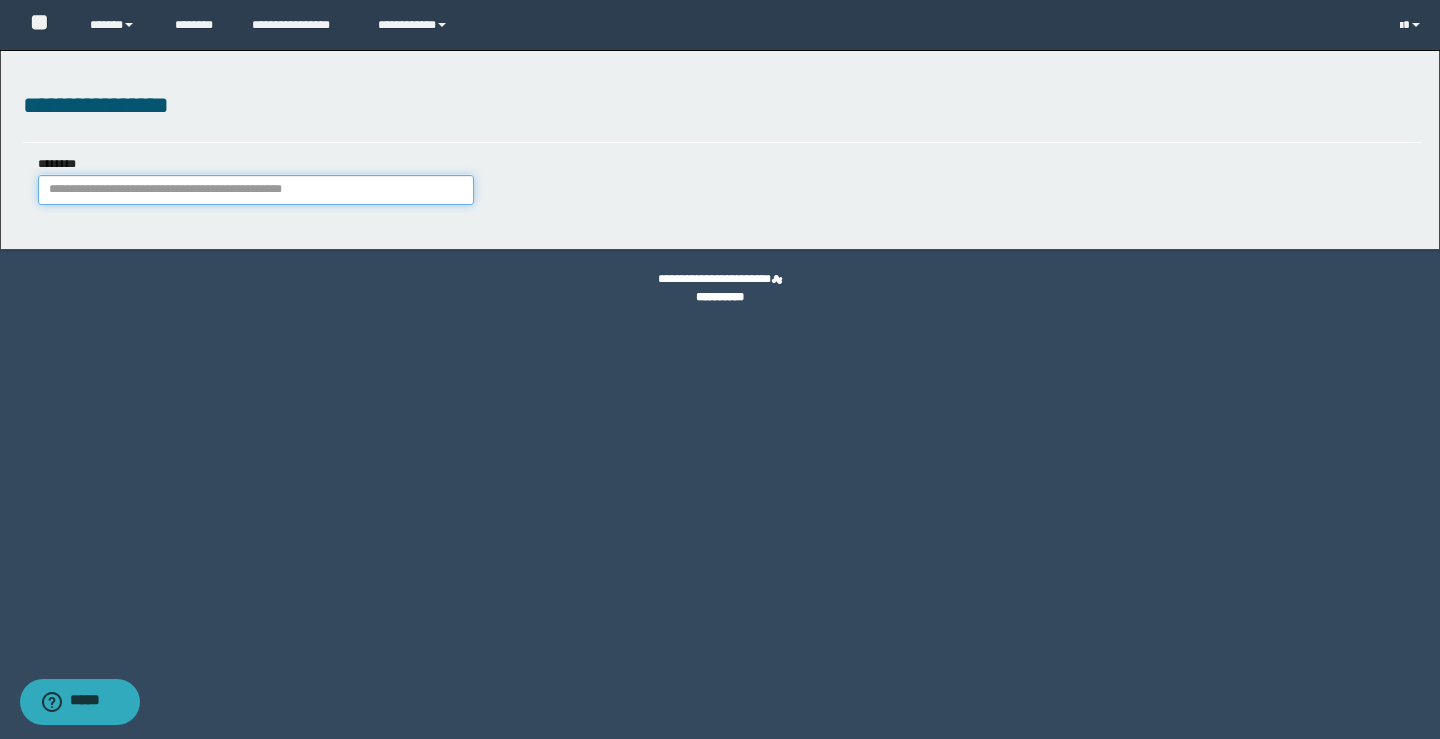 click on "********" at bounding box center (256, 190) 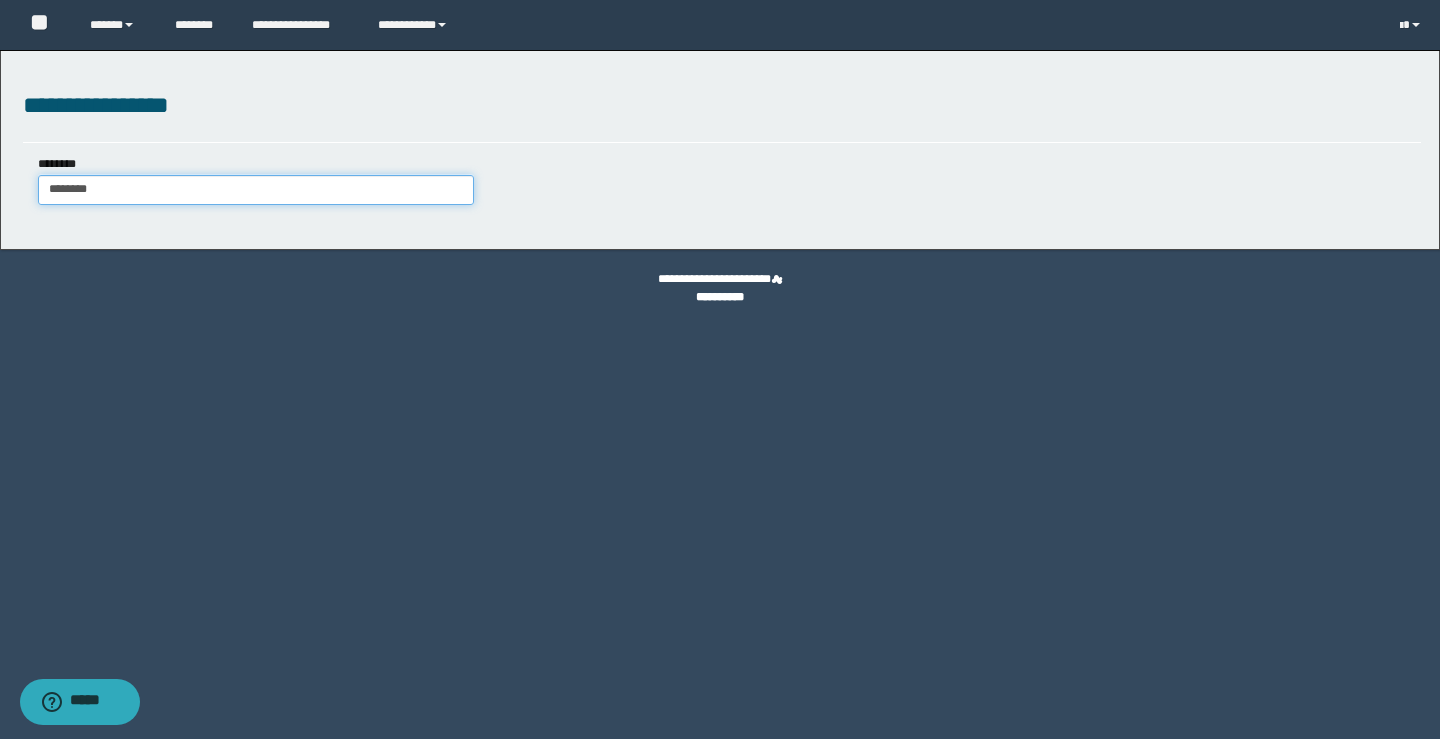type on "********" 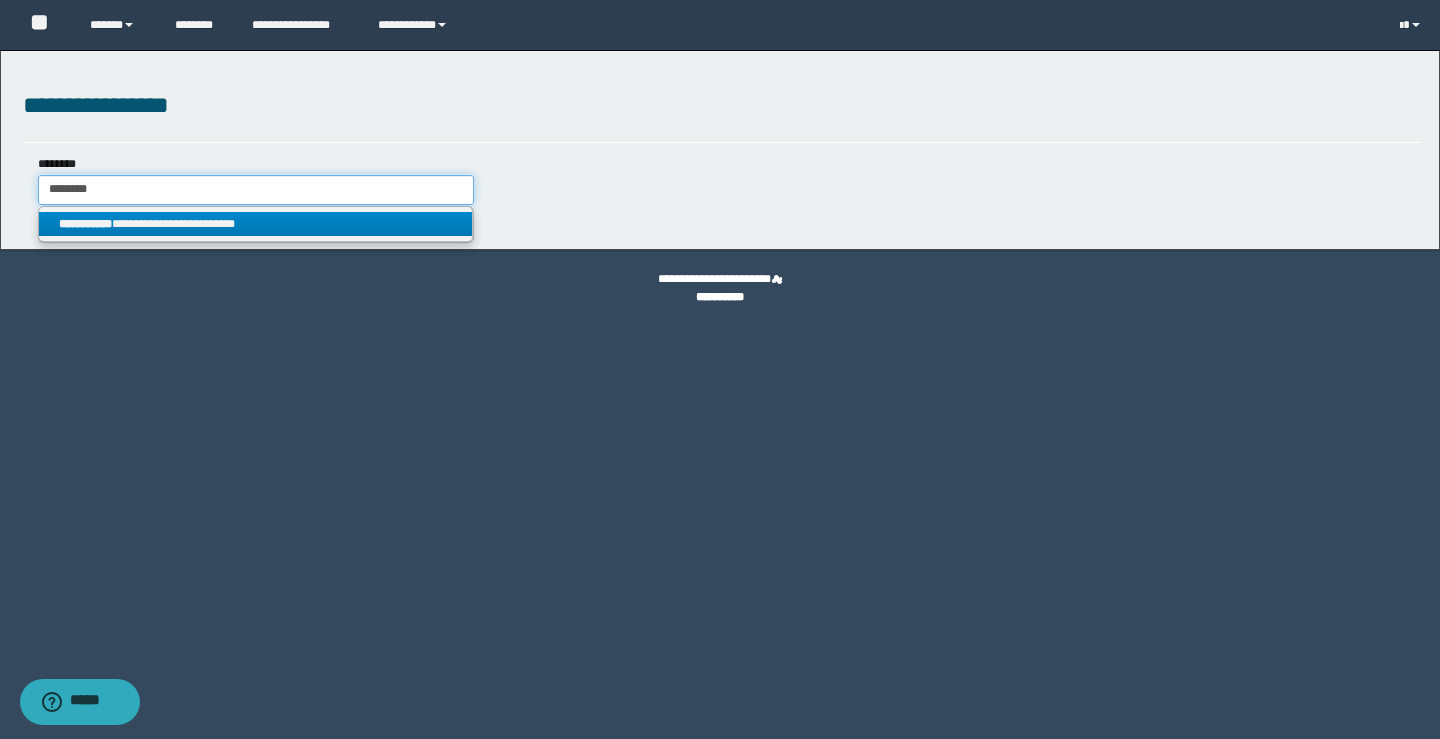 type on "********" 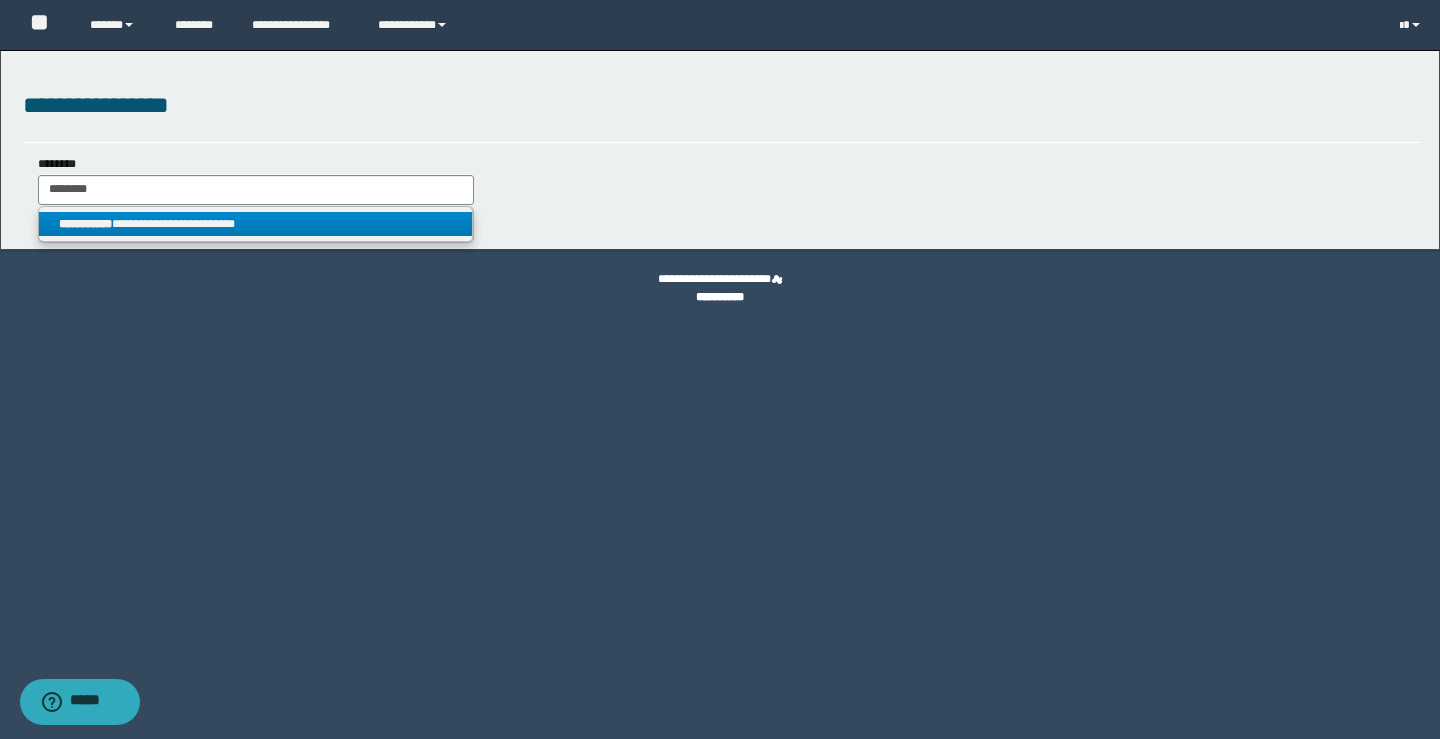 click on "**********" at bounding box center (255, 224) 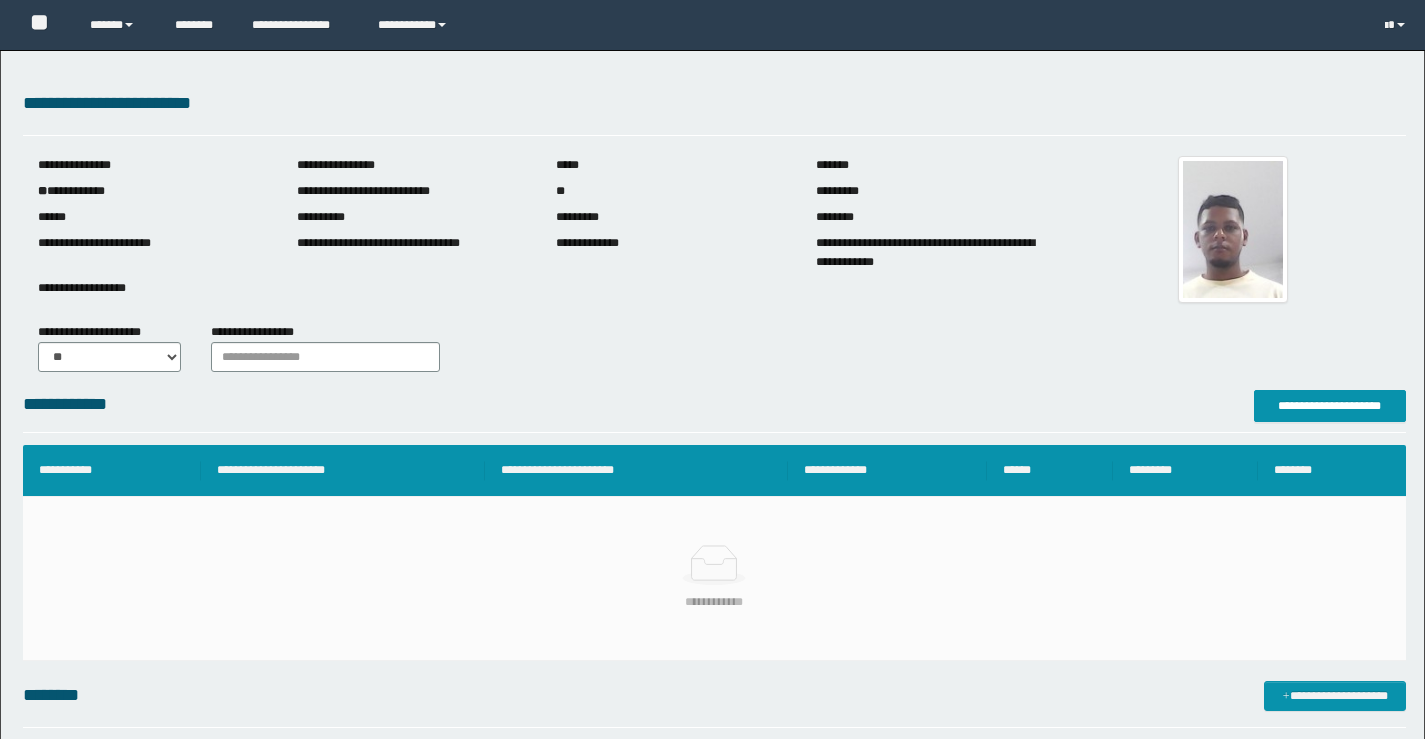 scroll, scrollTop: 0, scrollLeft: 0, axis: both 